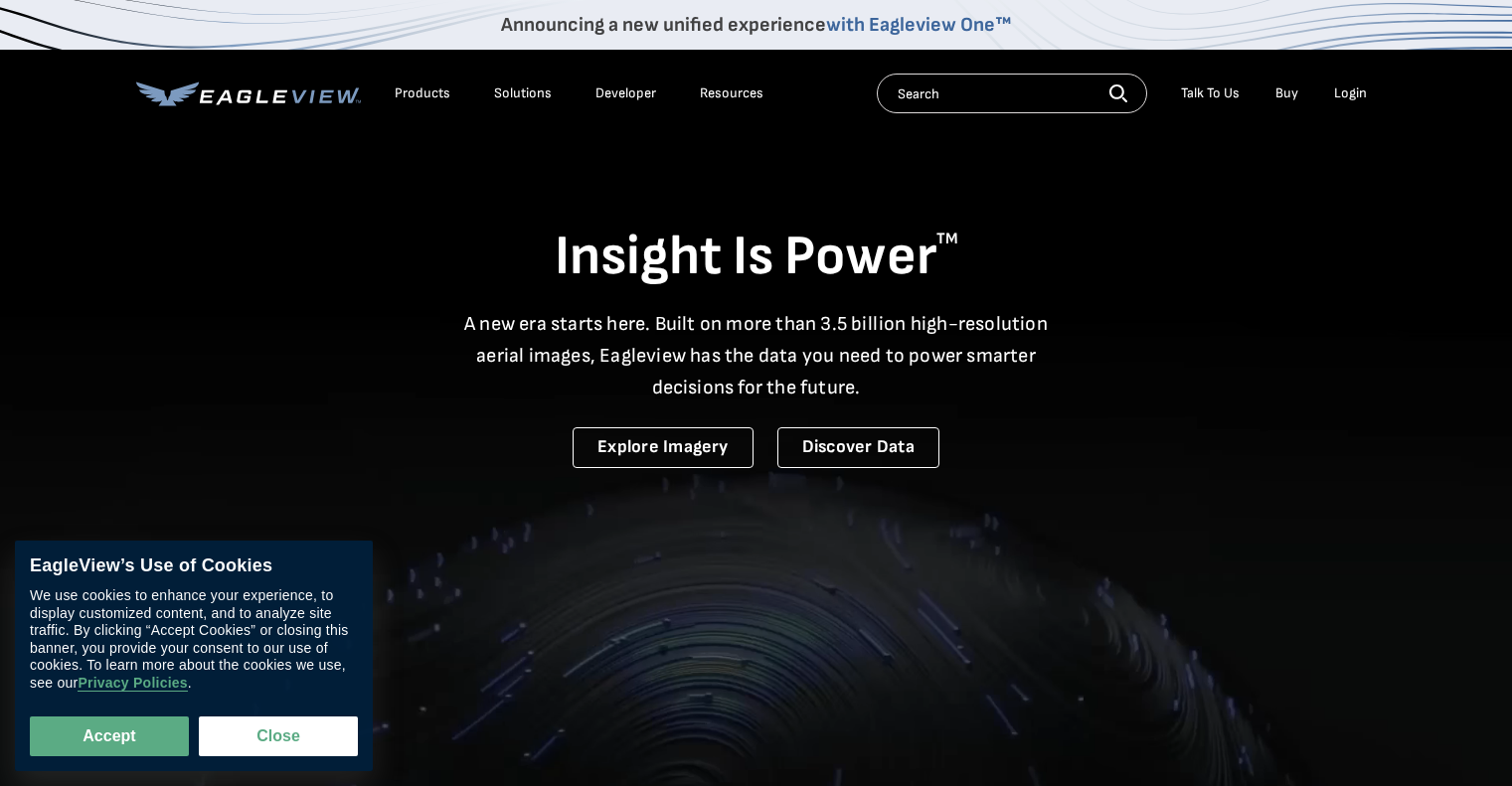 scroll, scrollTop: 0, scrollLeft: 0, axis: both 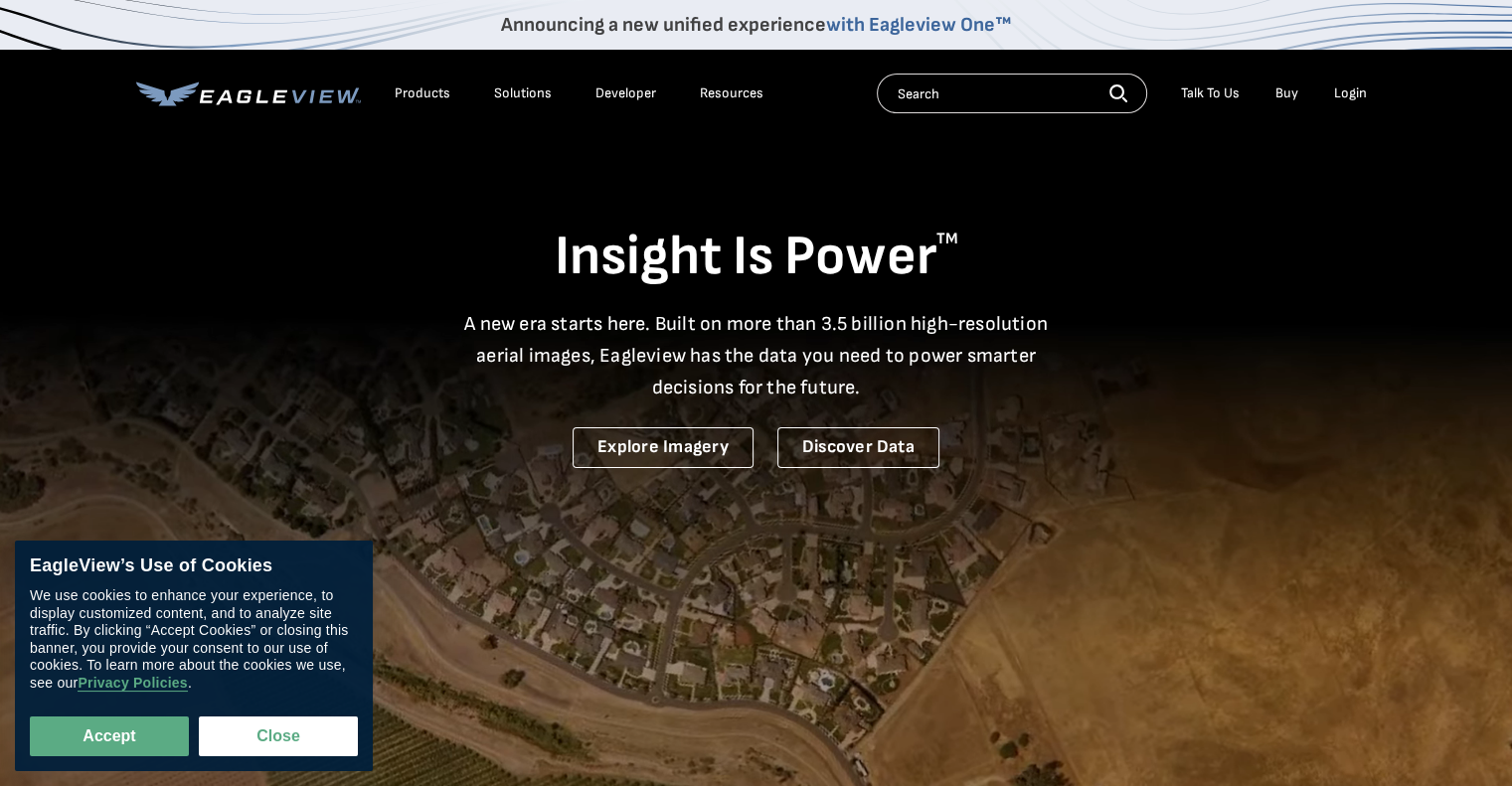 click on "Login" at bounding box center (1350, 93) 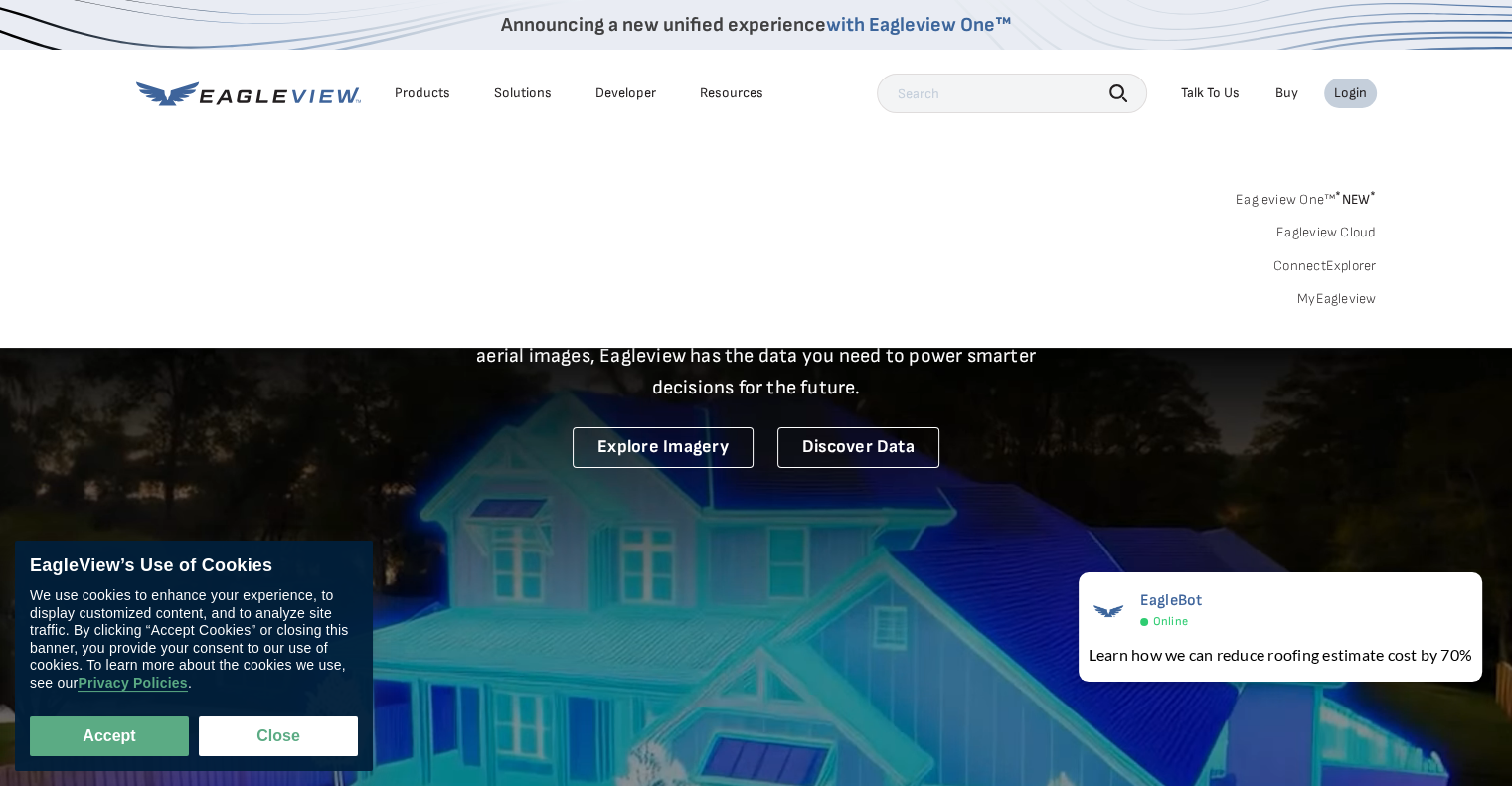 click on "Login" at bounding box center [1350, 93] 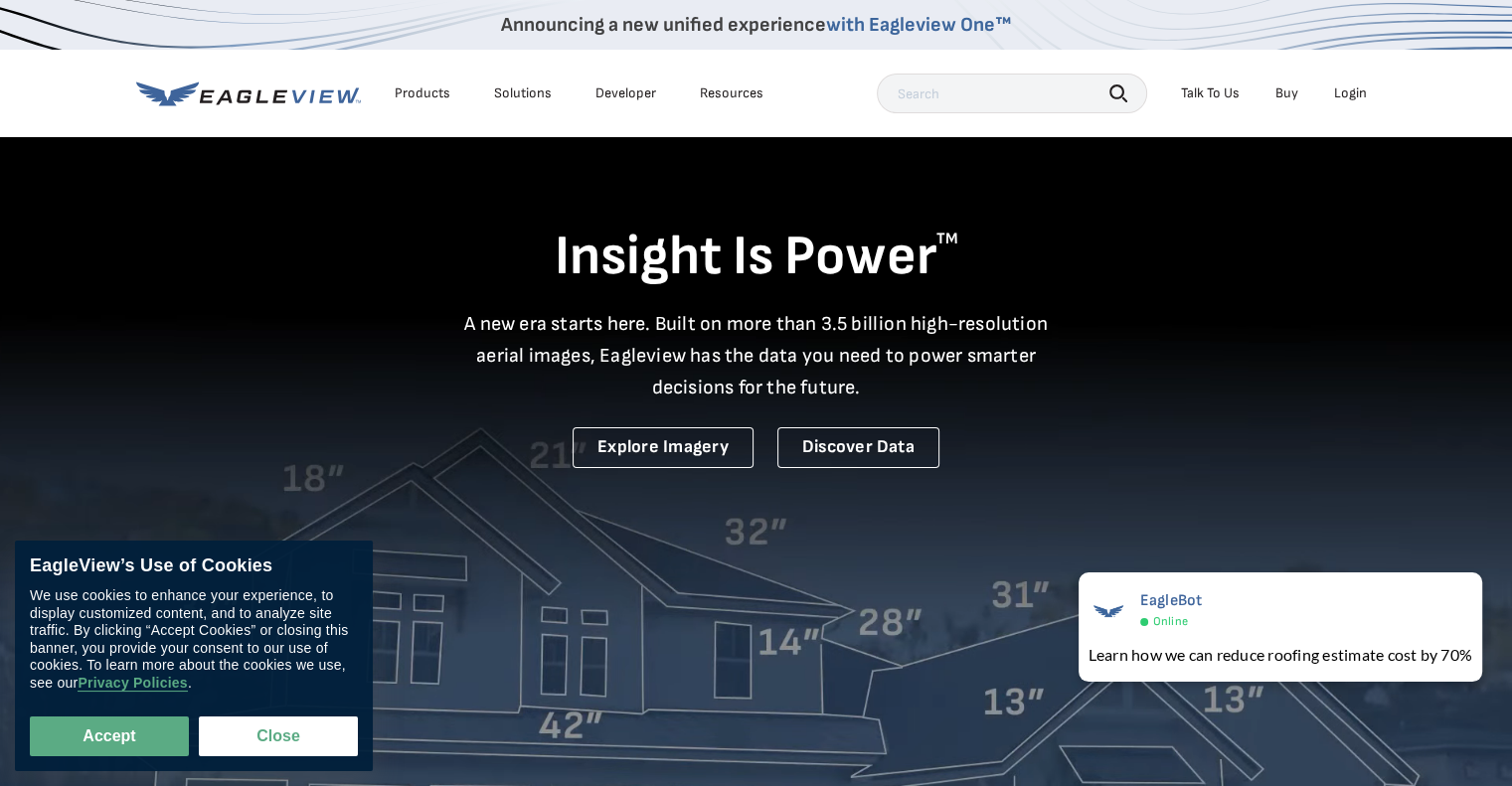 click on "Login" at bounding box center [1350, 93] 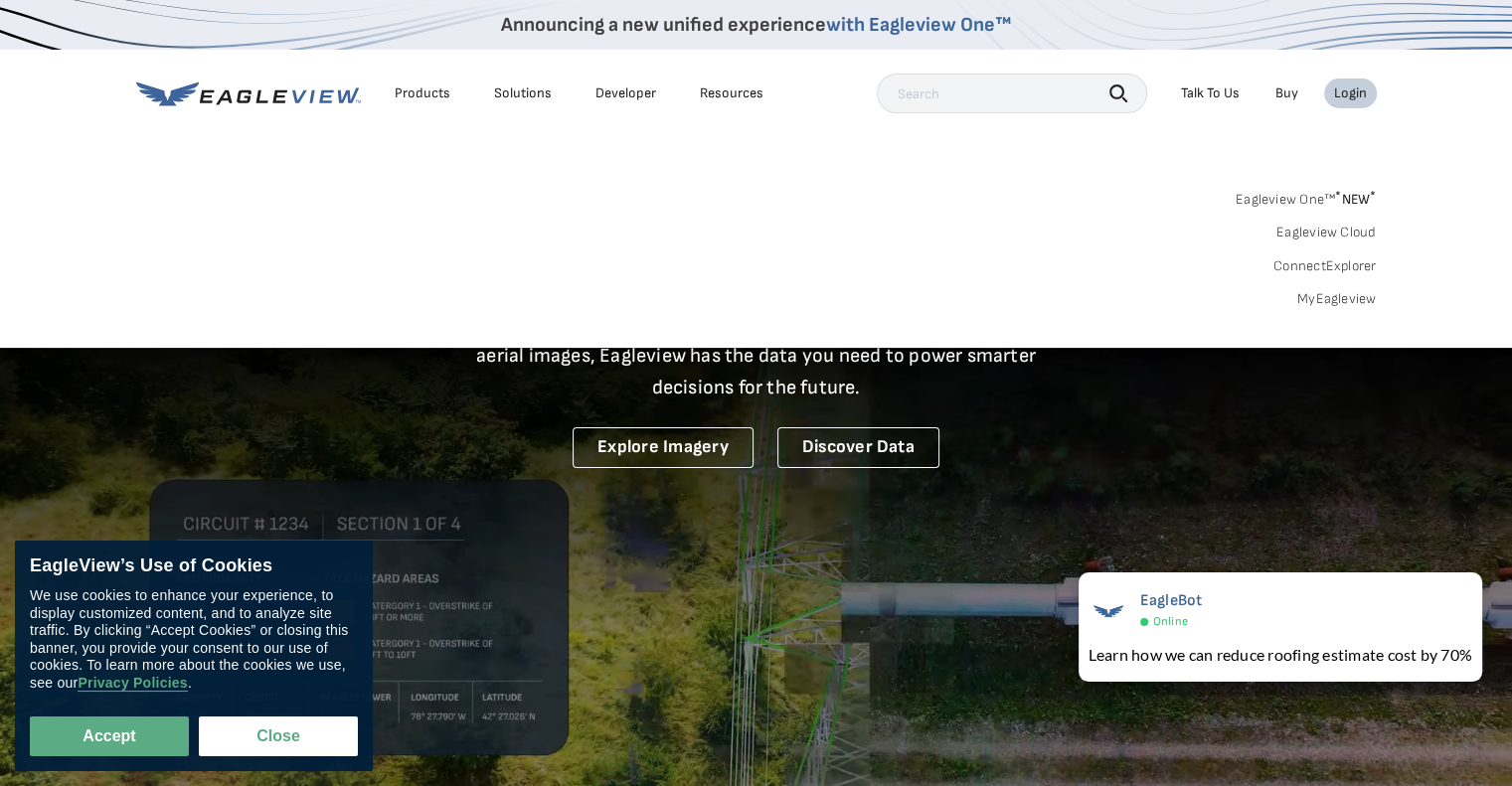 click on "MyEagleview" at bounding box center (1337, 299) 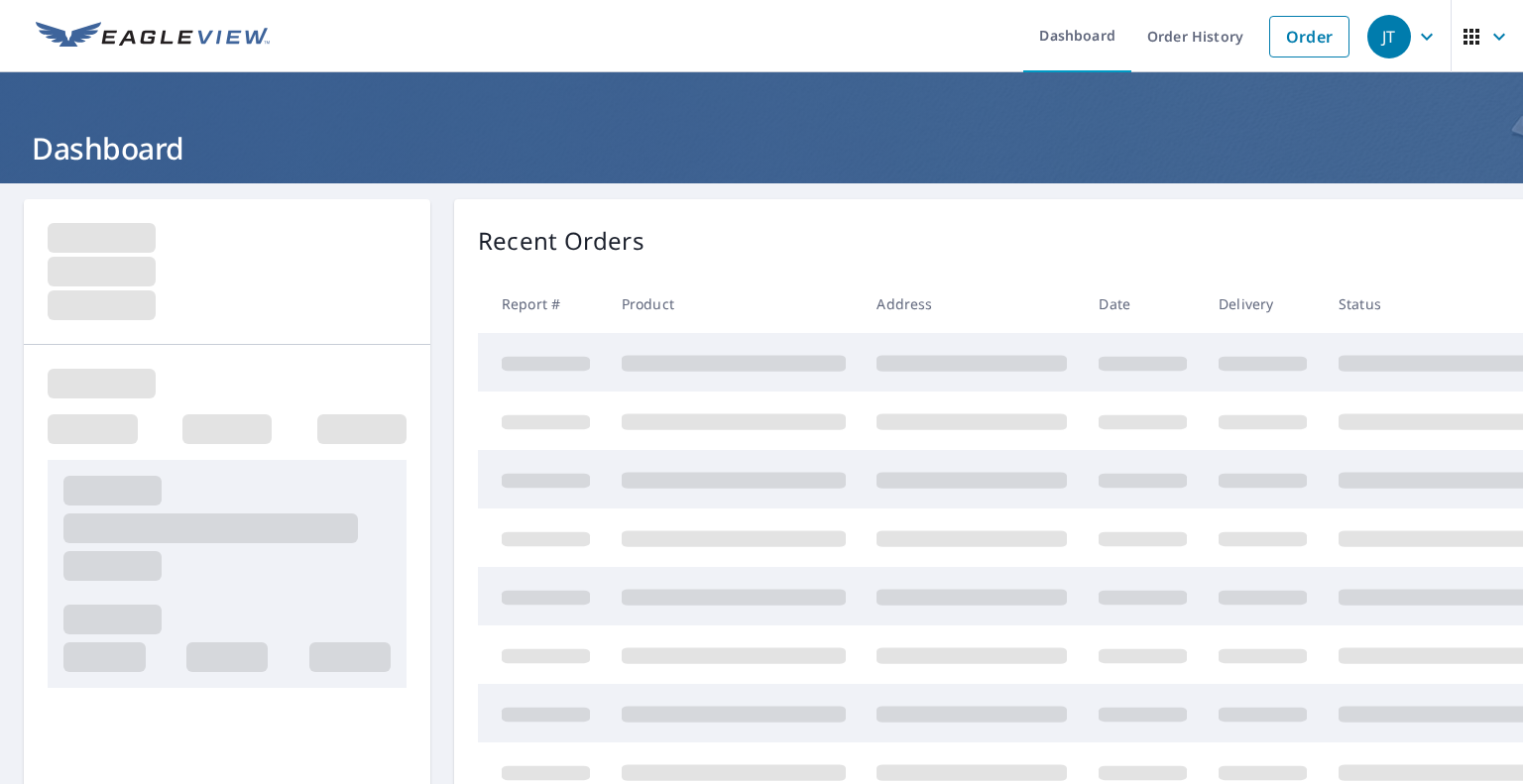 scroll, scrollTop: 0, scrollLeft: 0, axis: both 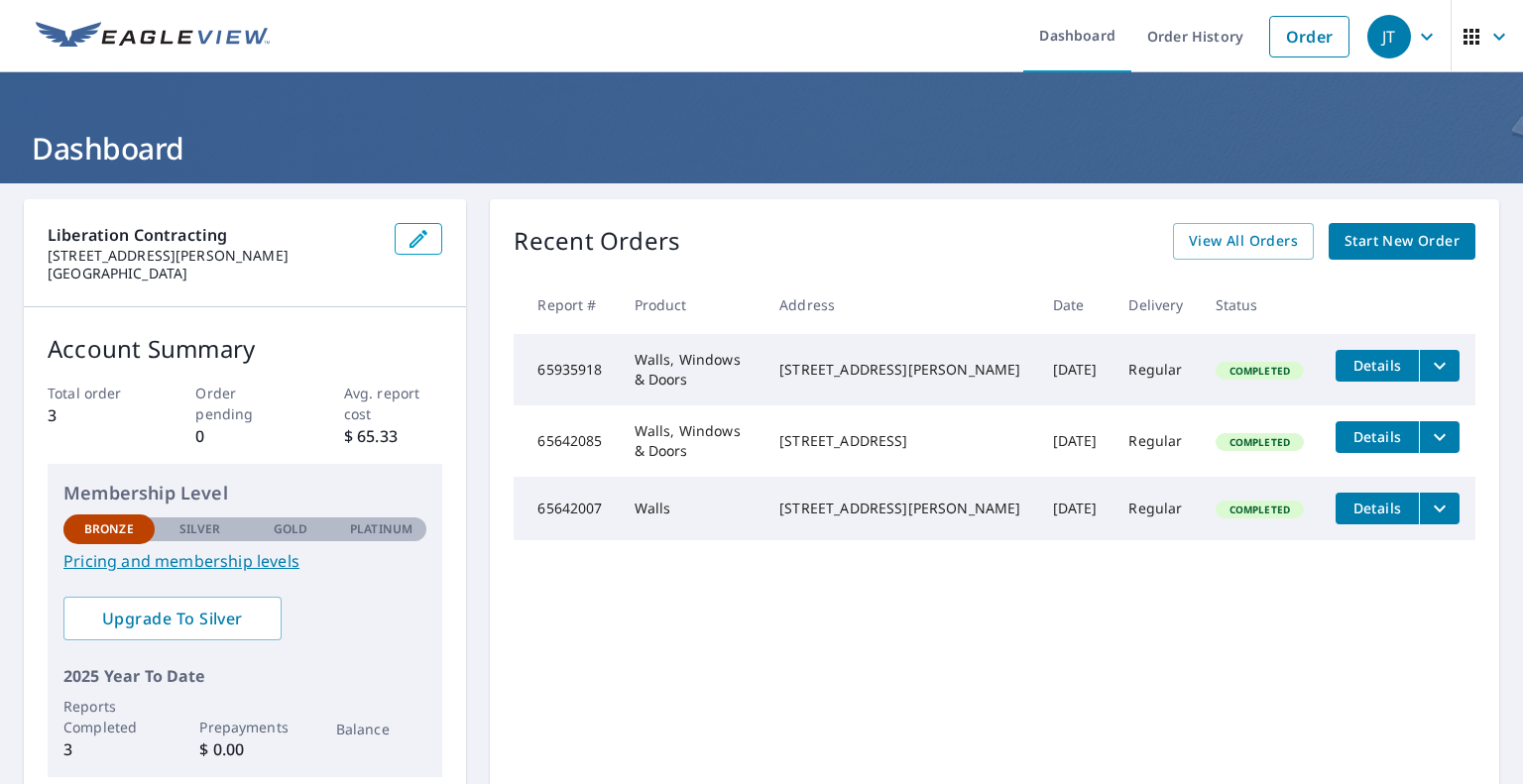 click on "Start New Order" at bounding box center (1402, 241) 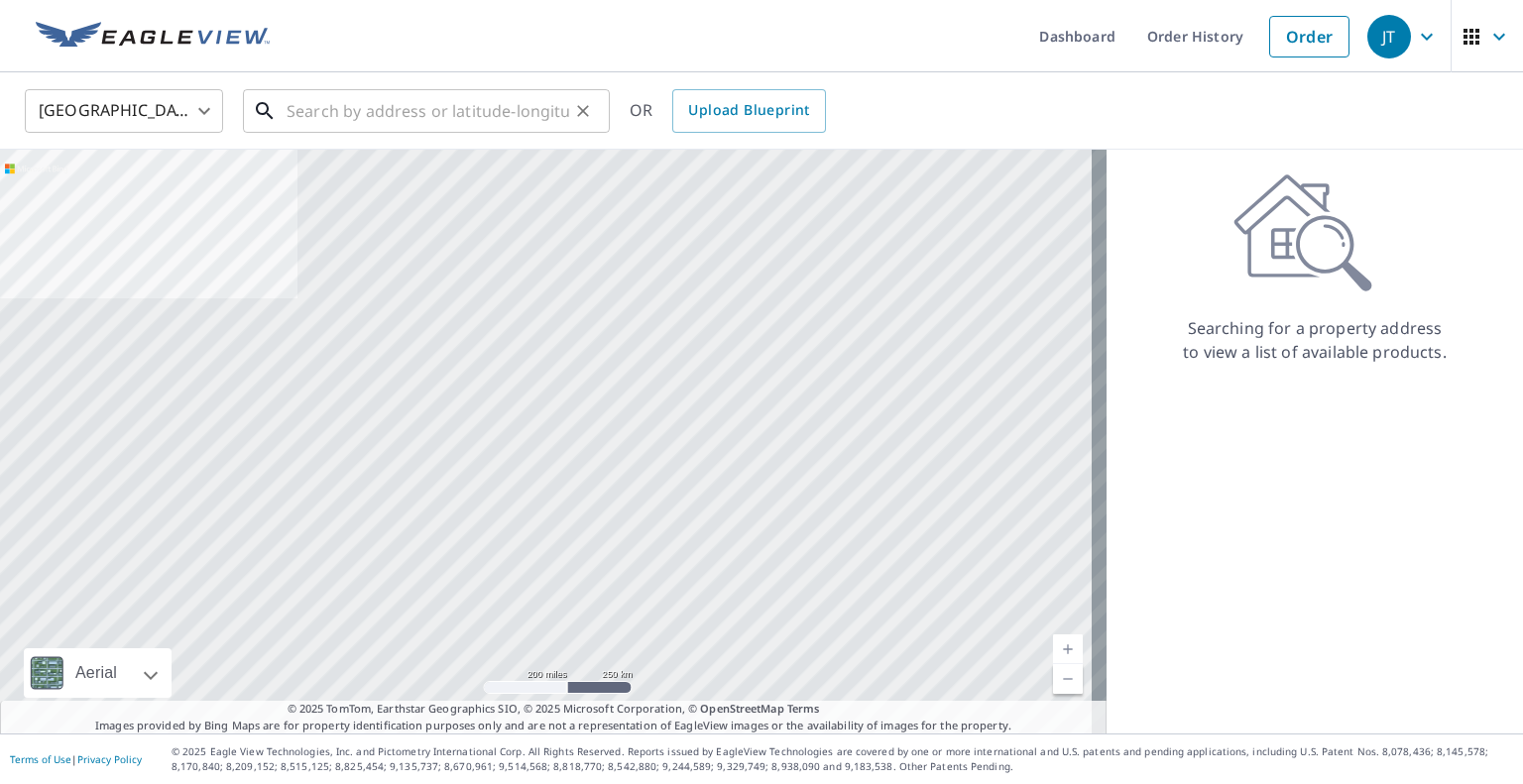 click at bounding box center (427, 111) 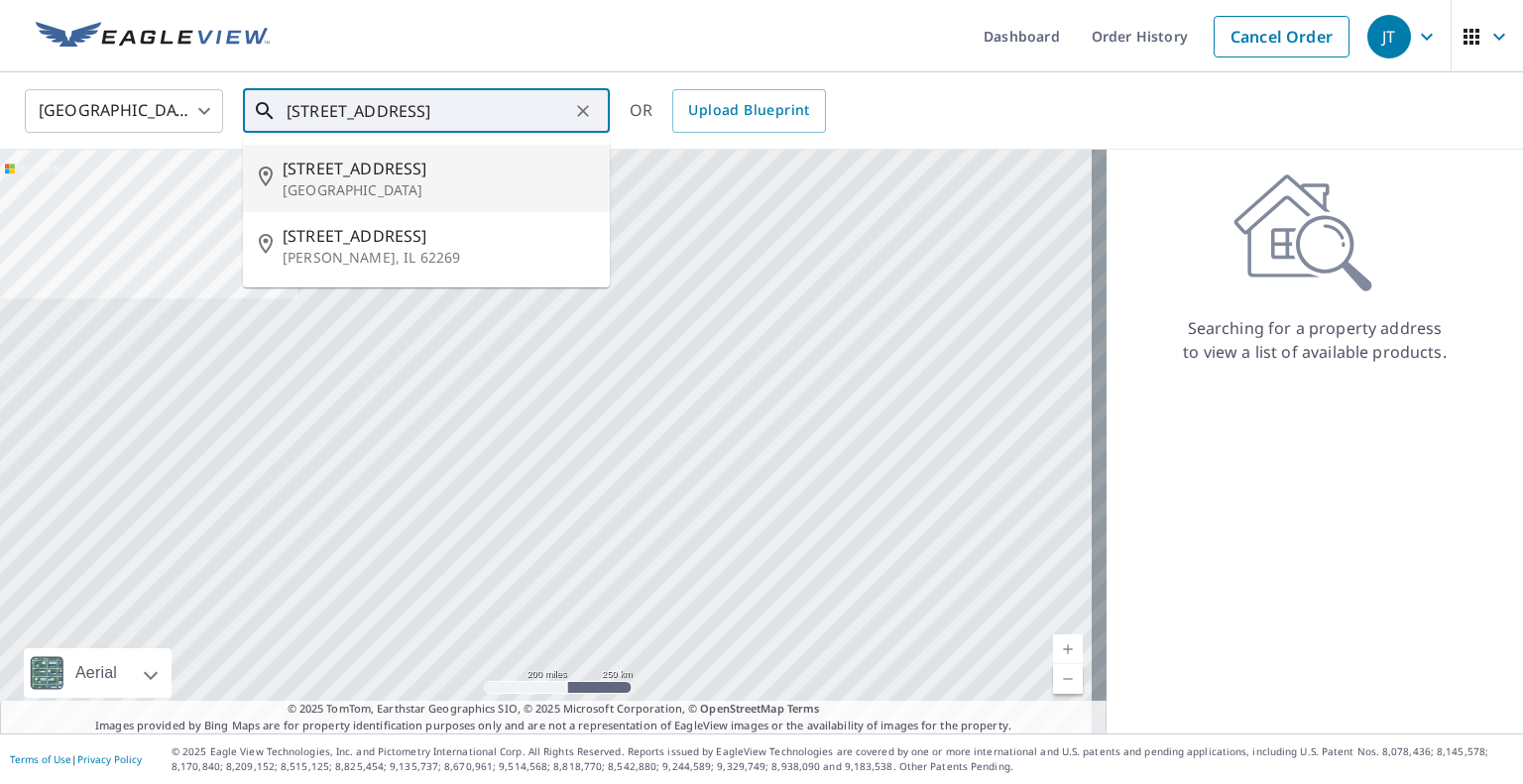 click on "[GEOGRAPHIC_DATA]" at bounding box center (438, 190) 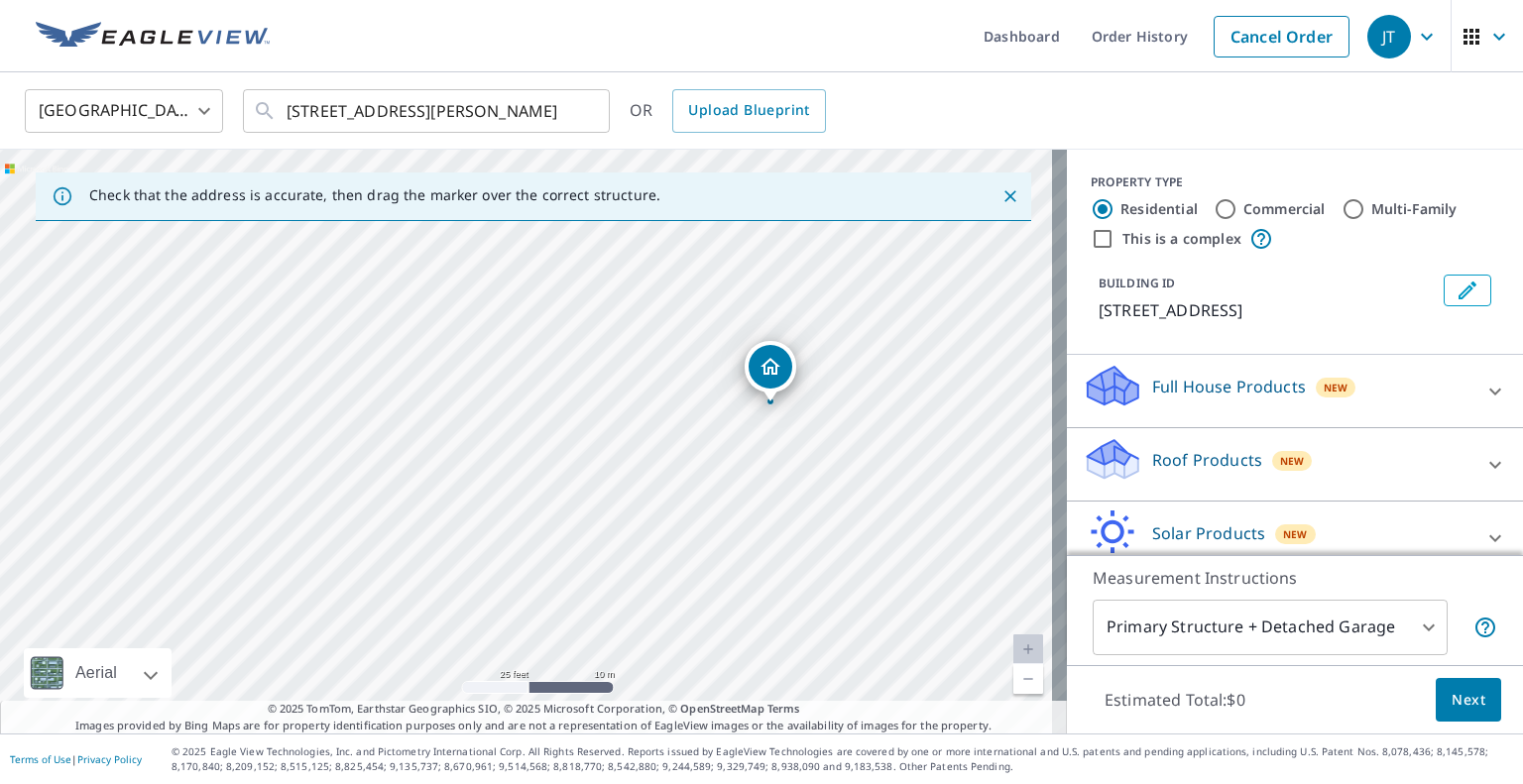 drag, startPoint x: 556, startPoint y: 434, endPoint x: 823, endPoint y: 441, distance: 267.09174 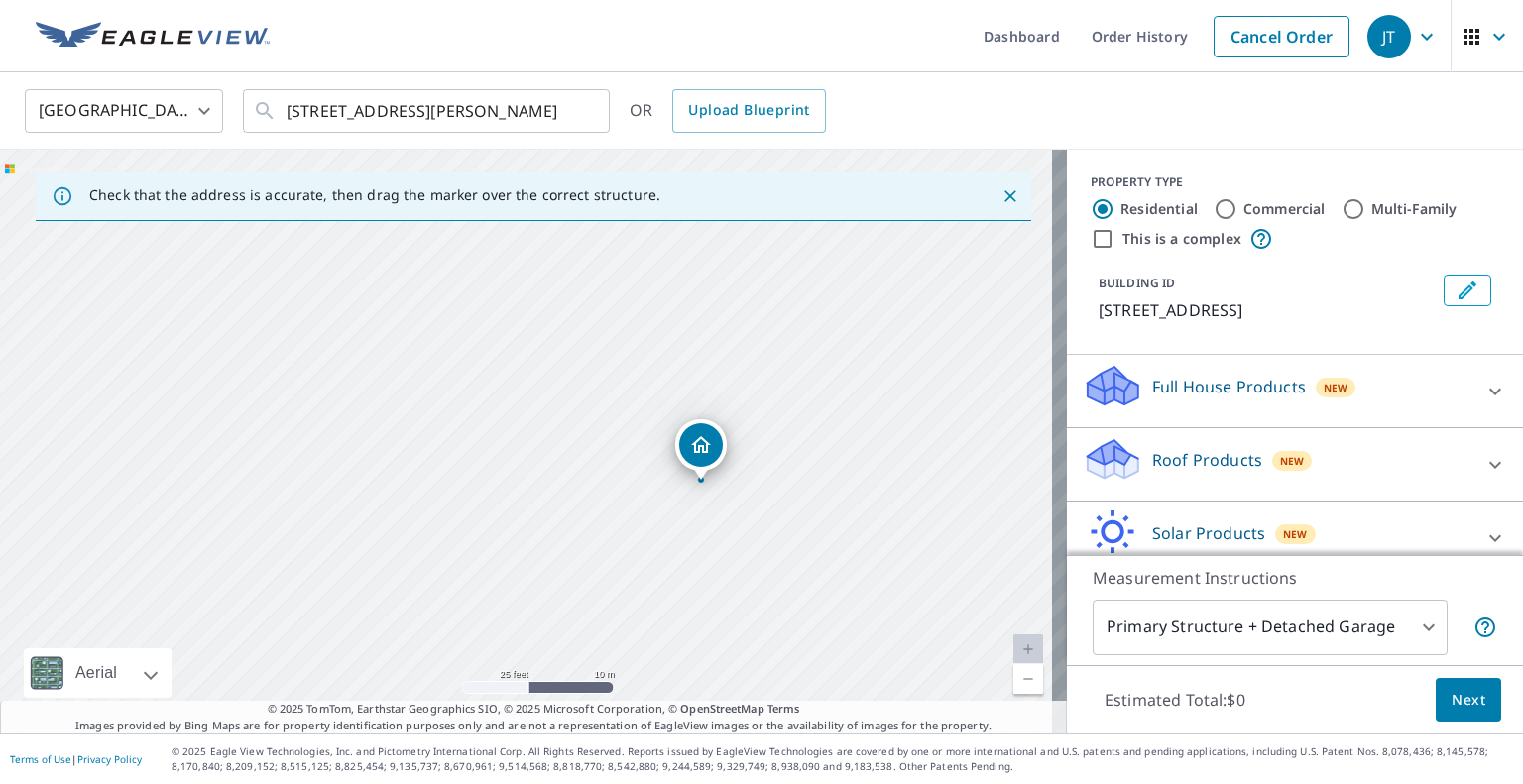drag, startPoint x: 690, startPoint y: 461, endPoint x: 599, endPoint y: 504, distance: 100.6479 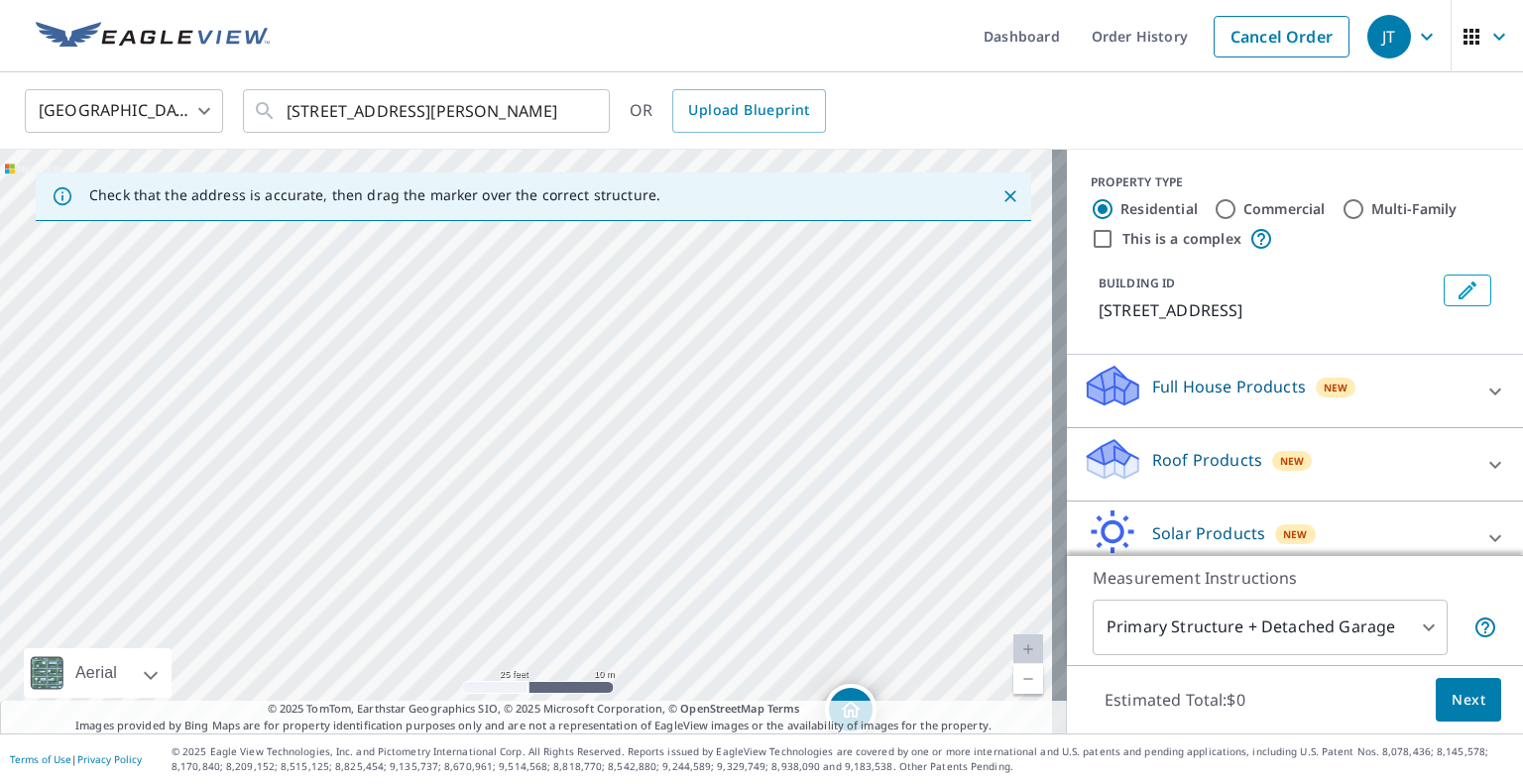 drag, startPoint x: 704, startPoint y: 409, endPoint x: 906, endPoint y: 807, distance: 446.32723 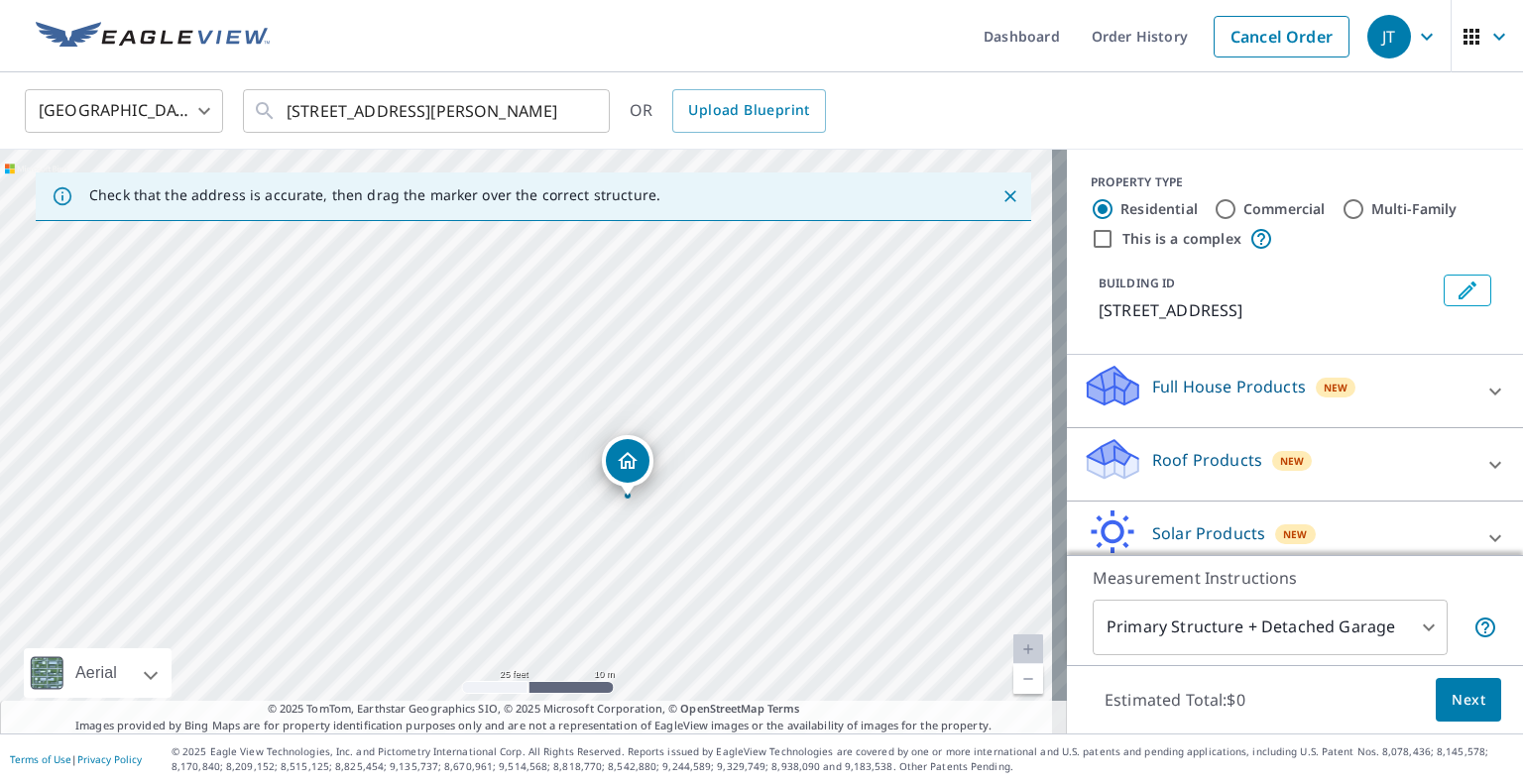 click on "7 Cambridge Dr Belleville, IL 62226" at bounding box center (533, 441) 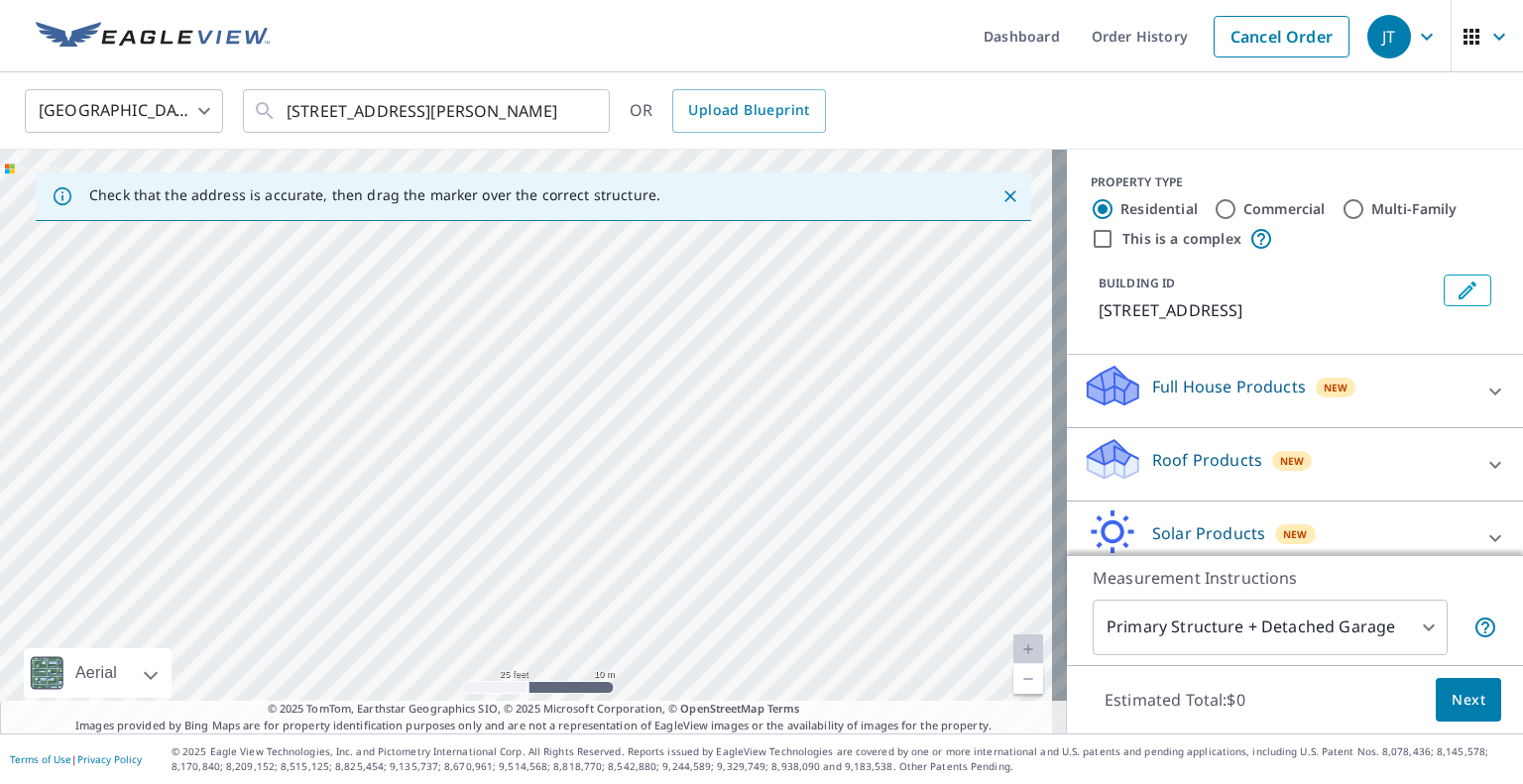 drag, startPoint x: 422, startPoint y: 263, endPoint x: 748, endPoint y: 748, distance: 584.38087 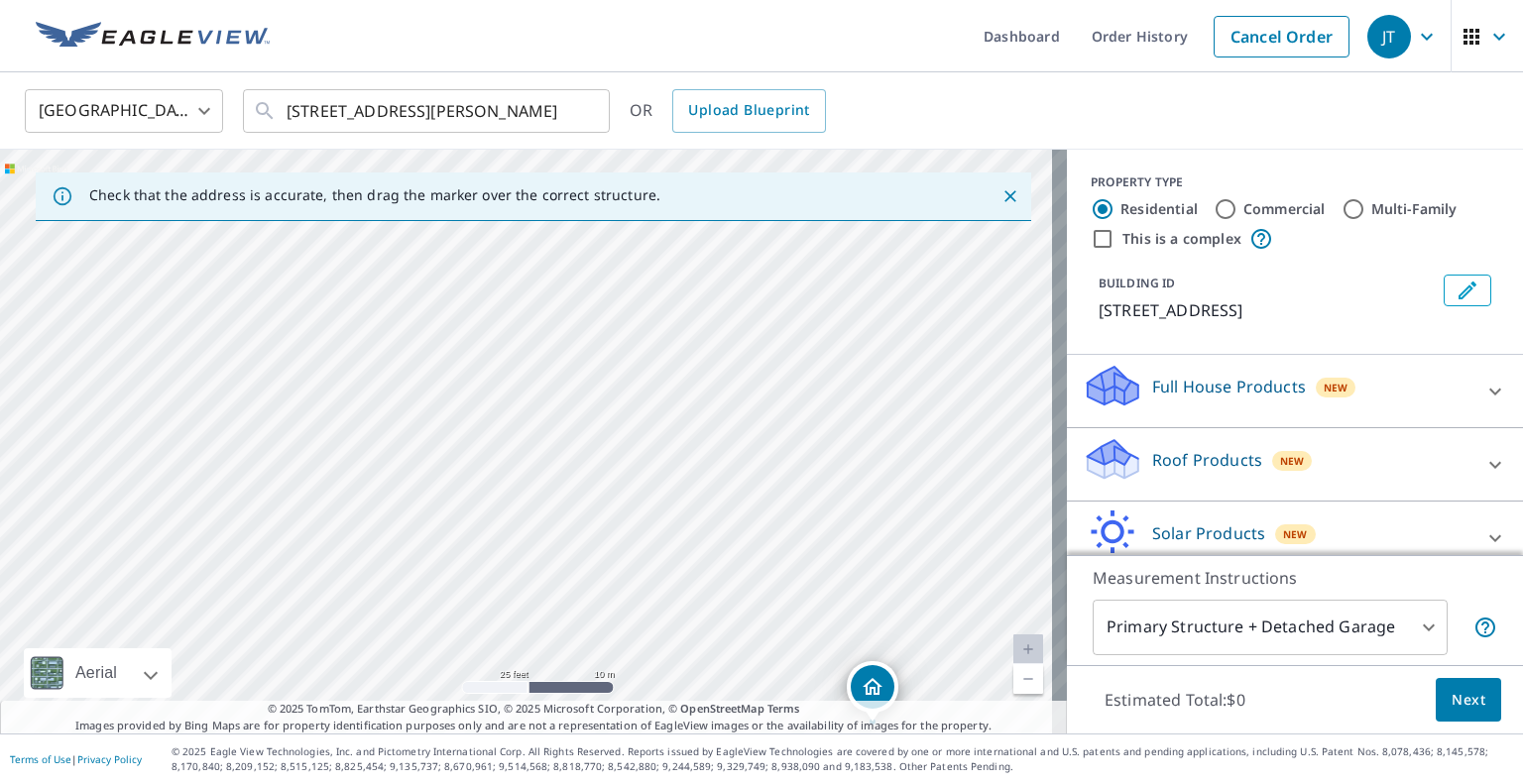 drag, startPoint x: 731, startPoint y: 637, endPoint x: 672, endPoint y: 492, distance: 156.54392 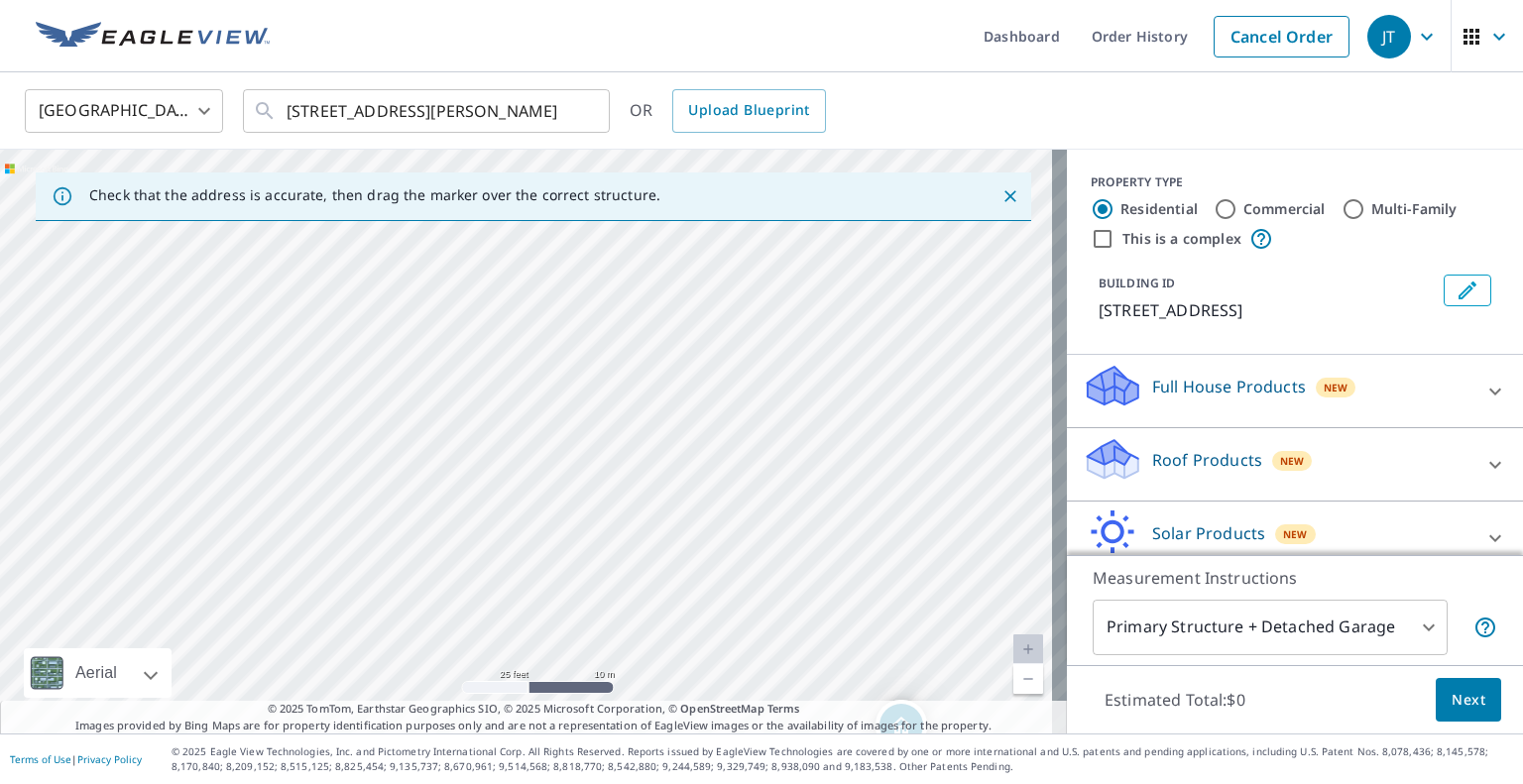 drag, startPoint x: 618, startPoint y: 422, endPoint x: 647, endPoint y: 463, distance: 50.219518 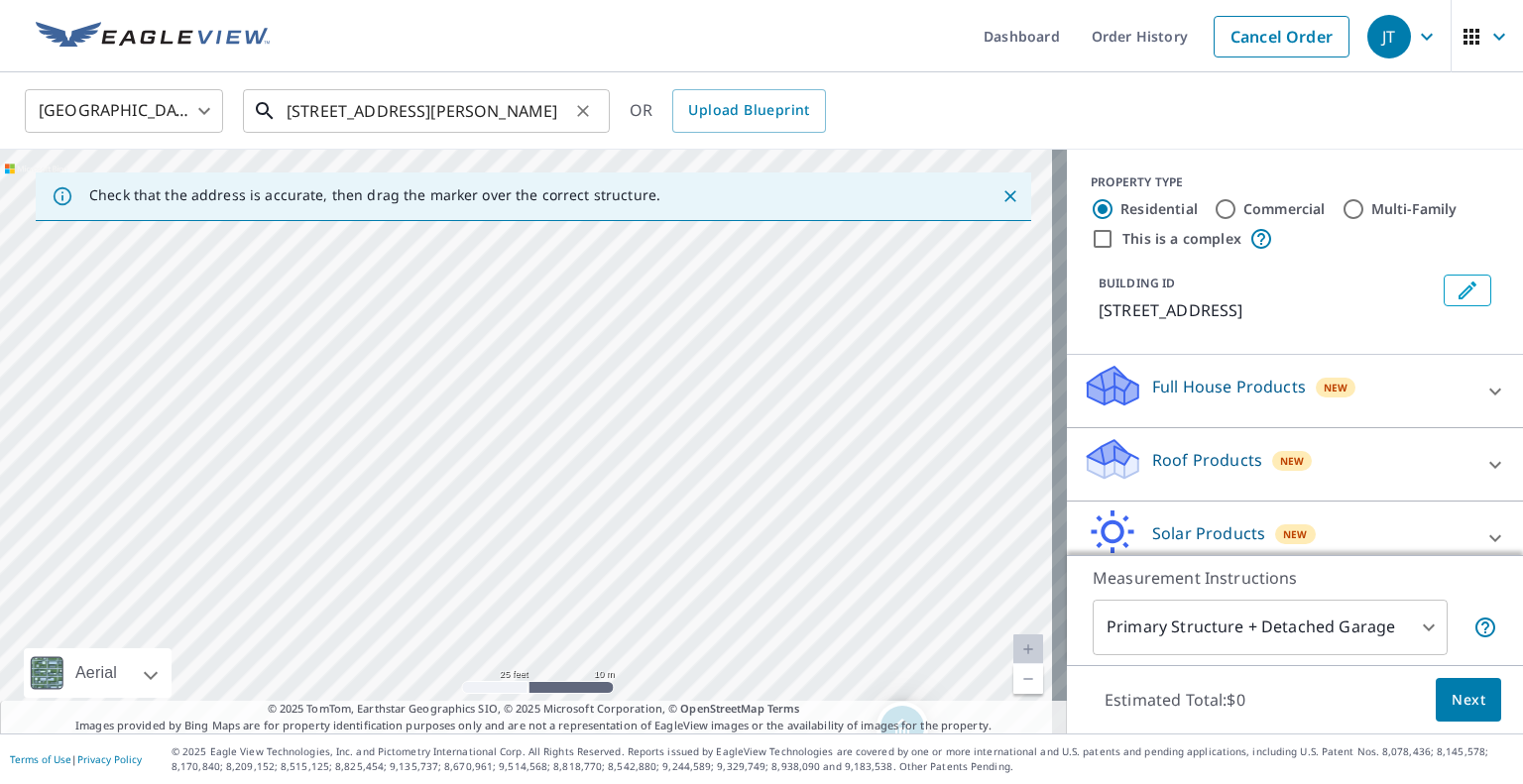 click on "7 Cambridge Dr Belleville, IL 62226" at bounding box center [427, 111] 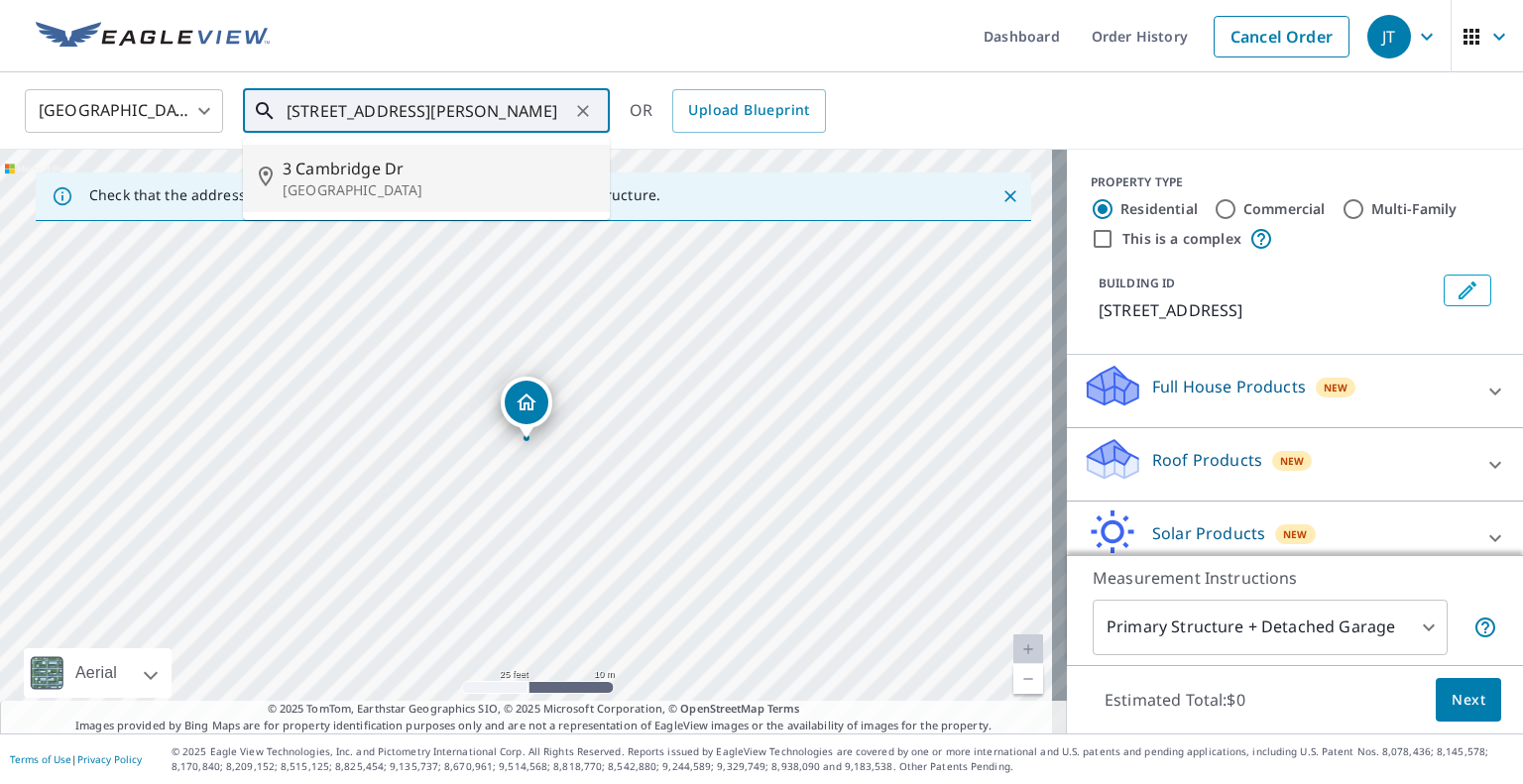 click on "3 Cambridge Dr" at bounding box center [438, 168] 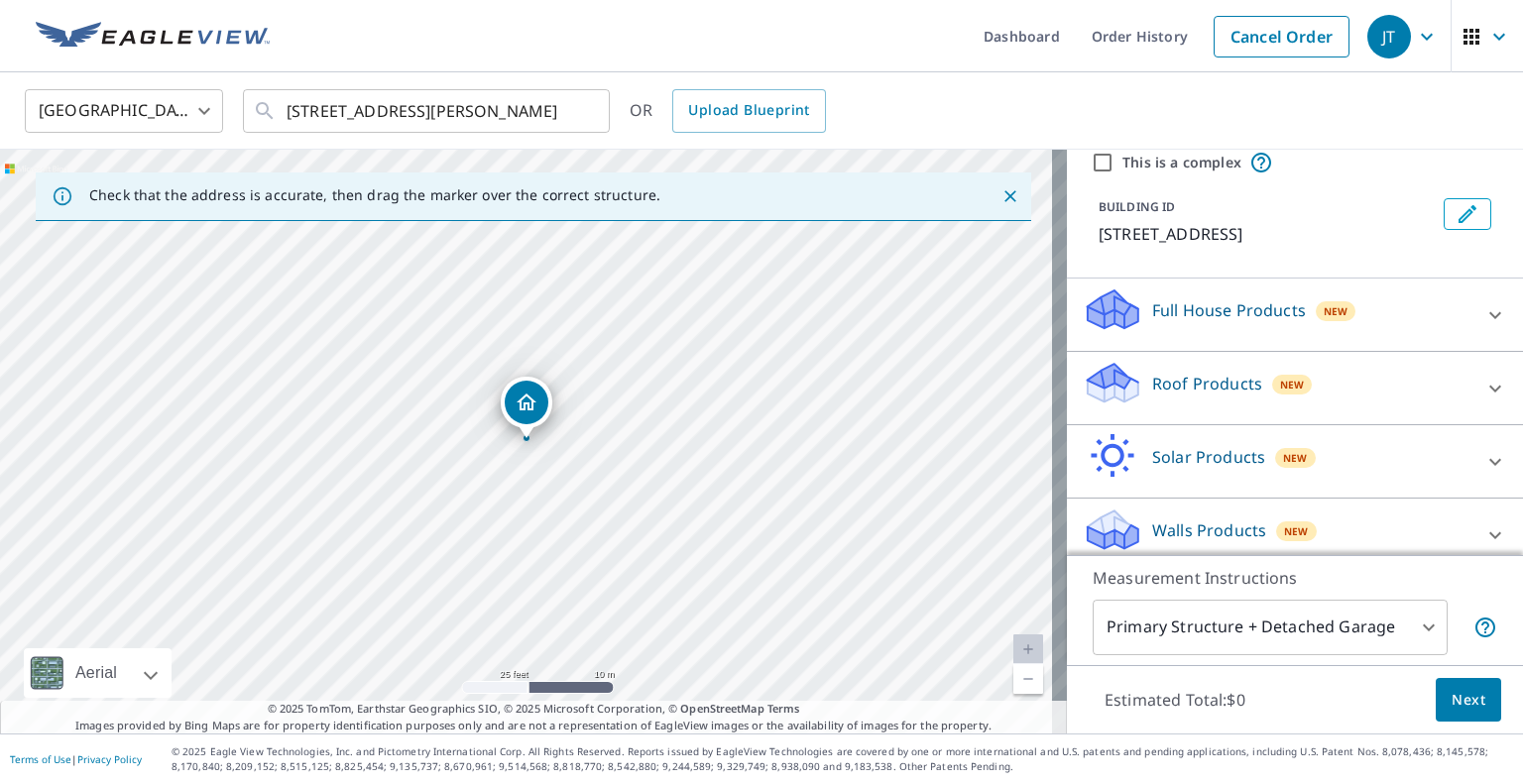 scroll, scrollTop: 91, scrollLeft: 0, axis: vertical 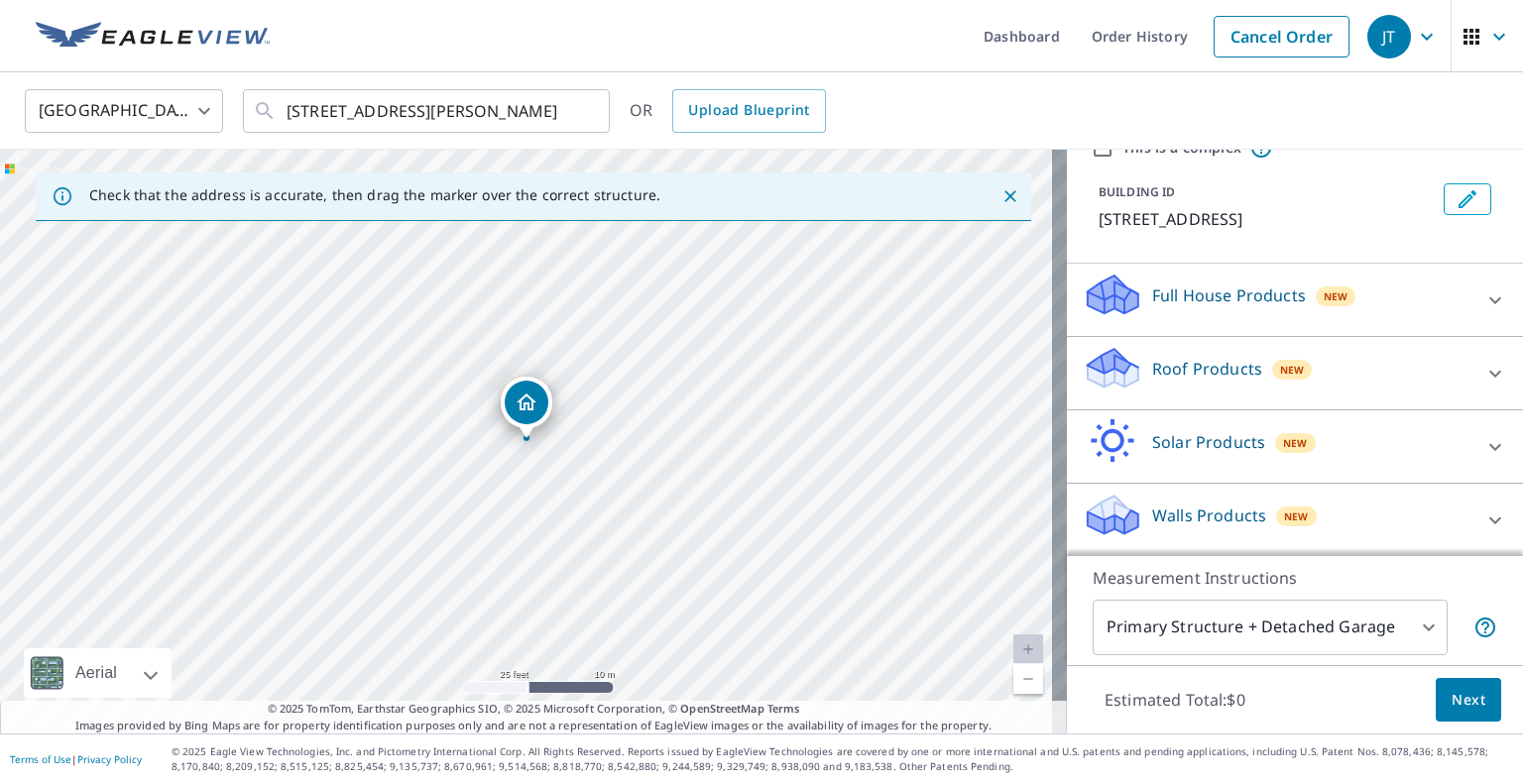 click on "Walls Products" at bounding box center (1209, 515) 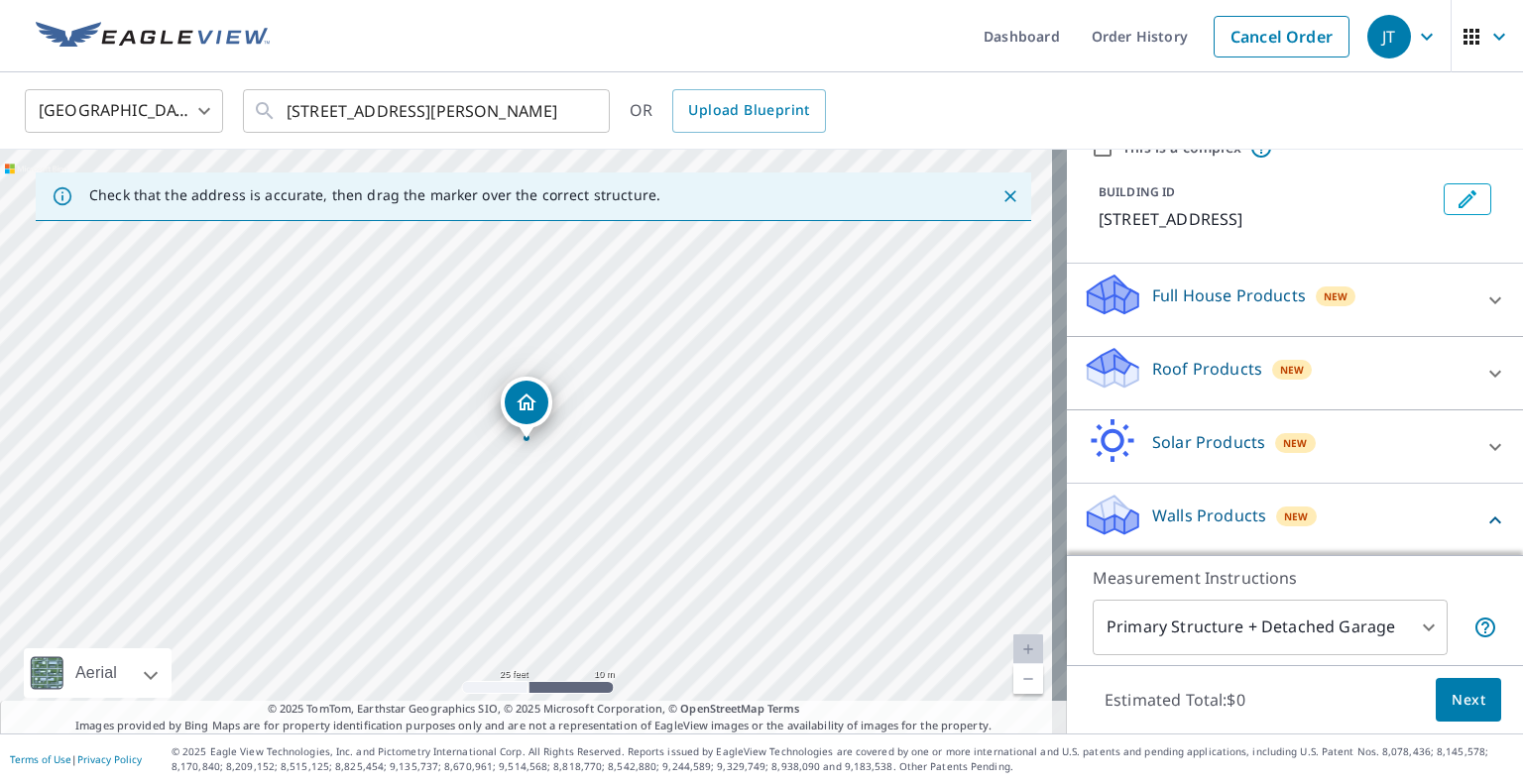 click on "Walls Products" at bounding box center [1209, 515] 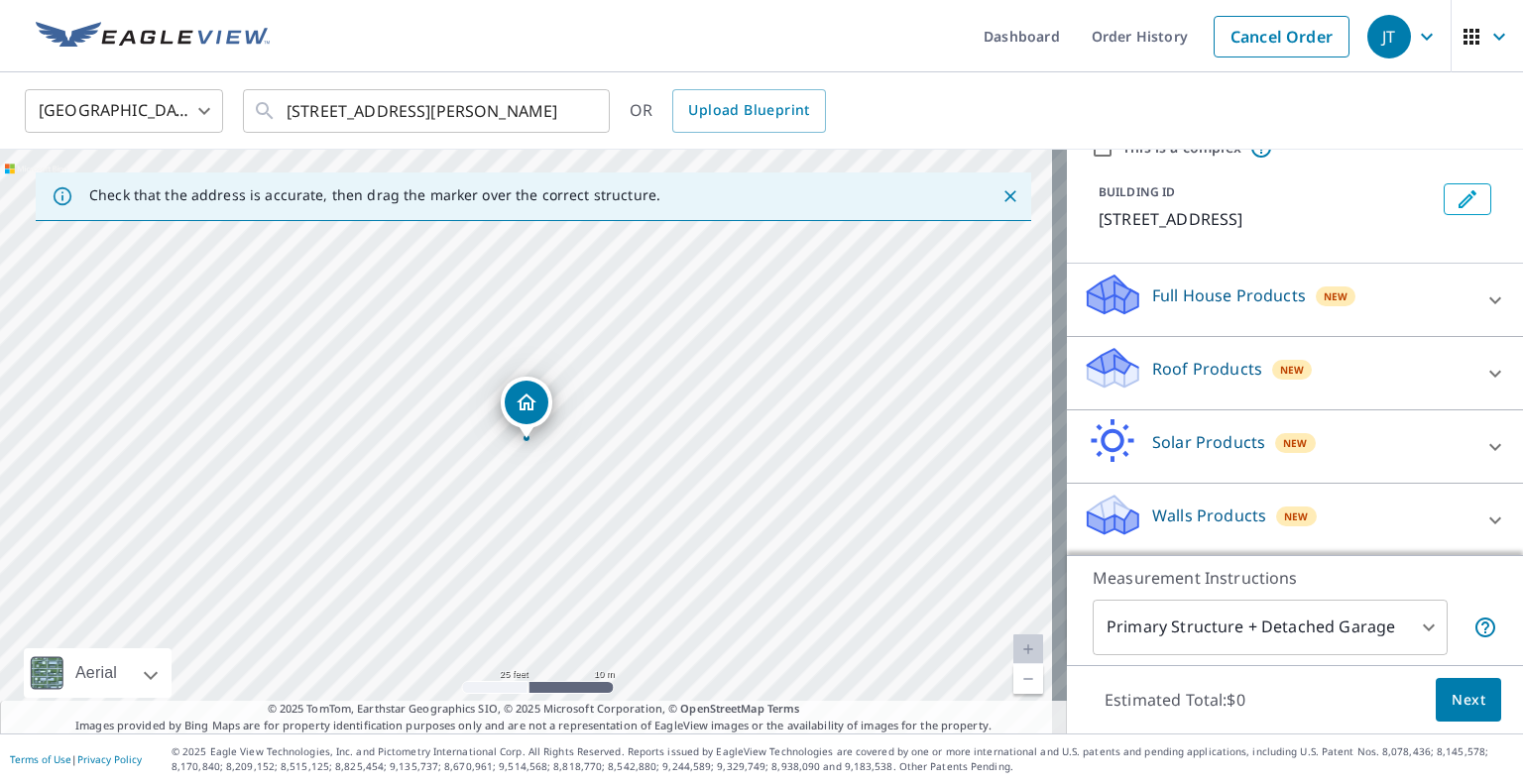 click on "JT .favicon_svg__cls-1{fill:#8ccc4c}.favicon_svg__cls-2{fill:#0098c5} JT
Dashboard Order History Cancel Order JT United States US ​ 3 Cambridge Dr Belleville, IL 62226 ​ OR Upload Blueprint Check that the address is accurate, then drag the marker over the correct structure. 3 Cambridge Dr Belleville, IL 62226 Aerial Road A standard road map Aerial A detailed look from above Labels Labels 25 feet 10 m © 2025 TomTom, © Vexcel Imaging, © 2025 Microsoft Corporation,  © OpenStreetMap Terms © 2025 TomTom, Earthstar Geographics SIO, © 2025 Microsoft Corporation, ©   OpenStreetMap   Terms Images provided by Bing Maps are for property identification purposes only and are not a representation of EagleView images or the availability of images for the property. PROPERTY TYPE Residential Commercial Multi-Family This is a complex BUILDING ID 3 Cambridge Dr, Belleville, IL, 62226 Full House Products New Full House™ $105 Roof Products New Premium $32.75 - $87 QuickSquares™ $18 Gutter $13.75 $18 New $79 1" at bounding box center (762, 392) 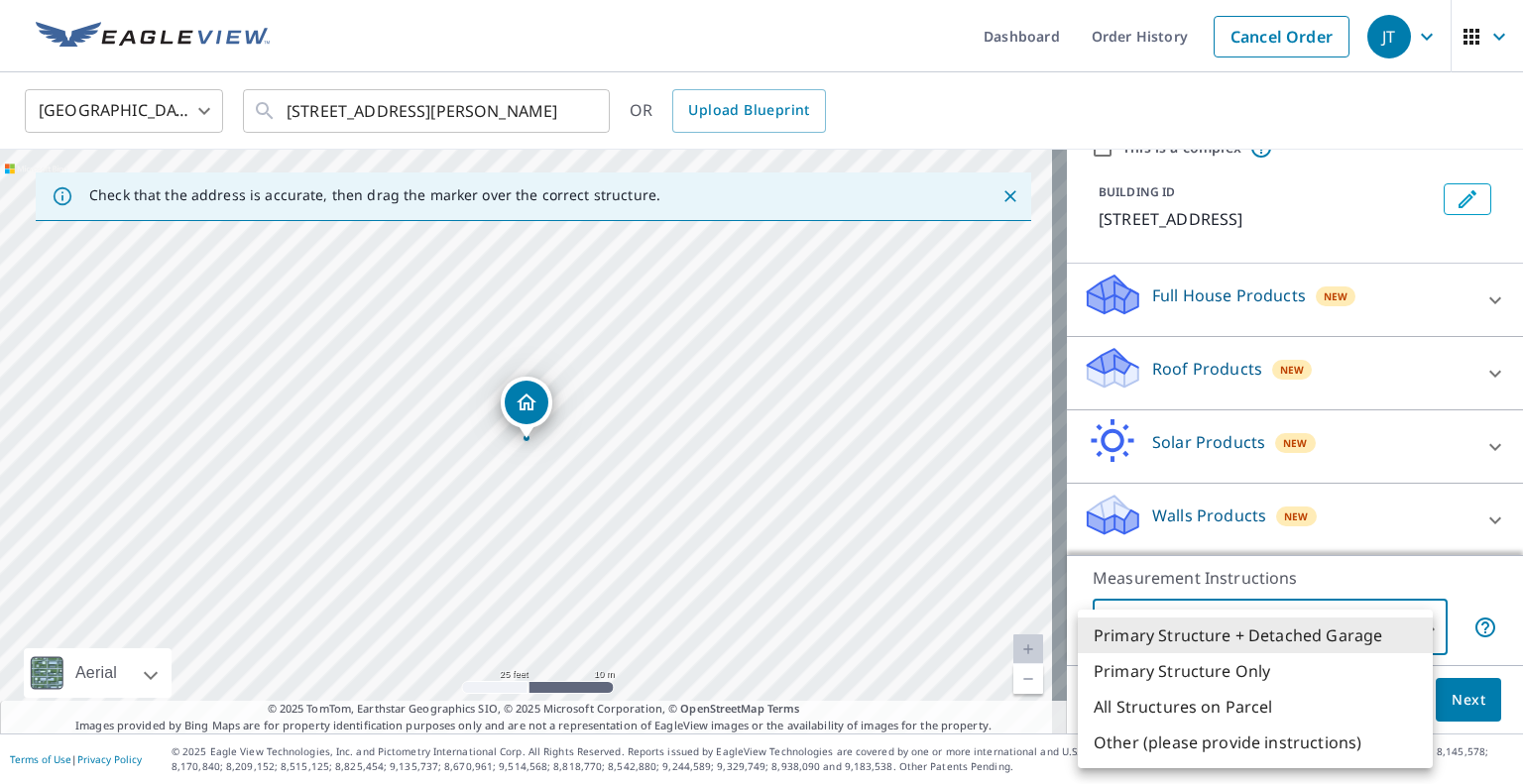 click on "Primary Structure Only" at bounding box center [1255, 671] 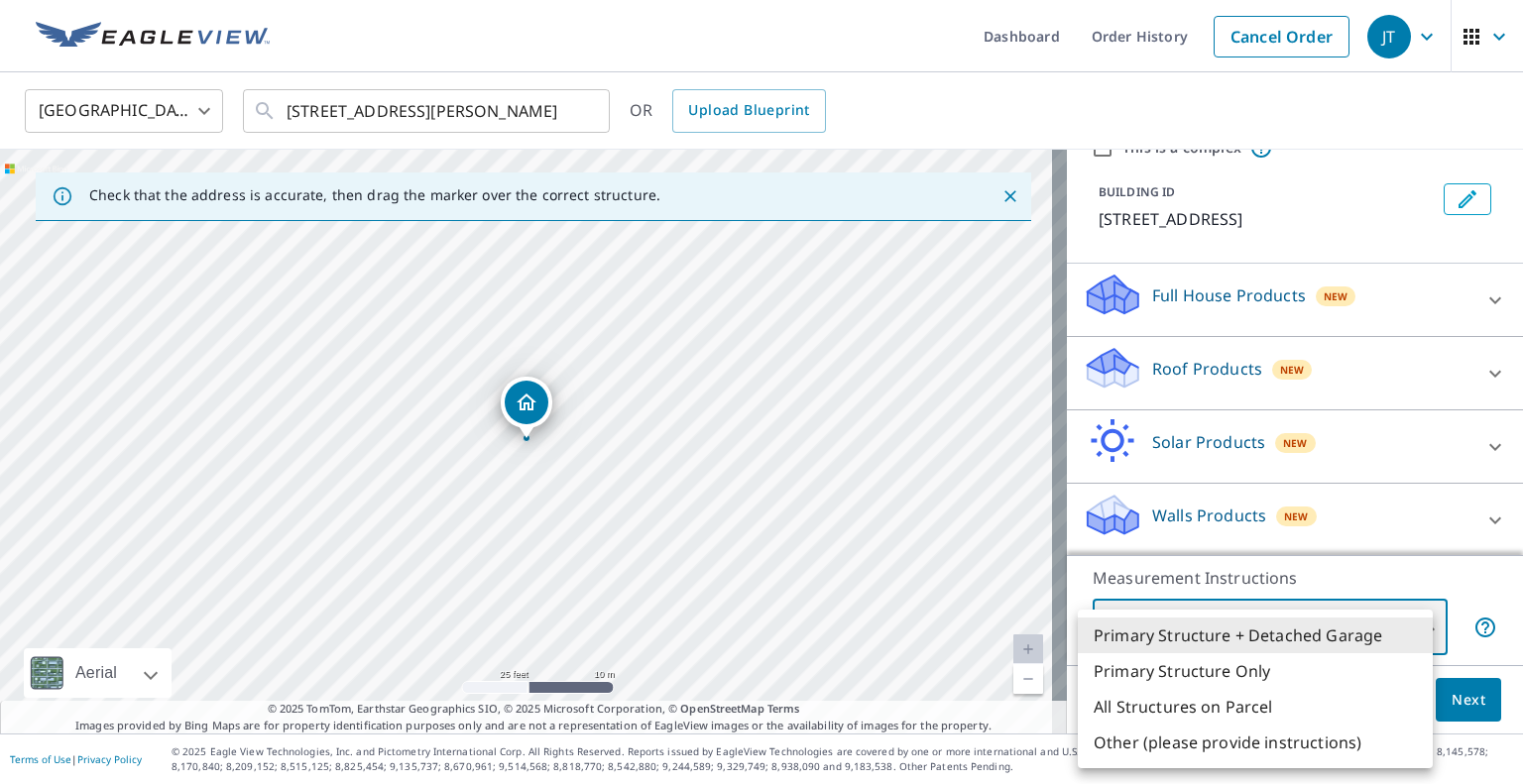 type on "2" 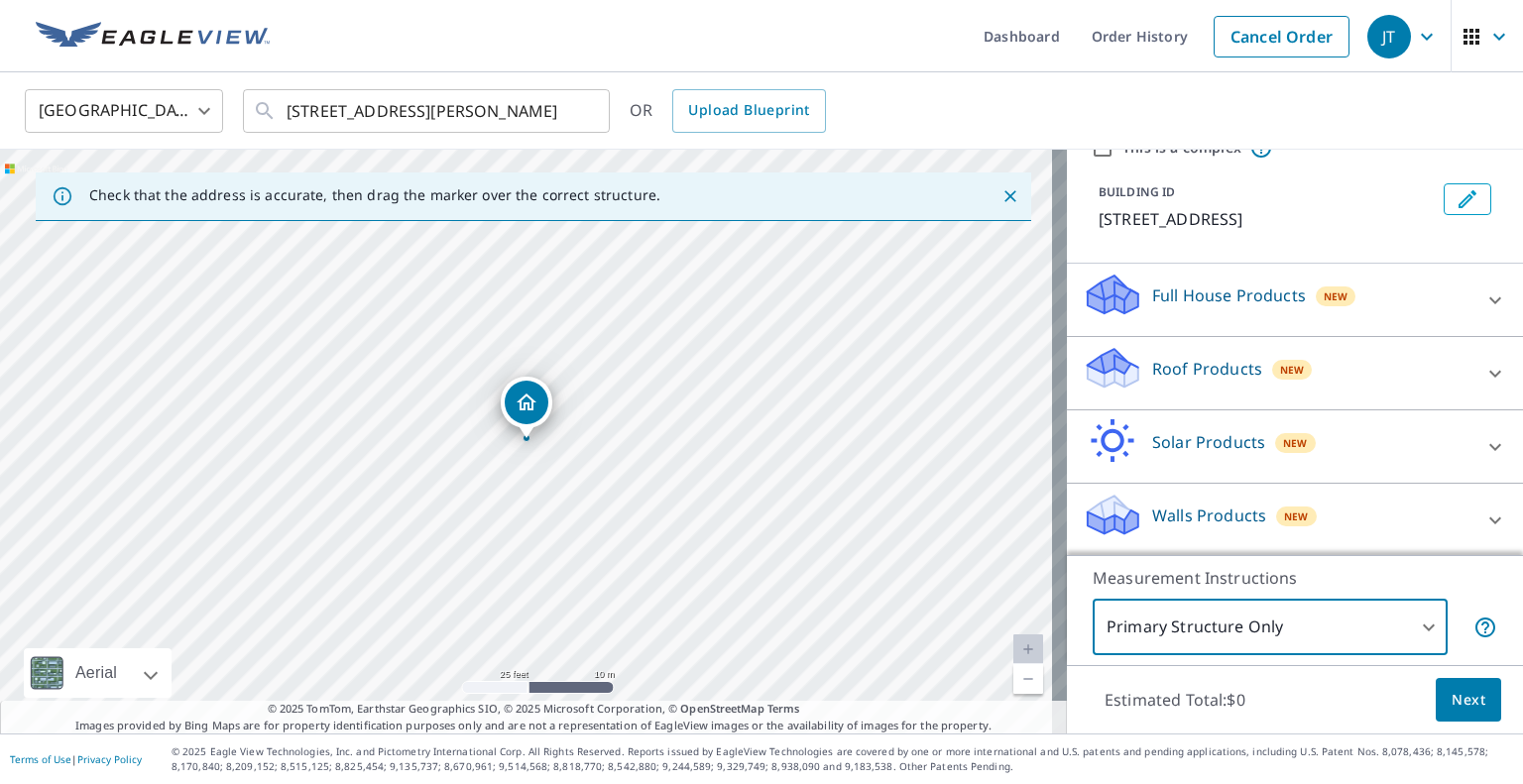 click on "Walls Products" at bounding box center (1209, 515) 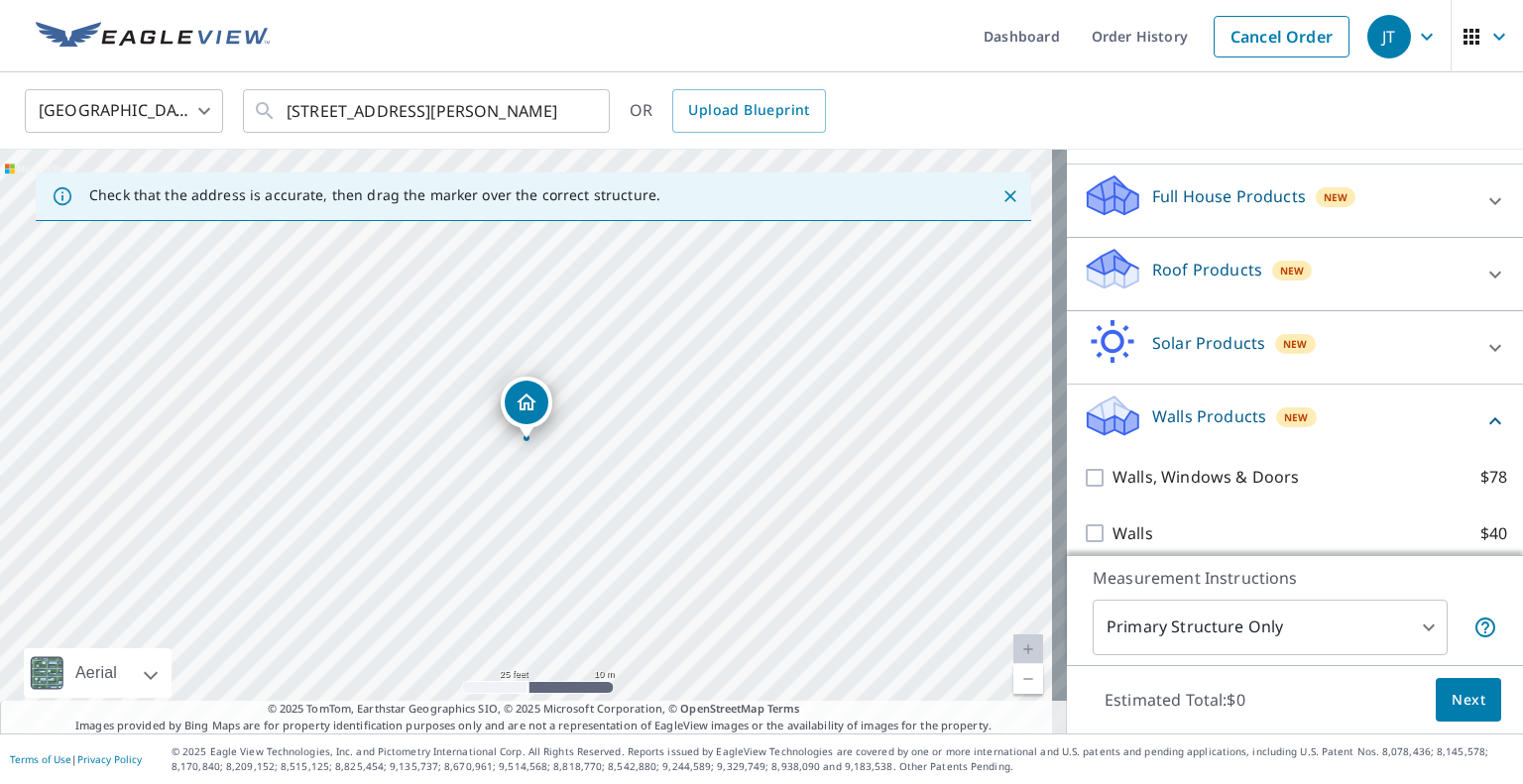 scroll, scrollTop: 205, scrollLeft: 0, axis: vertical 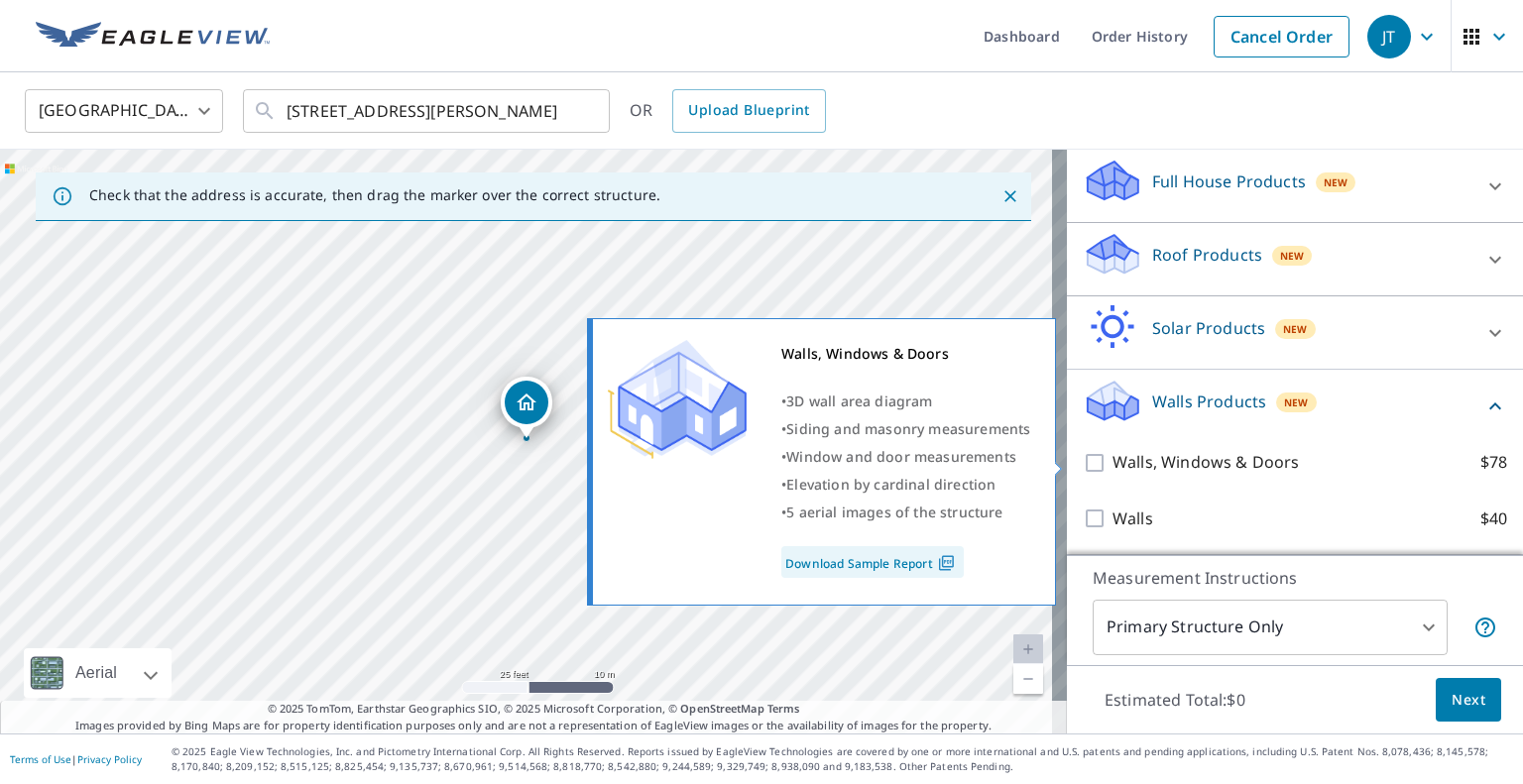 click on "Walls, Windows & Doors $78" at bounding box center (1098, 463) 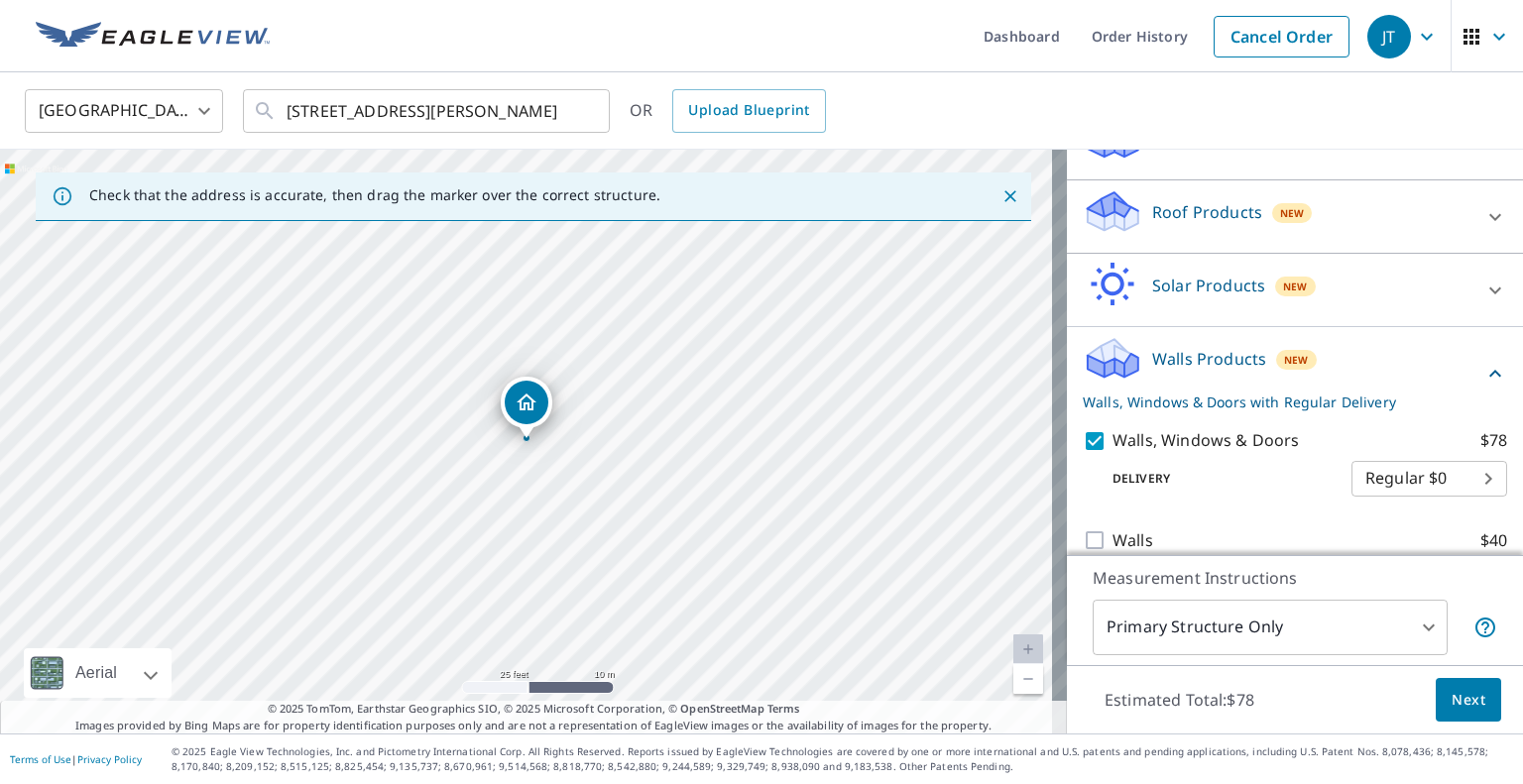 scroll, scrollTop: 270, scrollLeft: 0, axis: vertical 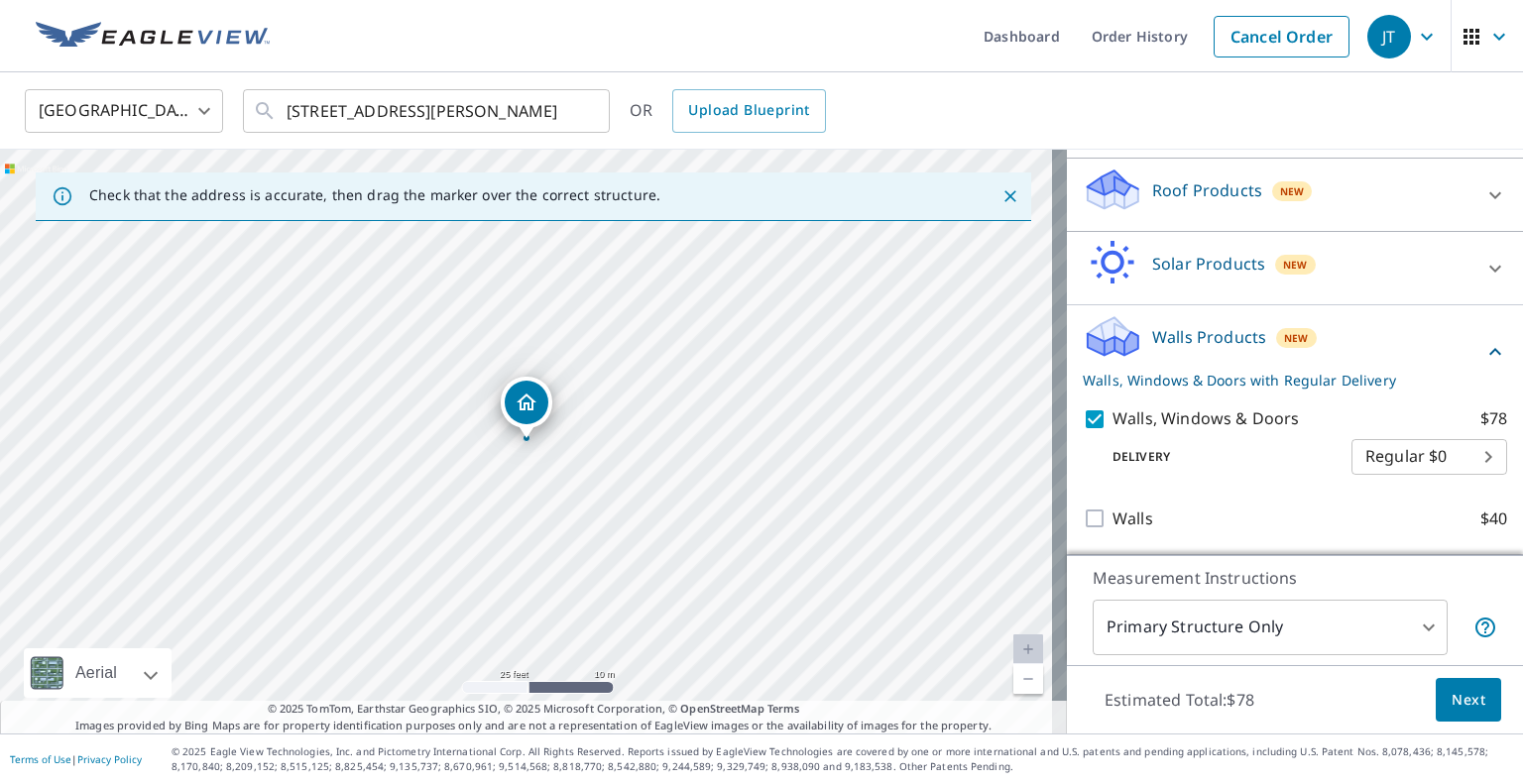 click on "JT .favicon_svg__cls-1{fill:#8ccc4c}.favicon_svg__cls-2{fill:#0098c5} JT
Dashboard Order History Cancel Order JT United States US ​ 3 Cambridge Dr Belleville, IL 62226 ​ OR Upload Blueprint Check that the address is accurate, then drag the marker over the correct structure. 3 Cambridge Dr Belleville, IL 62226 Aerial Road A standard road map Aerial A detailed look from above Labels Labels 25 feet 10 m © 2025 TomTom, © Vexcel Imaging, © 2025 Microsoft Corporation,  © OpenStreetMap Terms © 2025 TomTom, Earthstar Geographics SIO, © 2025 Microsoft Corporation, ©   OpenStreetMap   Terms Images provided by Bing Maps are for property identification purposes only and are not a representation of EagleView images or the availability of images for the property. PROPERTY TYPE Residential Commercial Multi-Family This is a complex BUILDING ID 3 Cambridge Dr, Belleville, IL, 62226 Full House Products New Full House™ $105 Roof Products New Premium $32.75 - $87 QuickSquares™ $18 Gutter $13.75 $18 New $79 8" at bounding box center (762, 392) 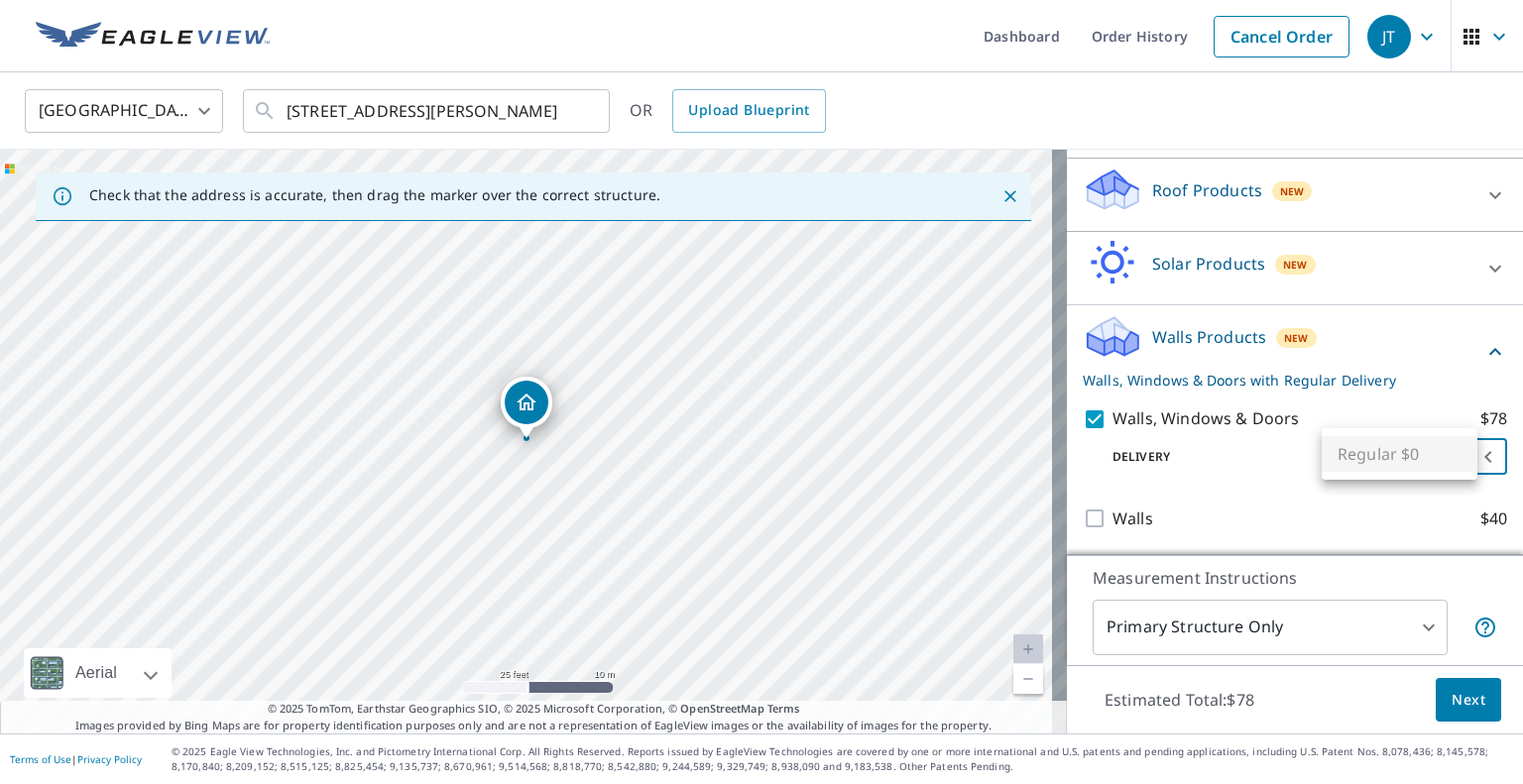 click on "Regular $0" at bounding box center (1399, 454) 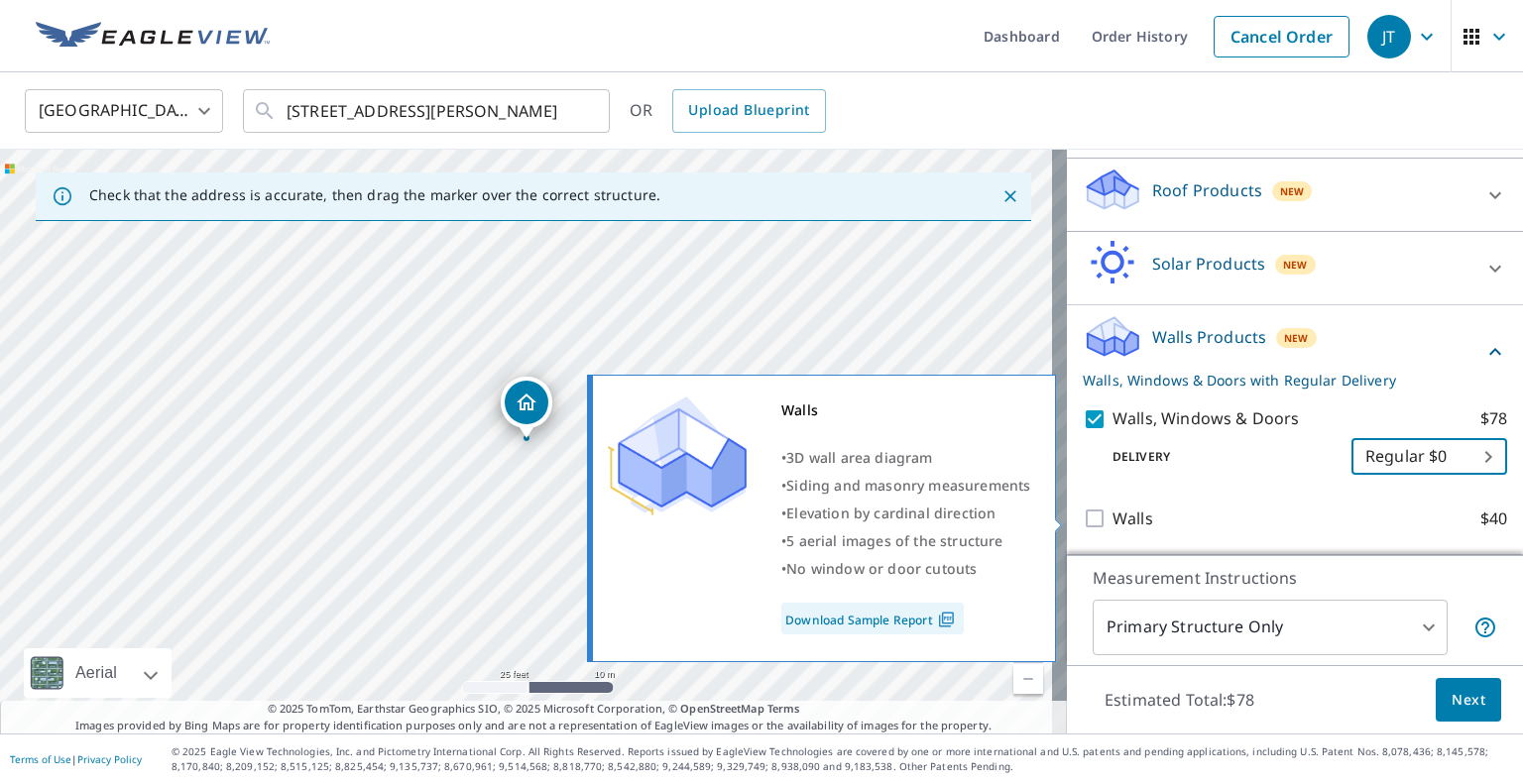 click on "Walls $40" at bounding box center (1098, 518) 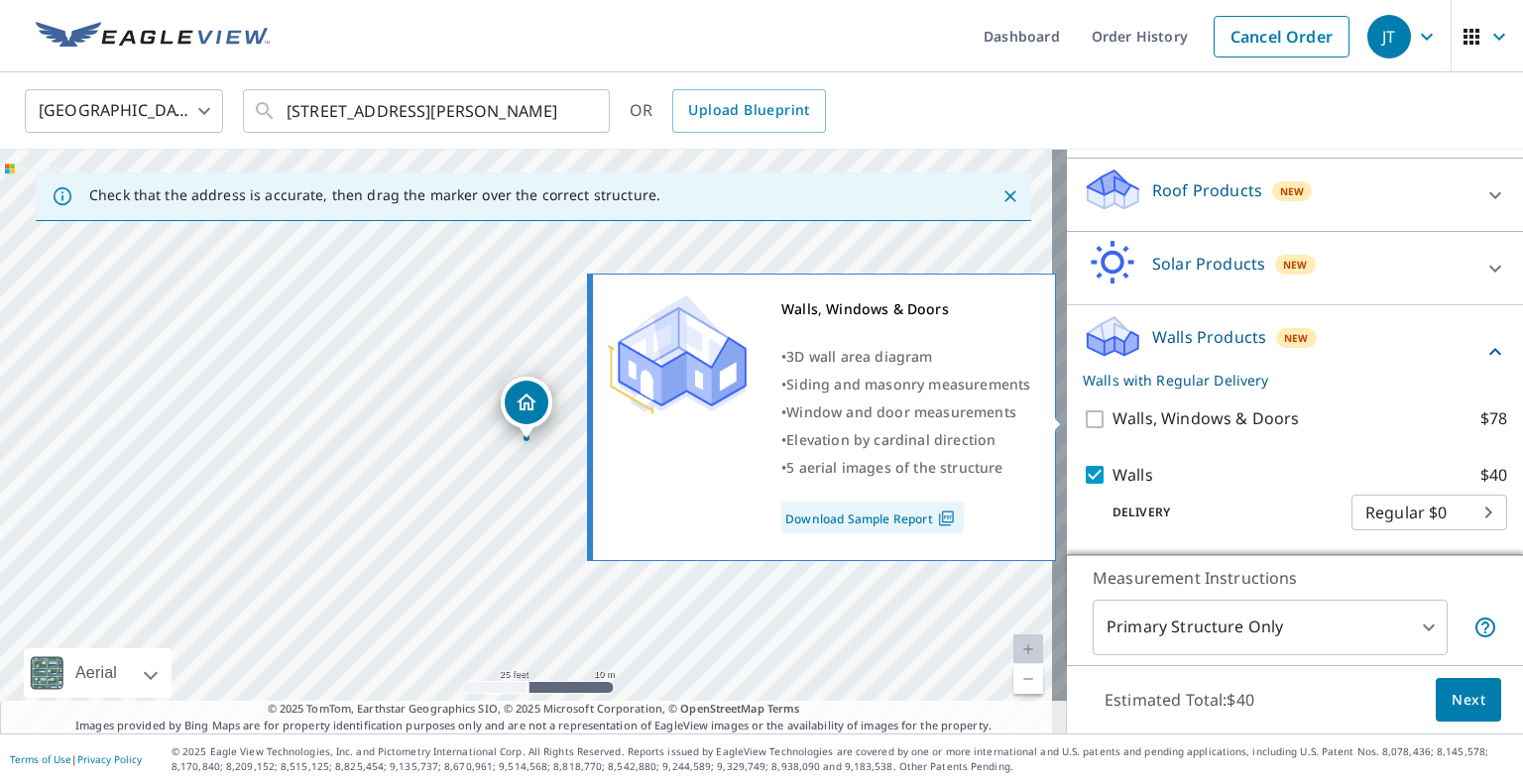 click on "Walls, Windows & Doors $78" at bounding box center (1098, 419) 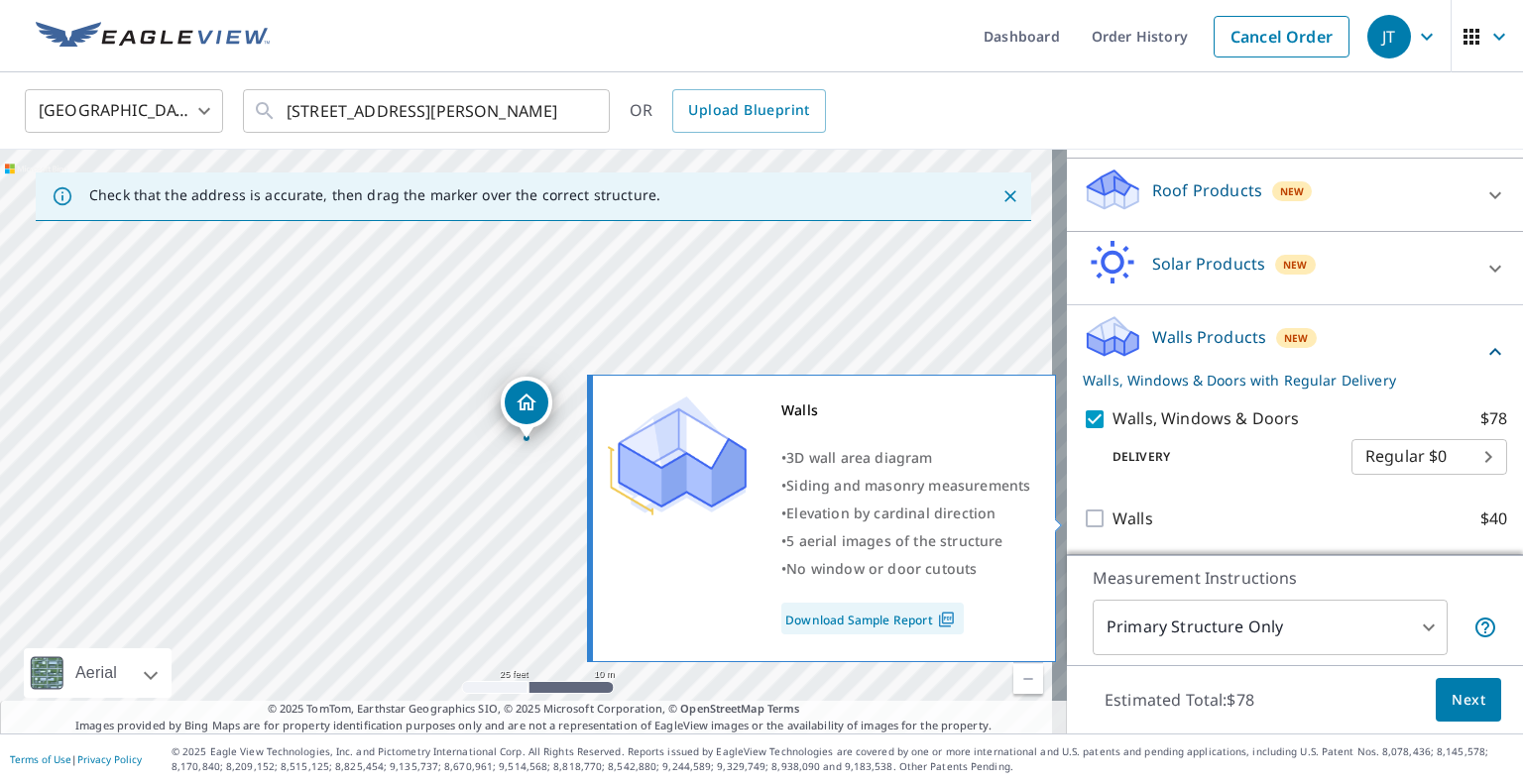 click on "Walls $40" at bounding box center [1098, 518] 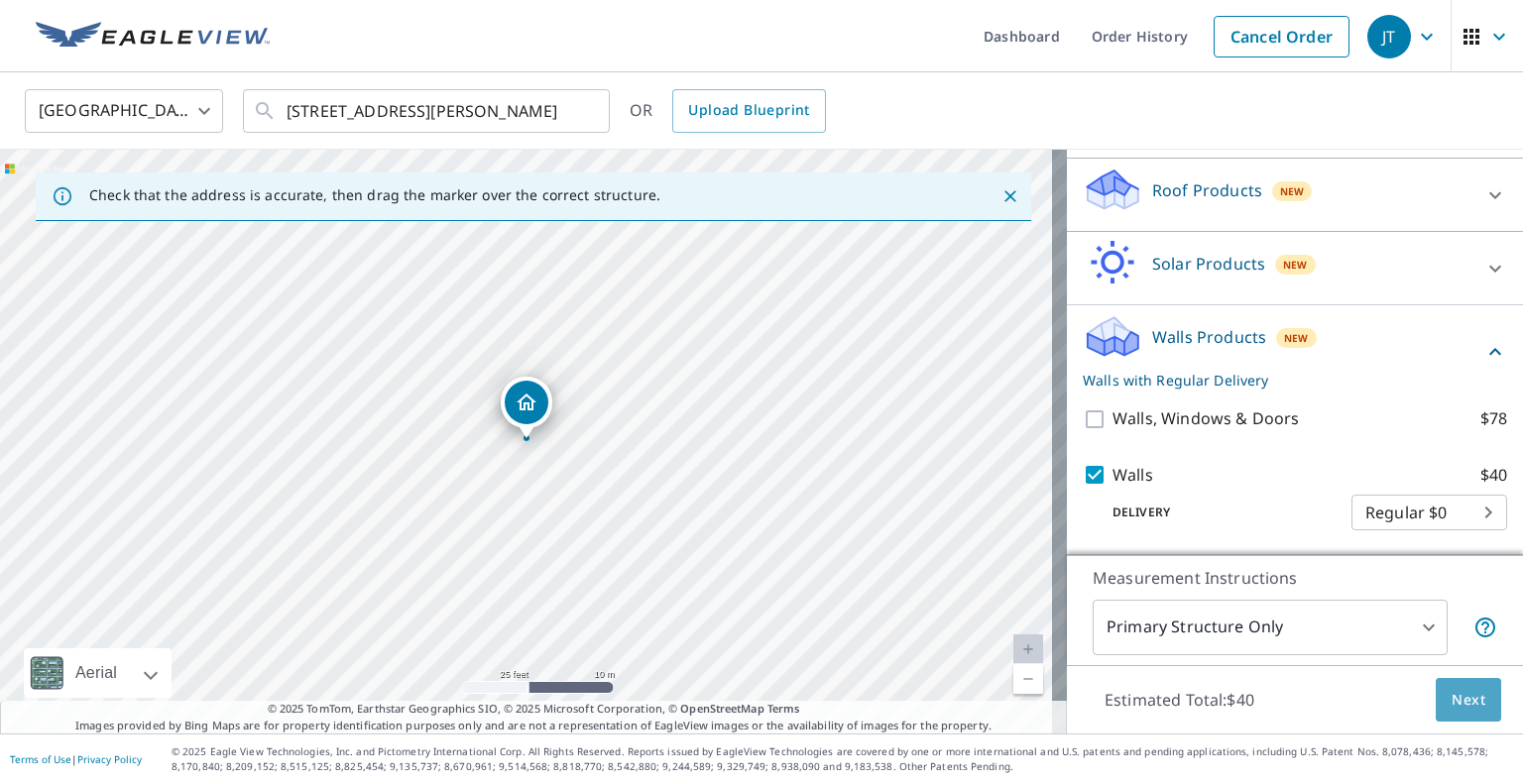 click on "Next" at bounding box center [1468, 700] 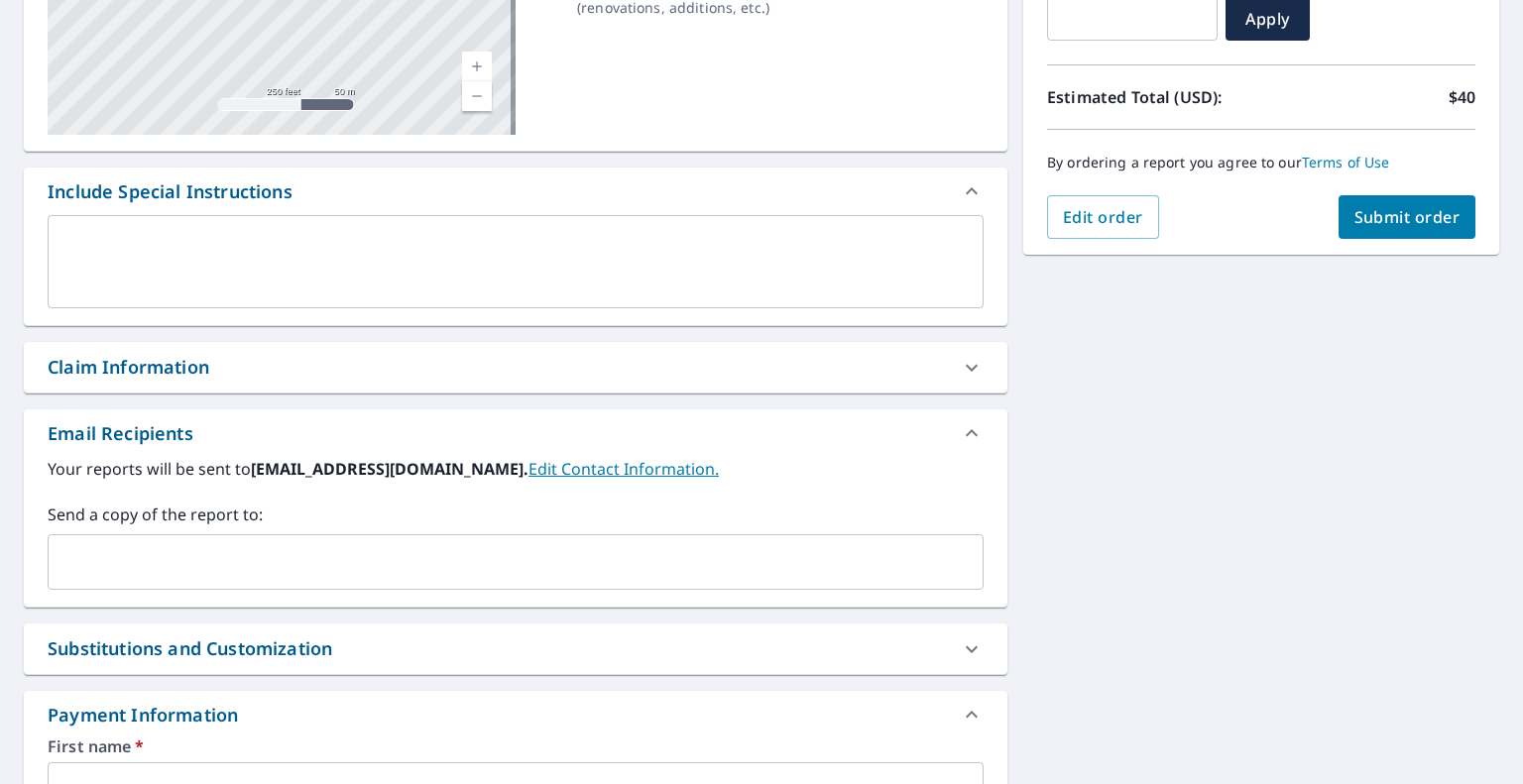scroll, scrollTop: 354, scrollLeft: 0, axis: vertical 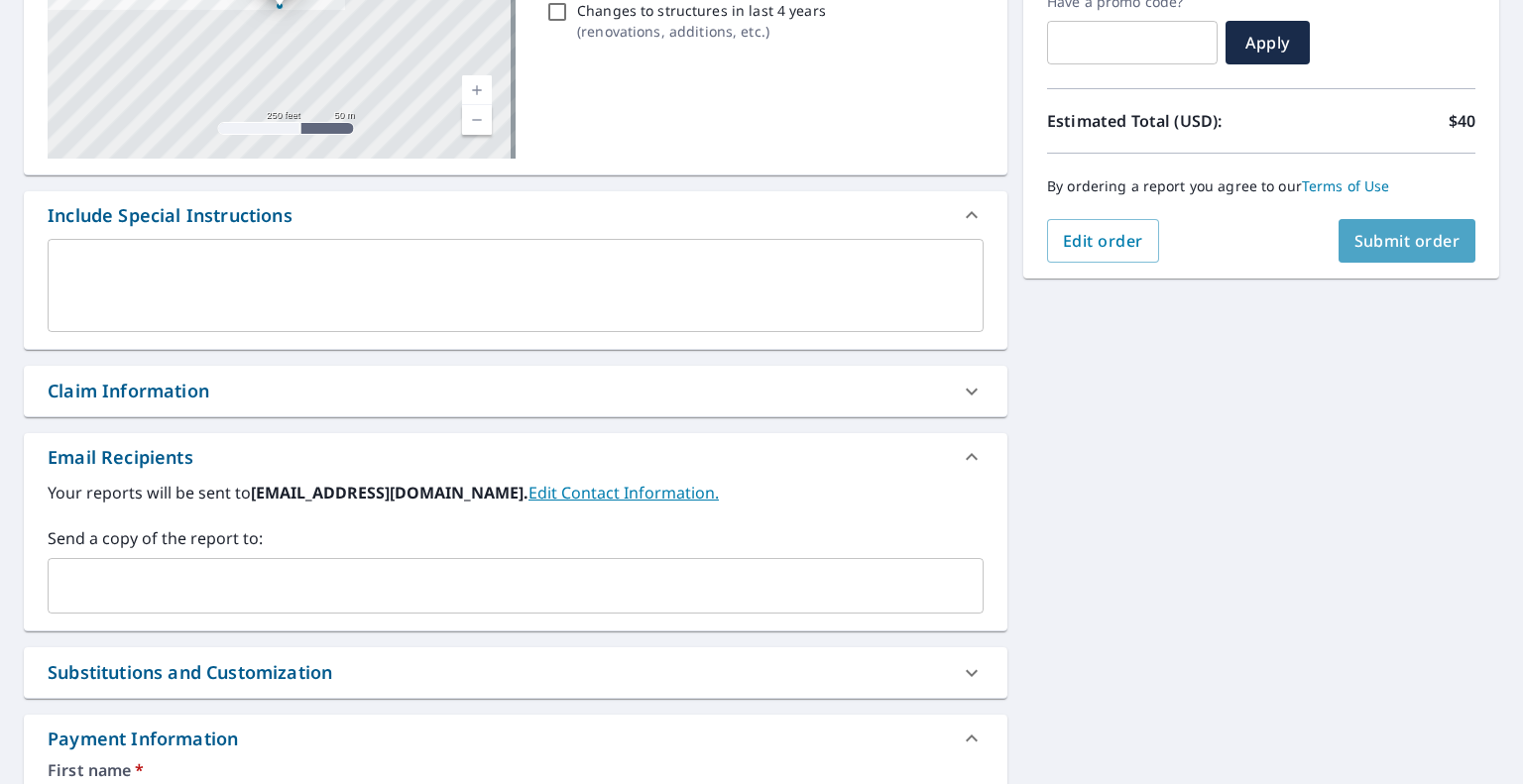 click on "Submit order" at bounding box center [1407, 241] 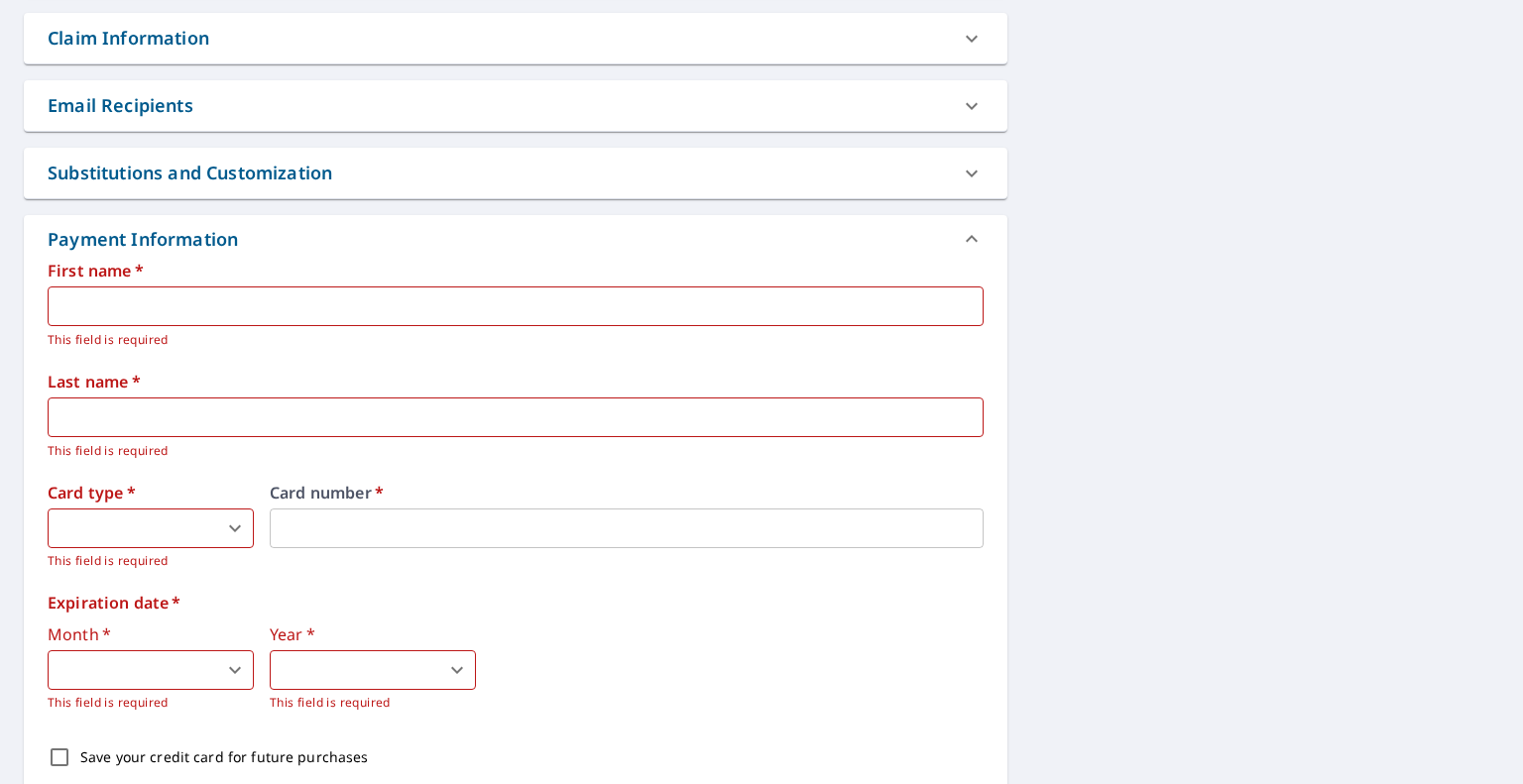scroll, scrollTop: 732, scrollLeft: 0, axis: vertical 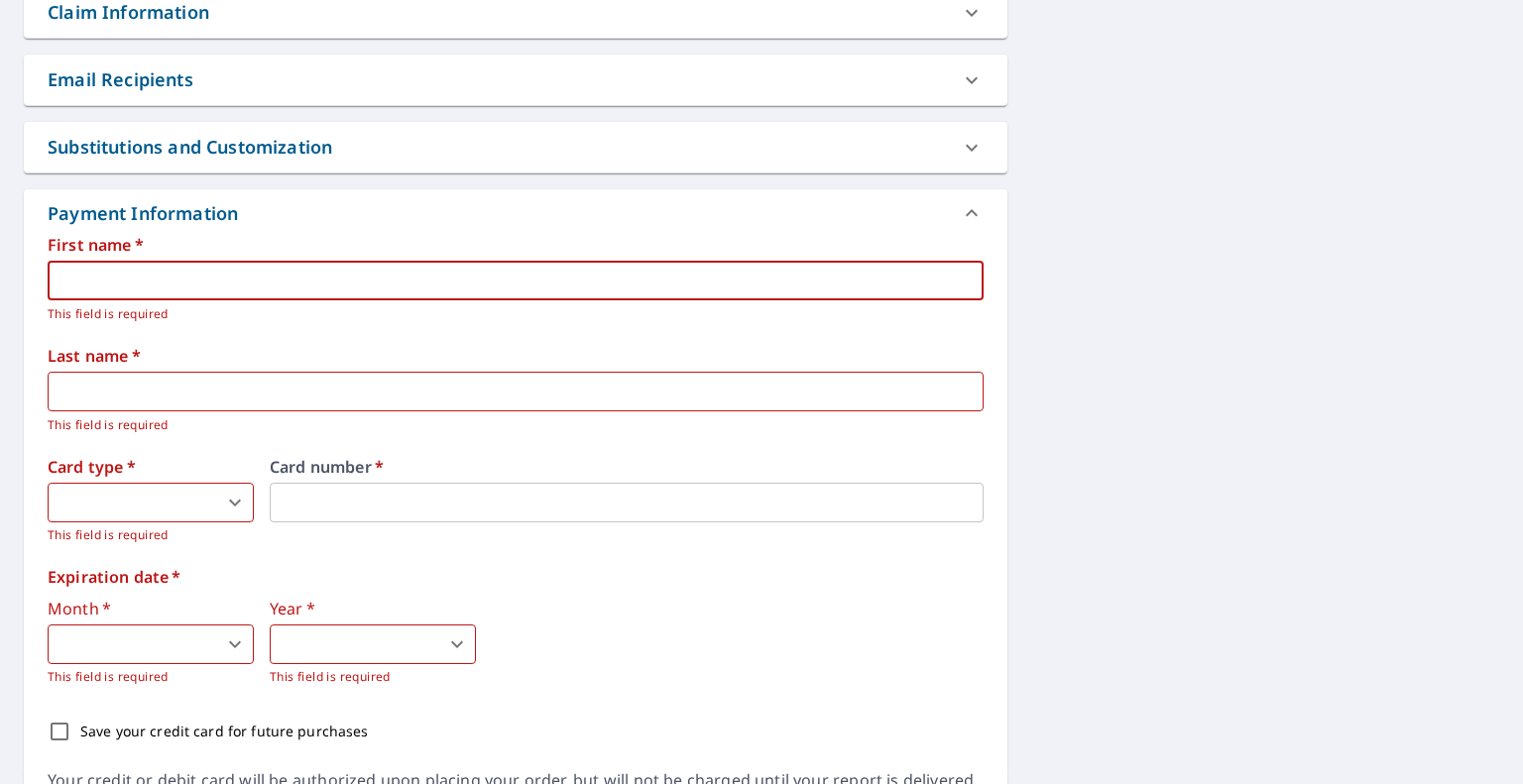 click at bounding box center [516, 280] 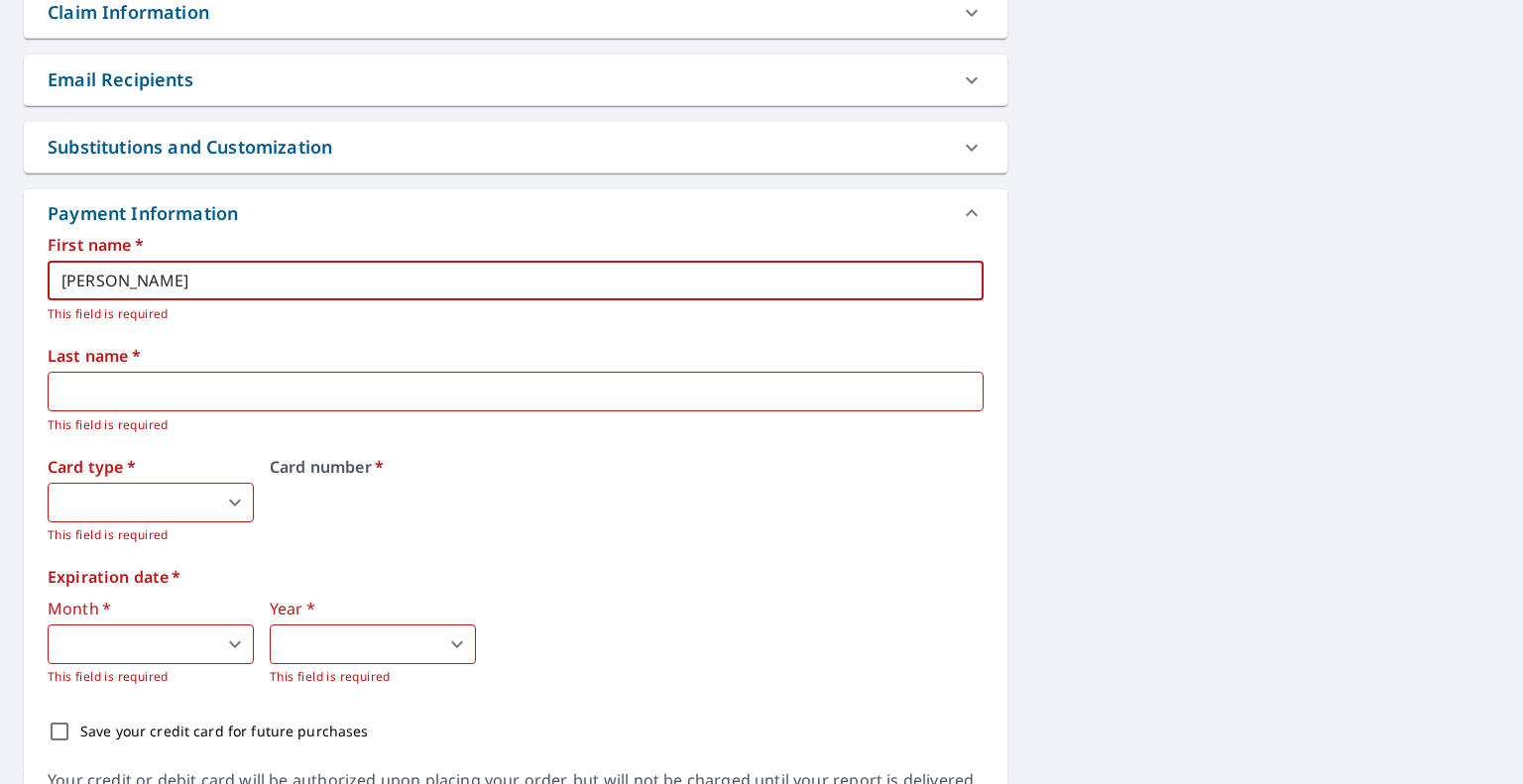 type on "Jesse" 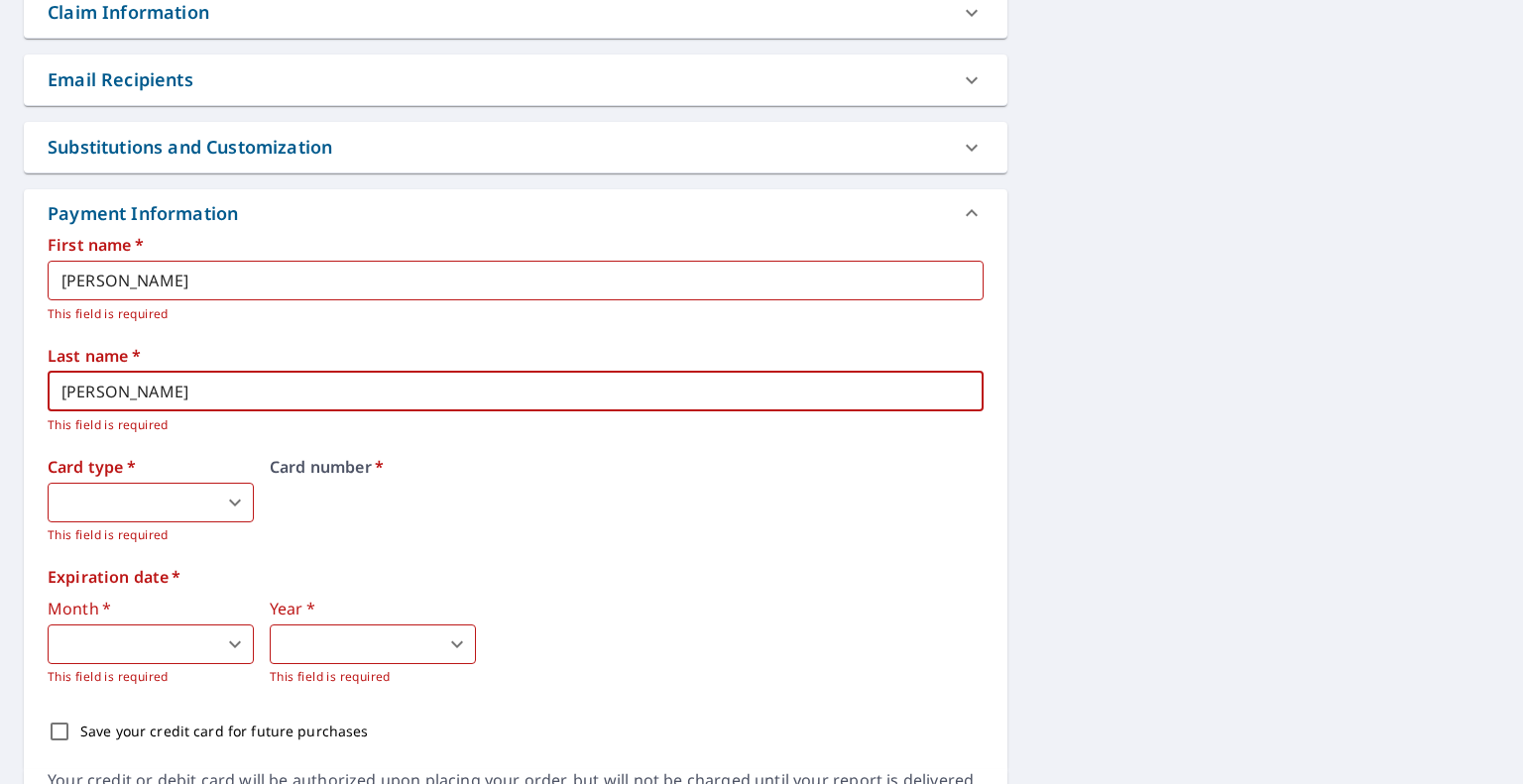 type on "Tedder" 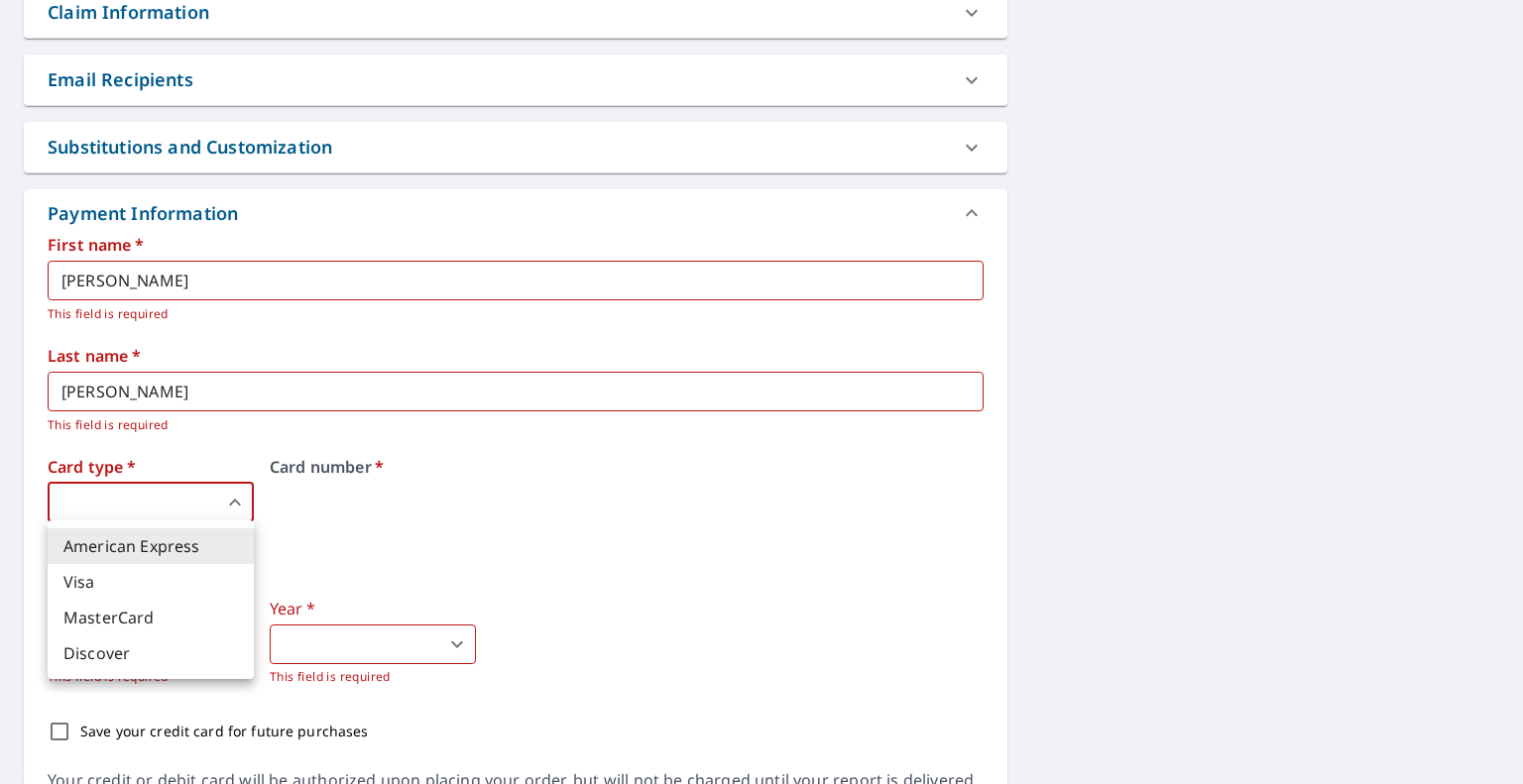 click on "JT .favicon_svg__cls-1{fill:#8ccc4c}.favicon_svg__cls-2{fill:#0098c5} JT
Dashboard Order History Cancel Order JT Dashboard / Finalize Order Finalize Order 3 Cambridge Dr Belleville, IL 62226 Aerial Road A standard road map Aerial A detailed look from above Labels Labels 250 feet 50 m © 2025 TomTom, © Vexcel Imaging, © 2025 Microsoft Corporation,  © OpenStreetMap Terms PROPERTY TYPE Residential BUILDING ID 3 Cambridge Dr, Belleville, IL, 62226 Changes to structures in last 4 years ( renovations, additions, etc. ) Include Special Instructions x ​ Claim Information Claim number ​ Claim information ​ PO number ​ Date of loss ​ Cat ID ​ Email Recipients Your reports will be sent to  liberation.jt@gmail.com.  Edit Contact Information. Send a copy of the report to: ​ Substitutions and Customization Additional Report Formats (Not available for all reports) DXF RXF XML Add-ons and custom cover page Property Owner Report Include custom cover page Payment Information First name   * Jesse ​ *" at bounding box center (762, 392) 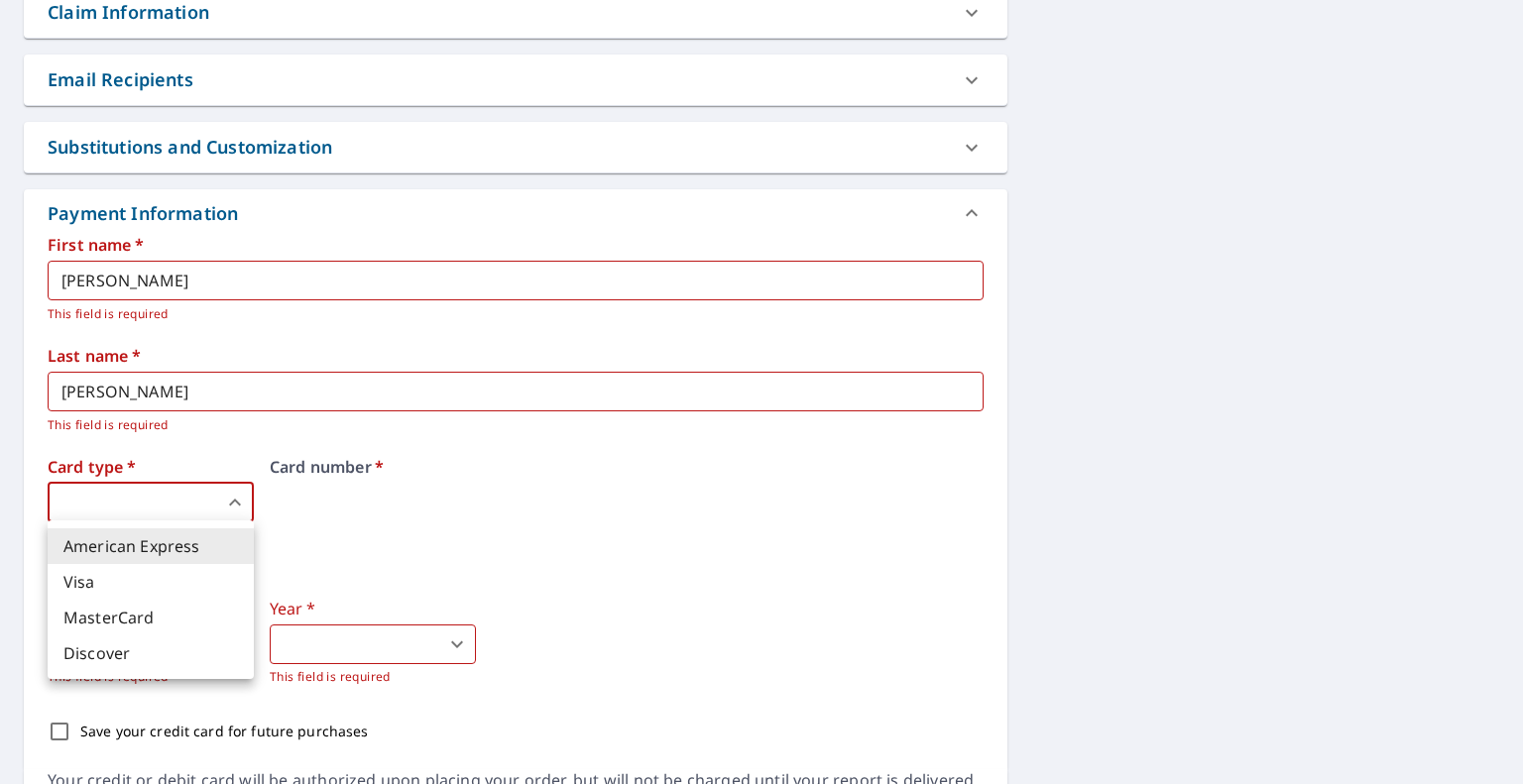 type 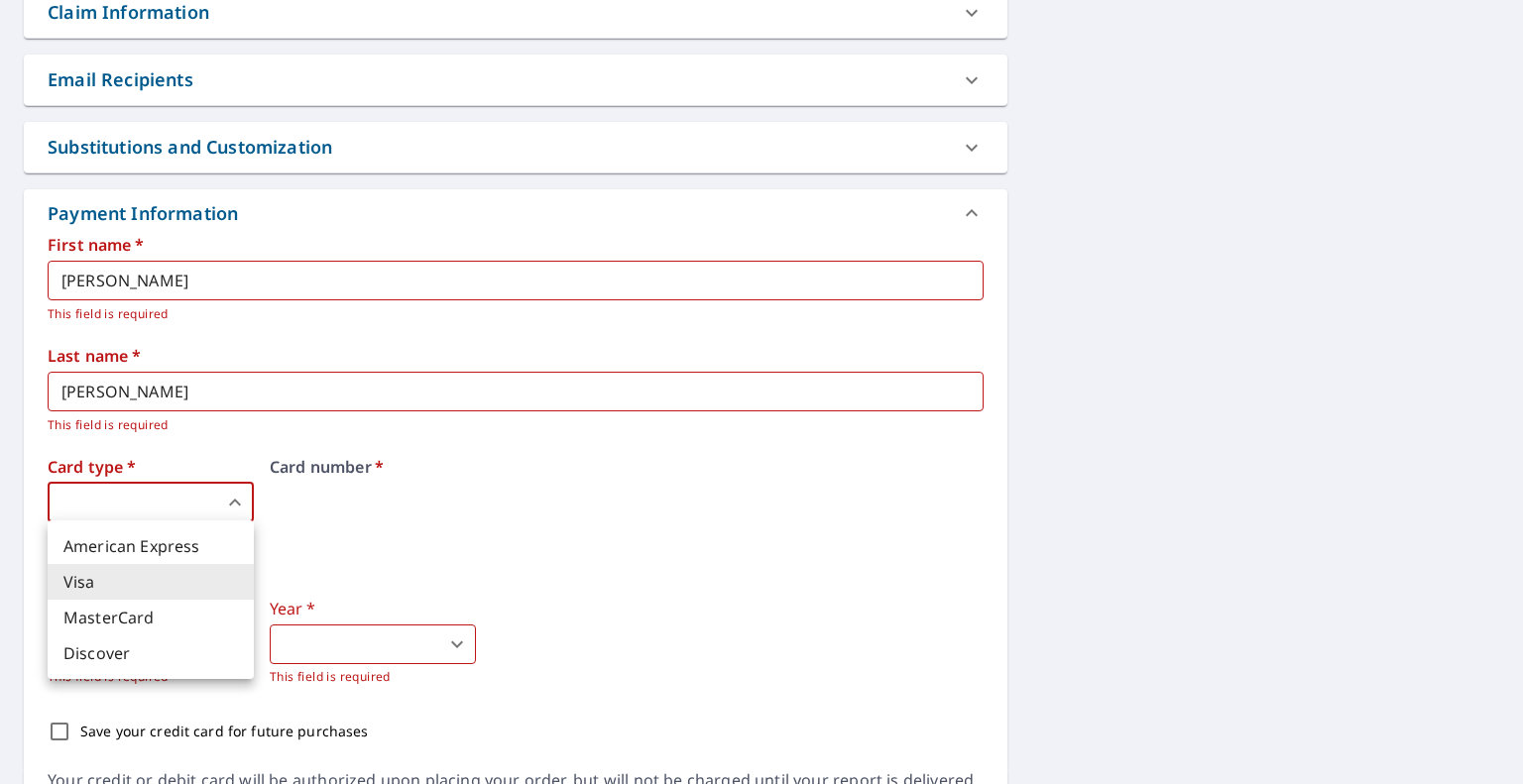 type 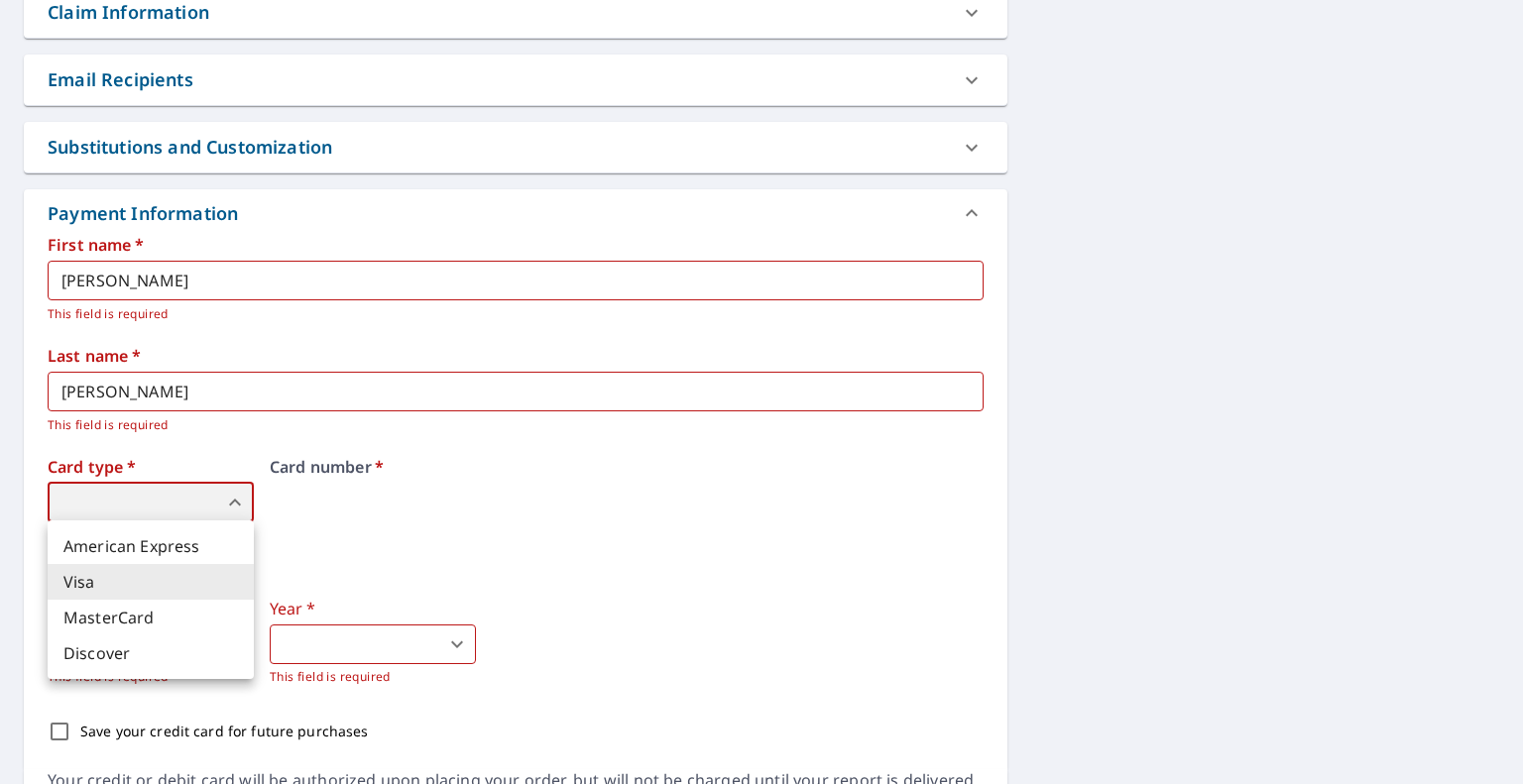 type on "2" 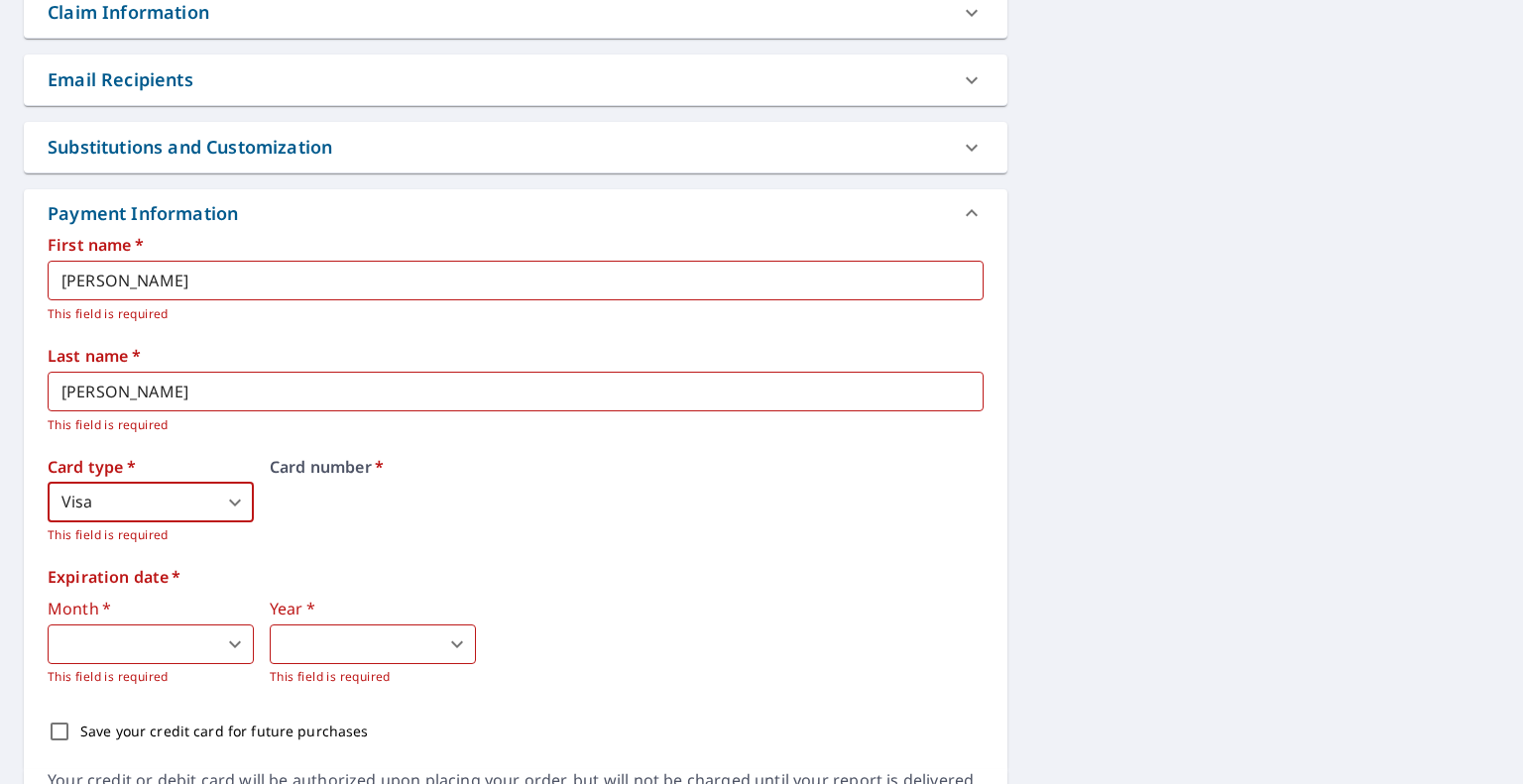 click on "JT .favicon_svg__cls-1{fill:#8ccc4c}.favicon_svg__cls-2{fill:#0098c5} JT
Dashboard Order History Cancel Order JT Dashboard / Finalize Order Finalize Order 3 Cambridge Dr Belleville, IL 62226 Aerial Road A standard road map Aerial A detailed look from above Labels Labels 250 feet 50 m © 2025 TomTom, © Vexcel Imaging, © 2025 Microsoft Corporation,  © OpenStreetMap Terms PROPERTY TYPE Residential BUILDING ID 3 Cambridge Dr, Belleville, IL, 62226 Changes to structures in last 4 years ( renovations, additions, etc. ) Include Special Instructions x ​ Claim Information Claim number ​ Claim information ​ PO number ​ Date of loss ​ Cat ID ​ Email Recipients Your reports will be sent to  liberation.jt@gmail.com.  Edit Contact Information. Send a copy of the report to: ​ Substitutions and Customization Additional Report Formats (Not available for all reports) DXF RXF XML Add-ons and custom cover page Property Owner Report Include custom cover page Payment Information First name   * Jesse ​ *" at bounding box center (762, 392) 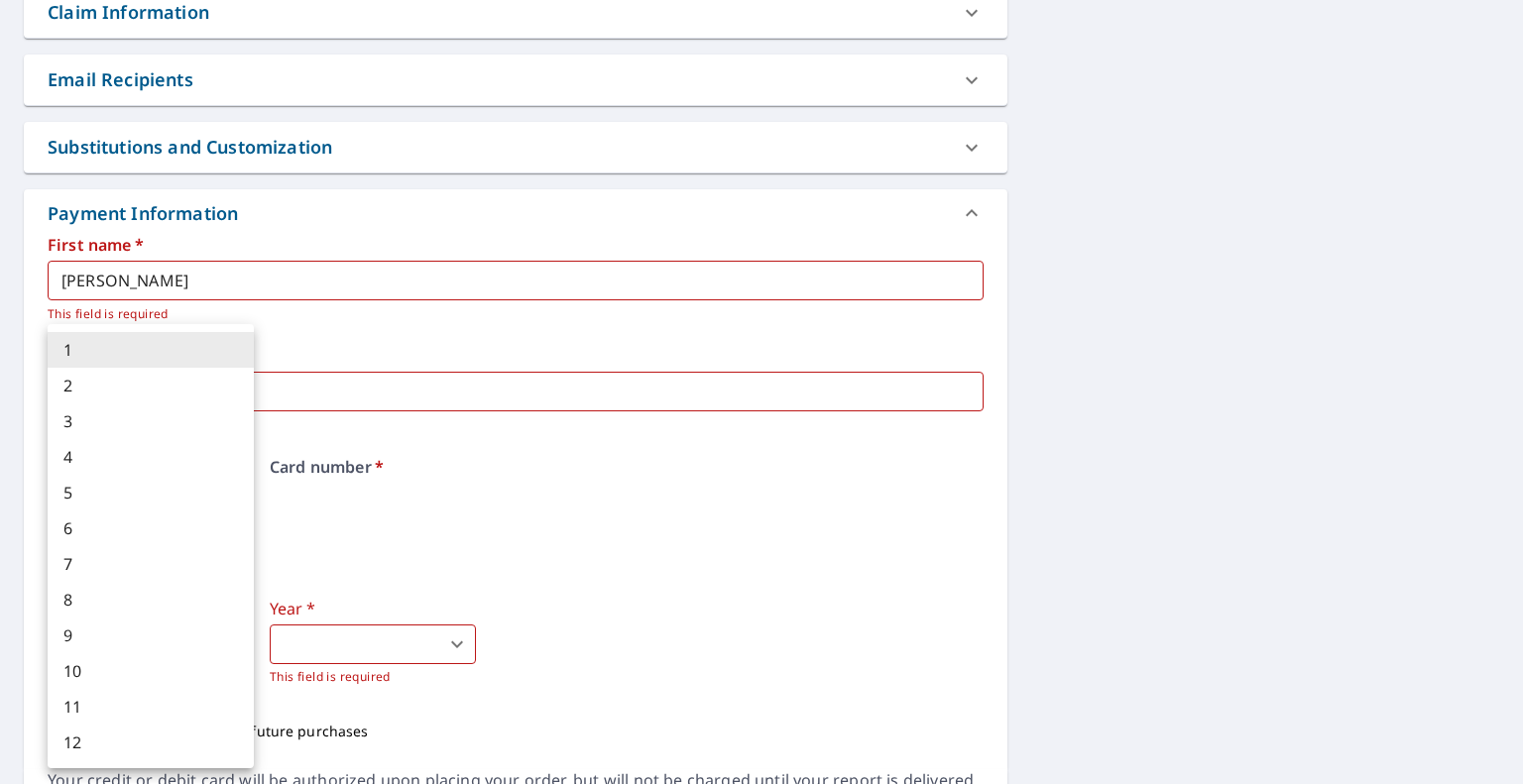 click on "10" at bounding box center (151, 671) 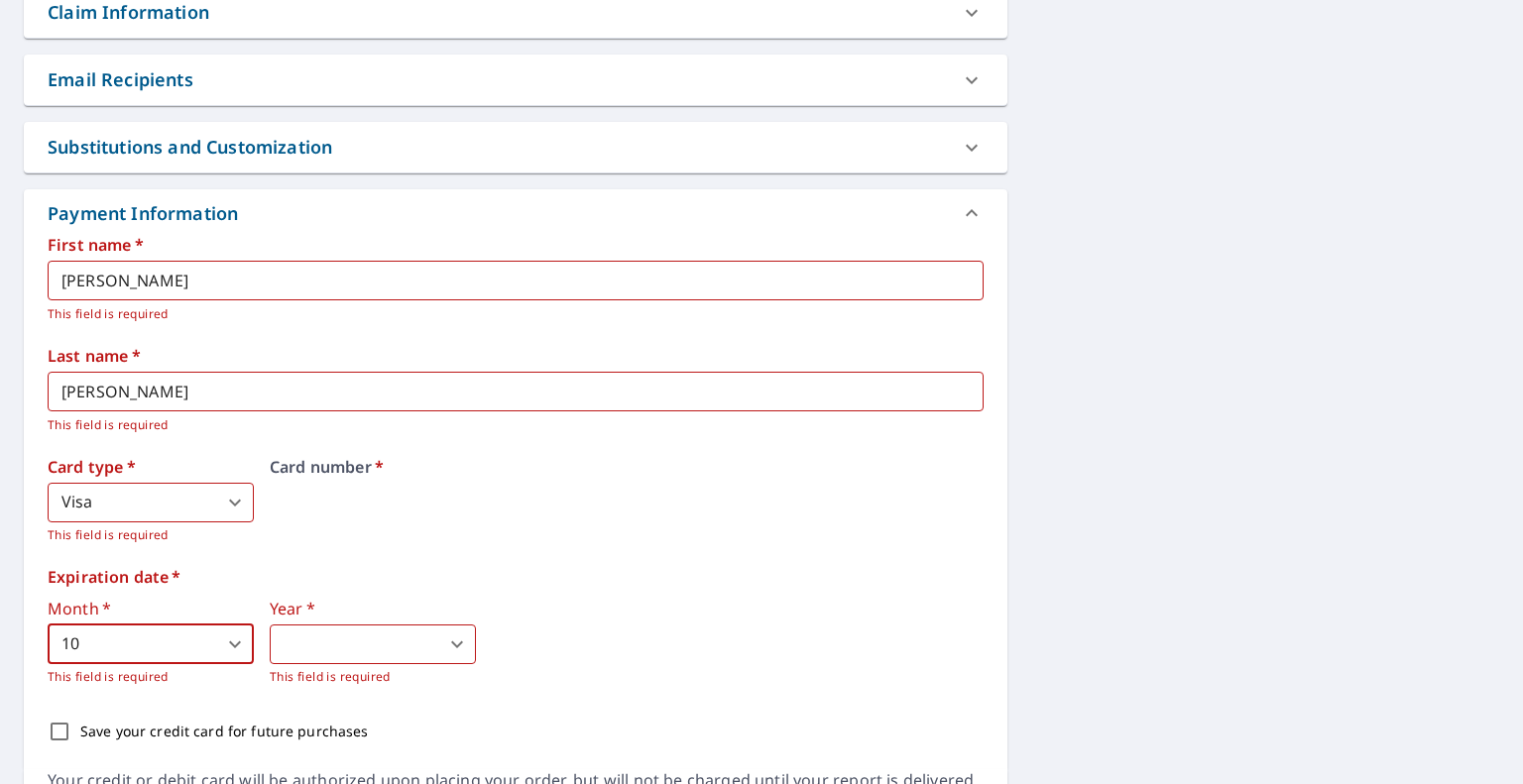 click on "JT .favicon_svg__cls-1{fill:#8ccc4c}.favicon_svg__cls-2{fill:#0098c5} JT
Dashboard Order History Cancel Order JT Dashboard / Finalize Order Finalize Order 3 Cambridge Dr Belleville, IL 62226 Aerial Road A standard road map Aerial A detailed look from above Labels Labels 250 feet 50 m © 2025 TomTom, © Vexcel Imaging, © 2025 Microsoft Corporation,  © OpenStreetMap Terms PROPERTY TYPE Residential BUILDING ID 3 Cambridge Dr, Belleville, IL, 62226 Changes to structures in last 4 years ( renovations, additions, etc. ) Include Special Instructions x ​ Claim Information Claim number ​ Claim information ​ PO number ​ Date of loss ​ Cat ID ​ Email Recipients Your reports will be sent to  liberation.jt@gmail.com.  Edit Contact Information. Send a copy of the report to: ​ Substitutions and Customization Additional Report Formats (Not available for all reports) DXF RXF XML Add-ons and custom cover page Property Owner Report Include custom cover page Payment Information First name   * Jesse ​ *" at bounding box center (762, 392) 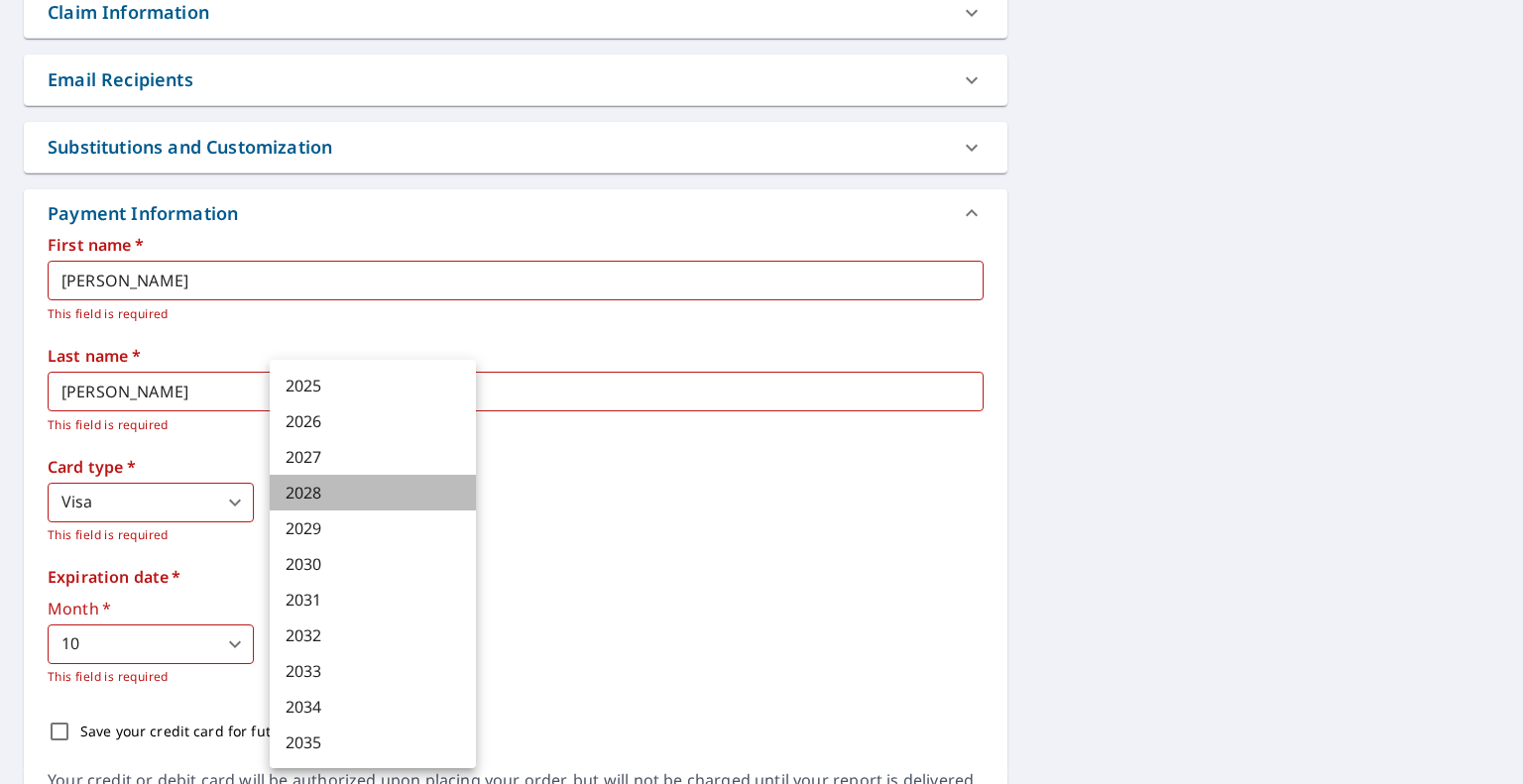 click on "2028" at bounding box center [373, 493] 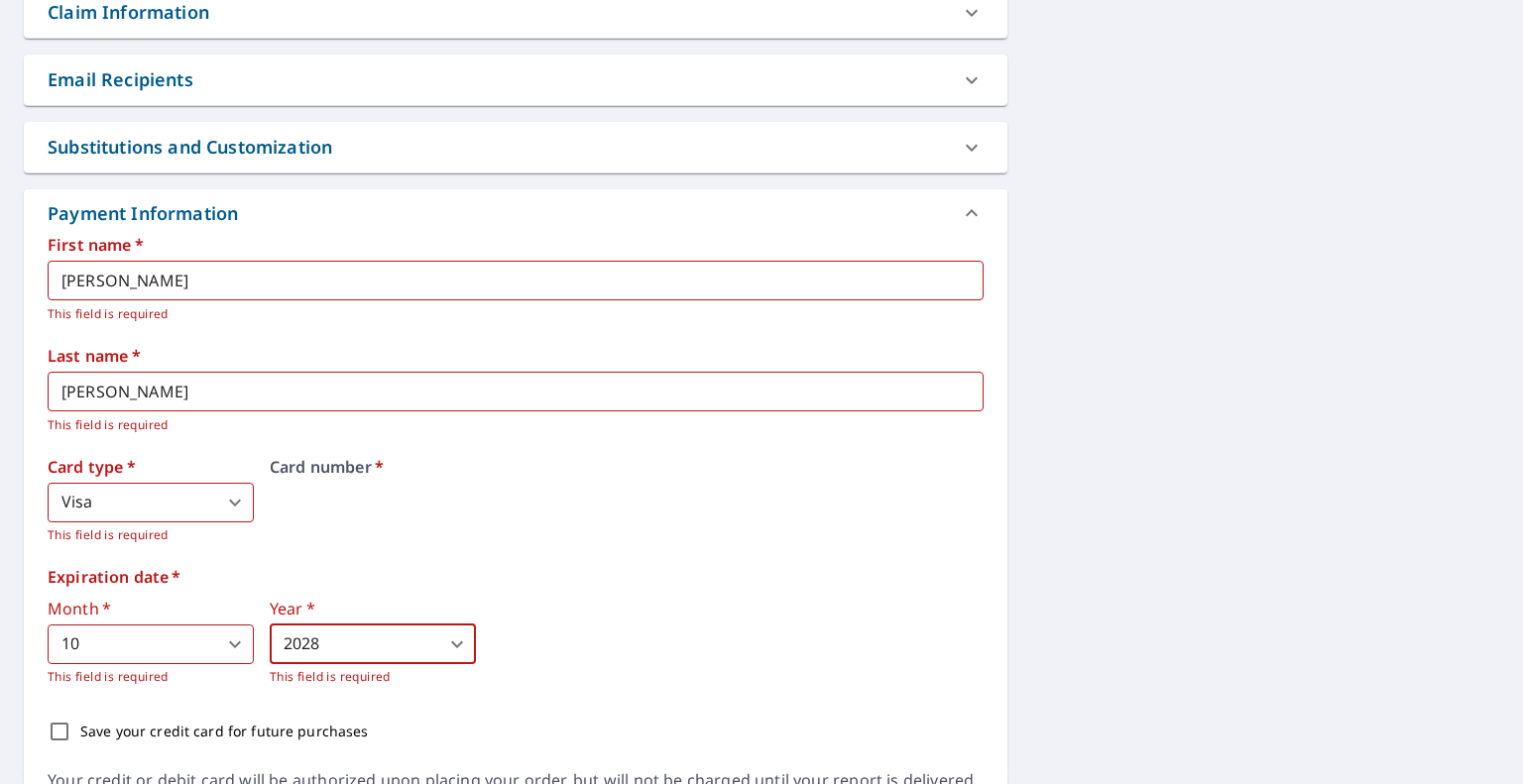 click on "Card number   *" at bounding box center (627, 502) 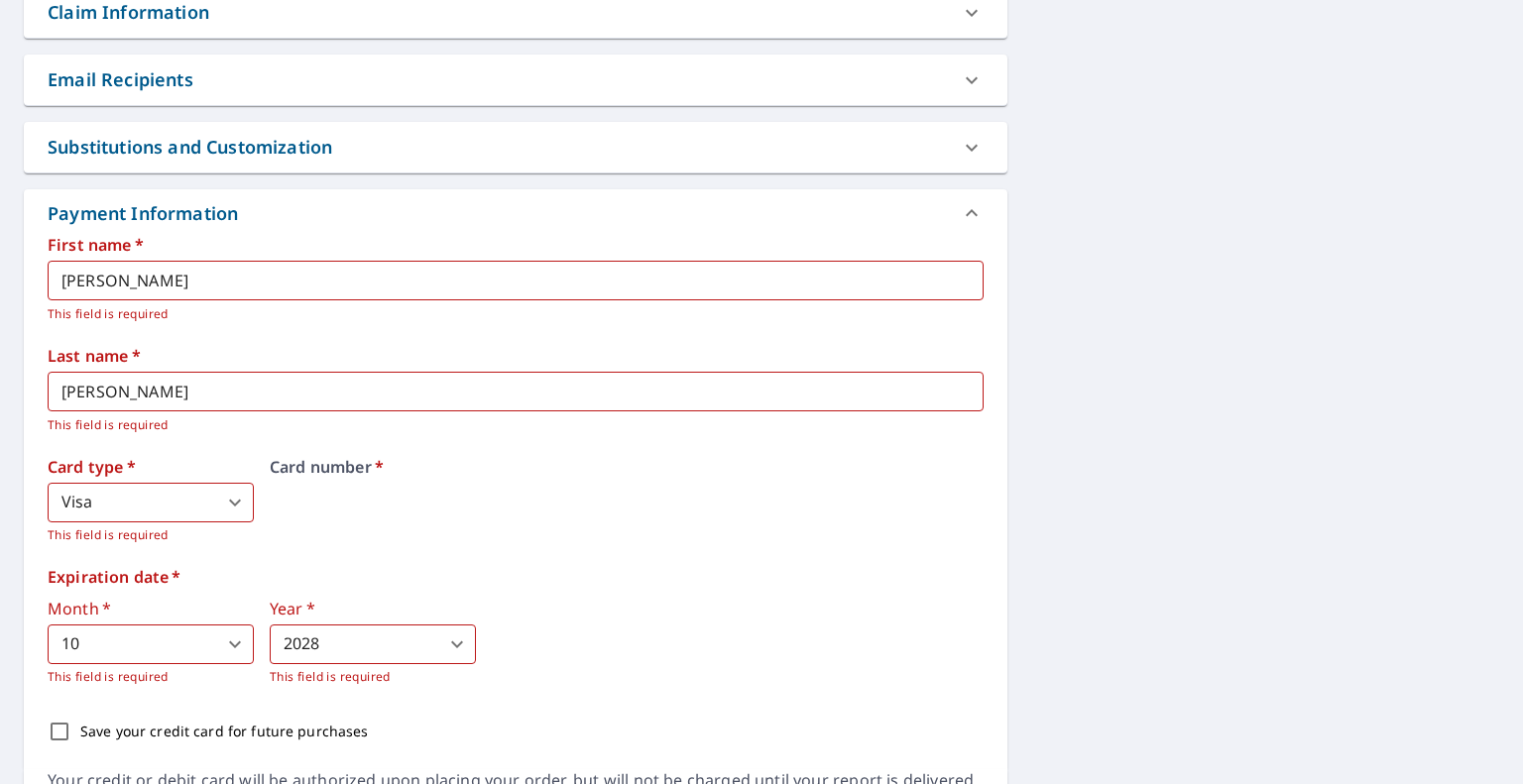 click on "Card number   *" at bounding box center (627, 467) 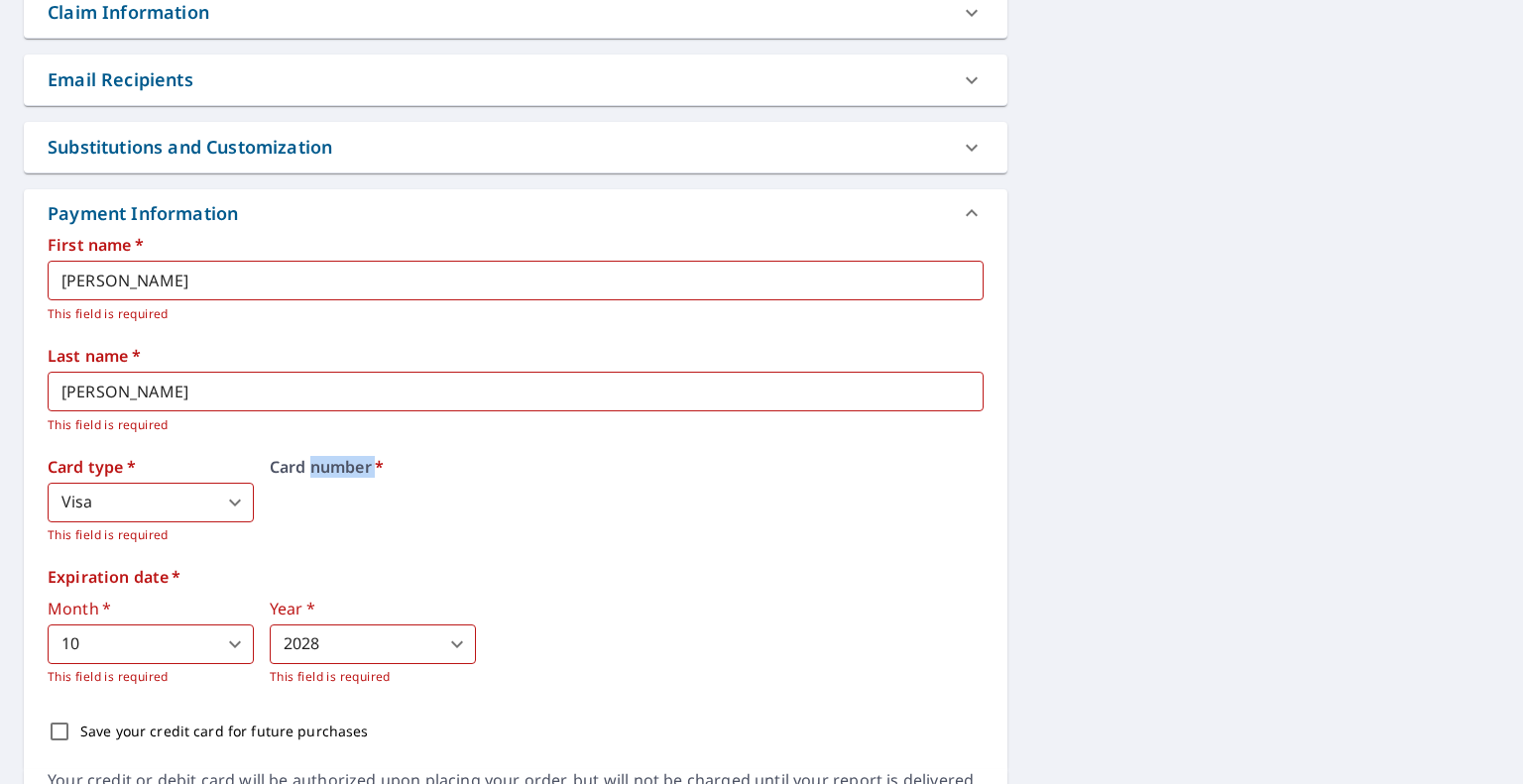 click on "Card number   *" at bounding box center [627, 502] 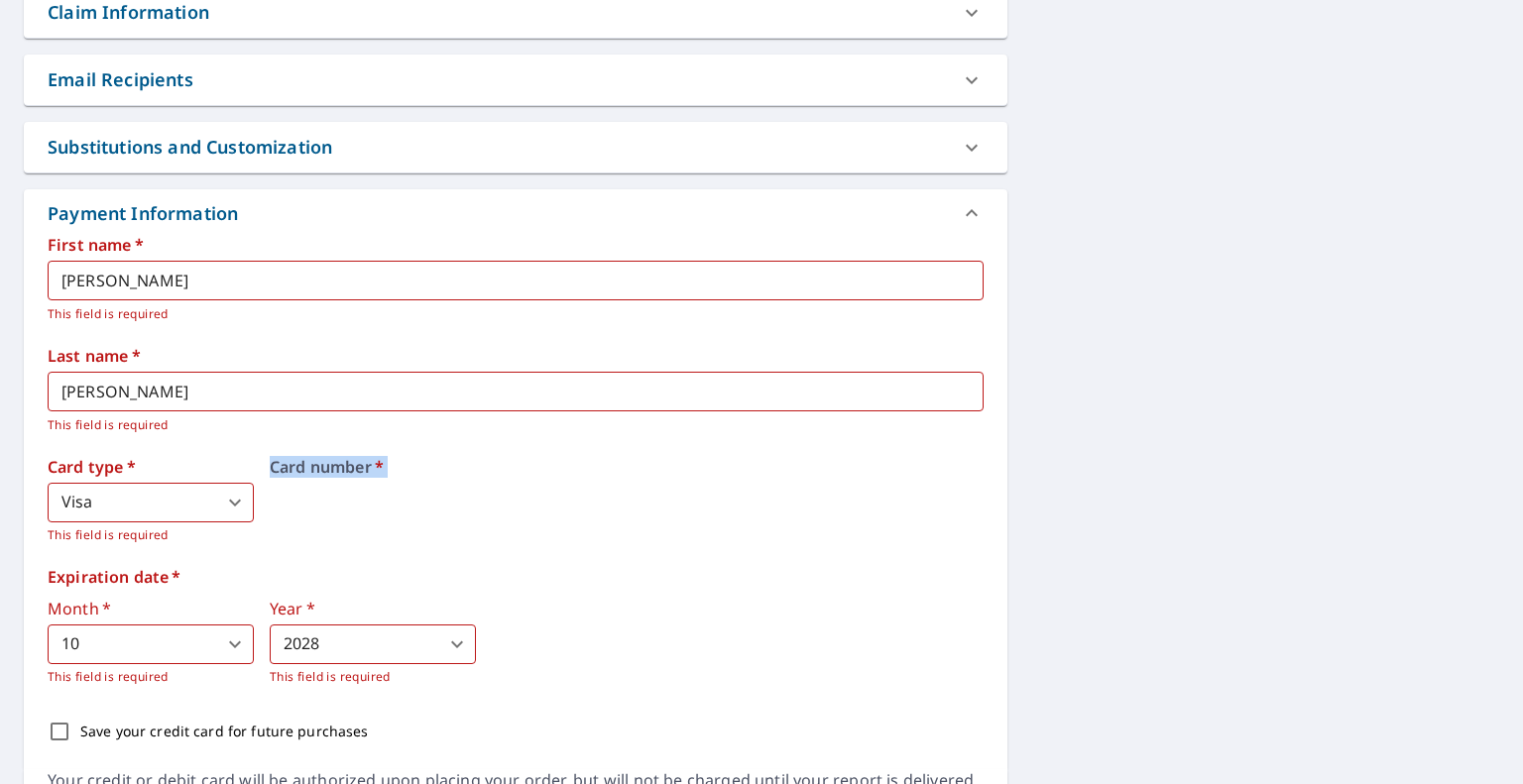 click on "Card number   *" at bounding box center (627, 502) 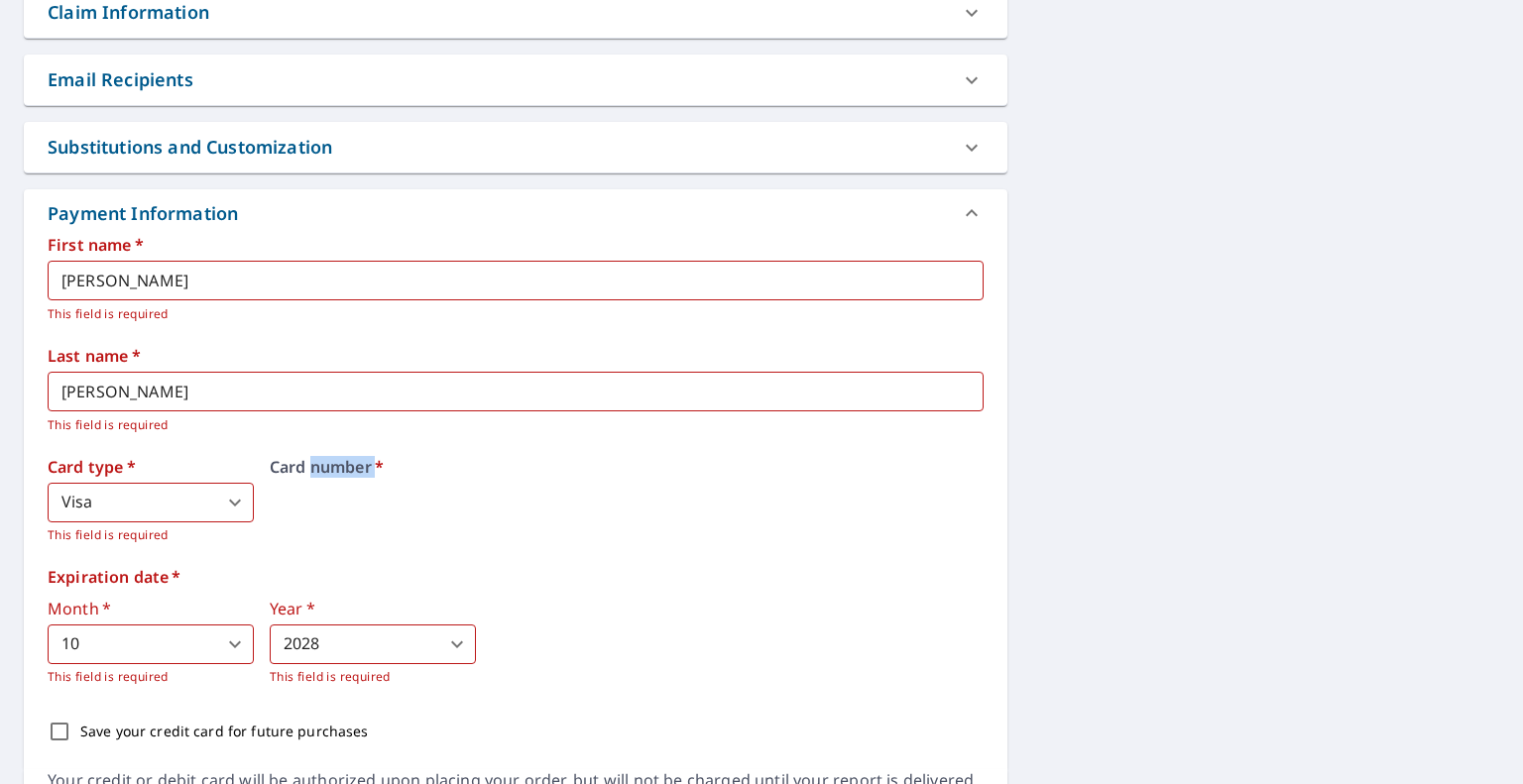 click on "Card number   *" at bounding box center (627, 502) 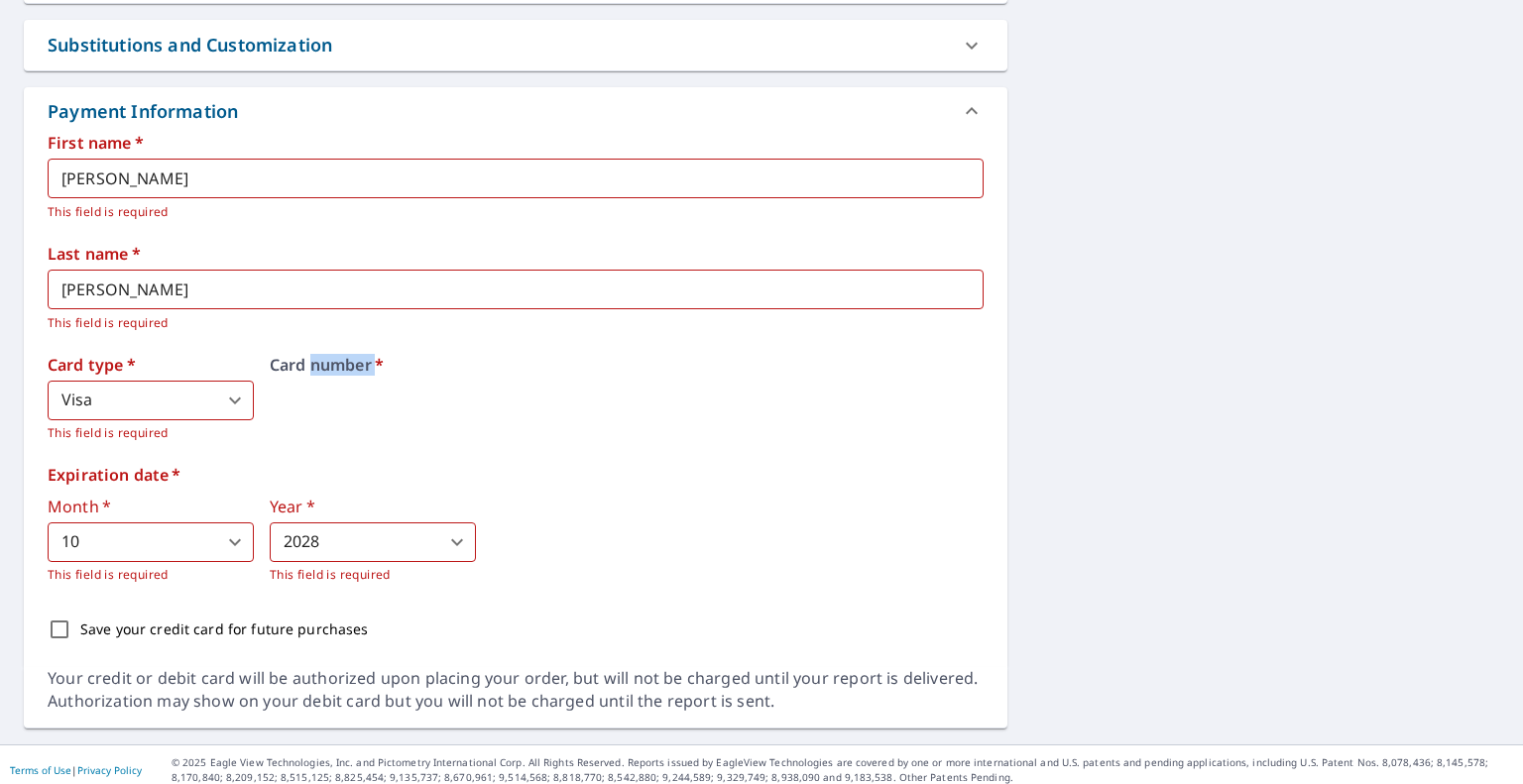 scroll, scrollTop: 844, scrollLeft: 0, axis: vertical 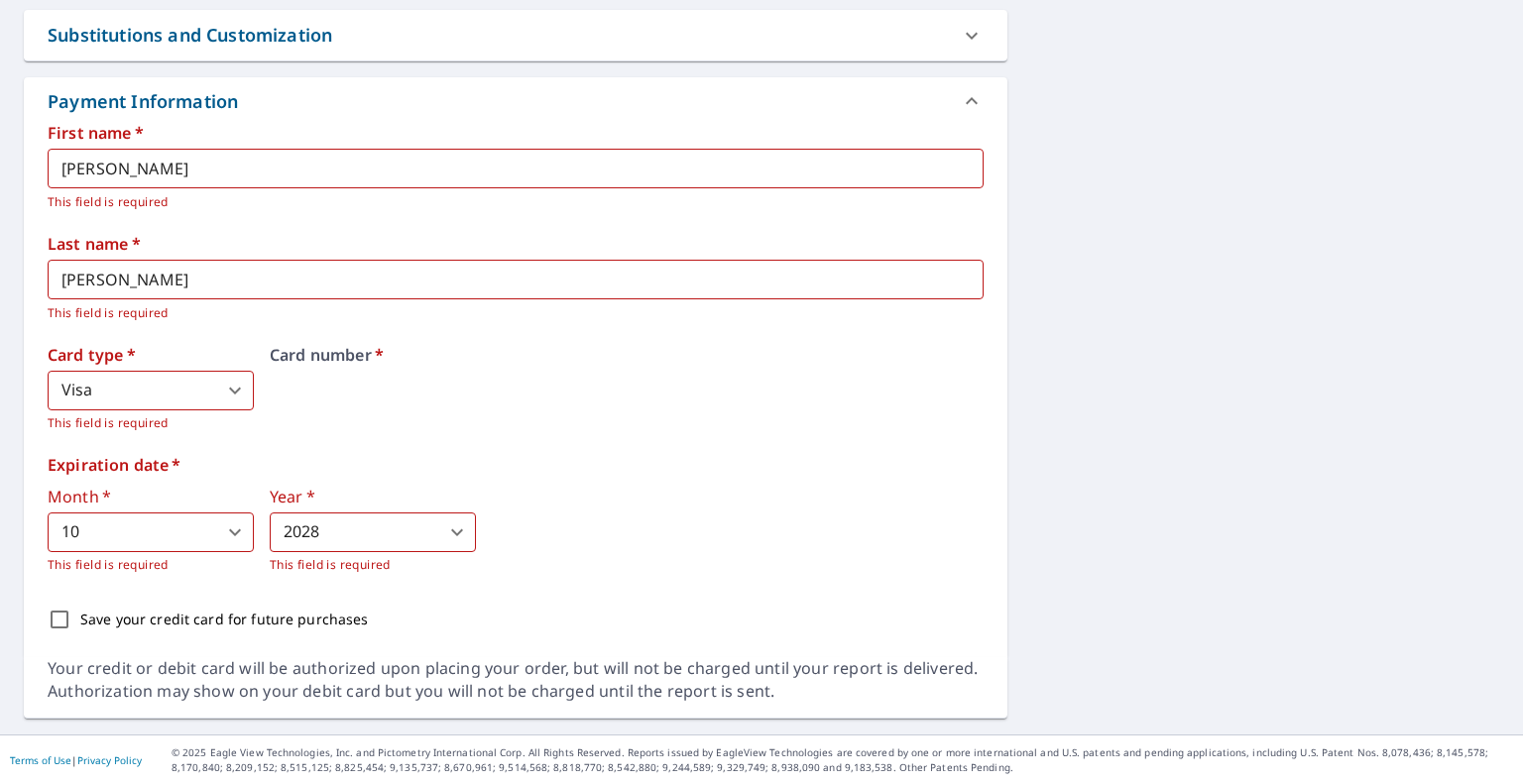 click on "Card number   *" at bounding box center (627, 355) 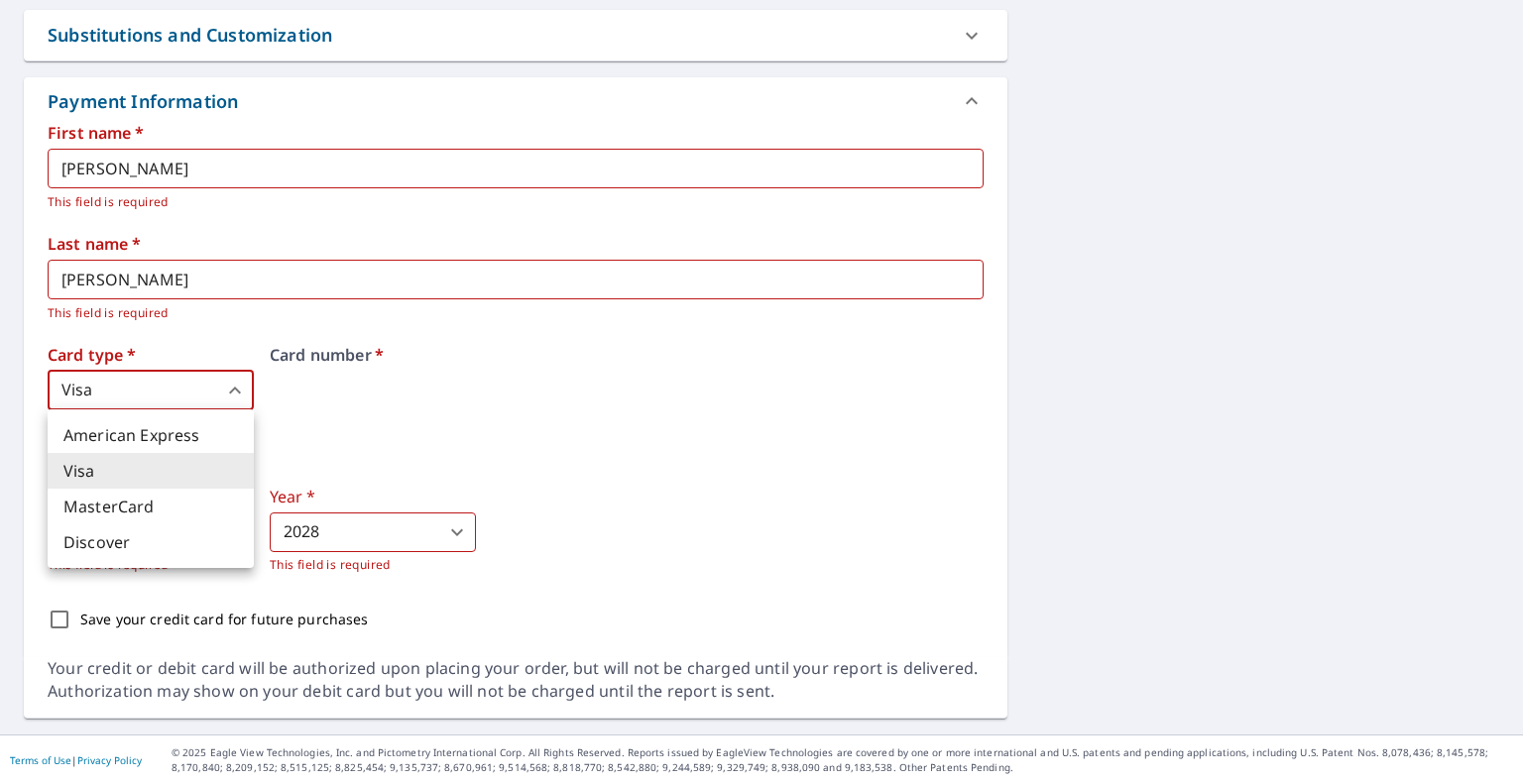 click on "MasterCard" at bounding box center [151, 506] 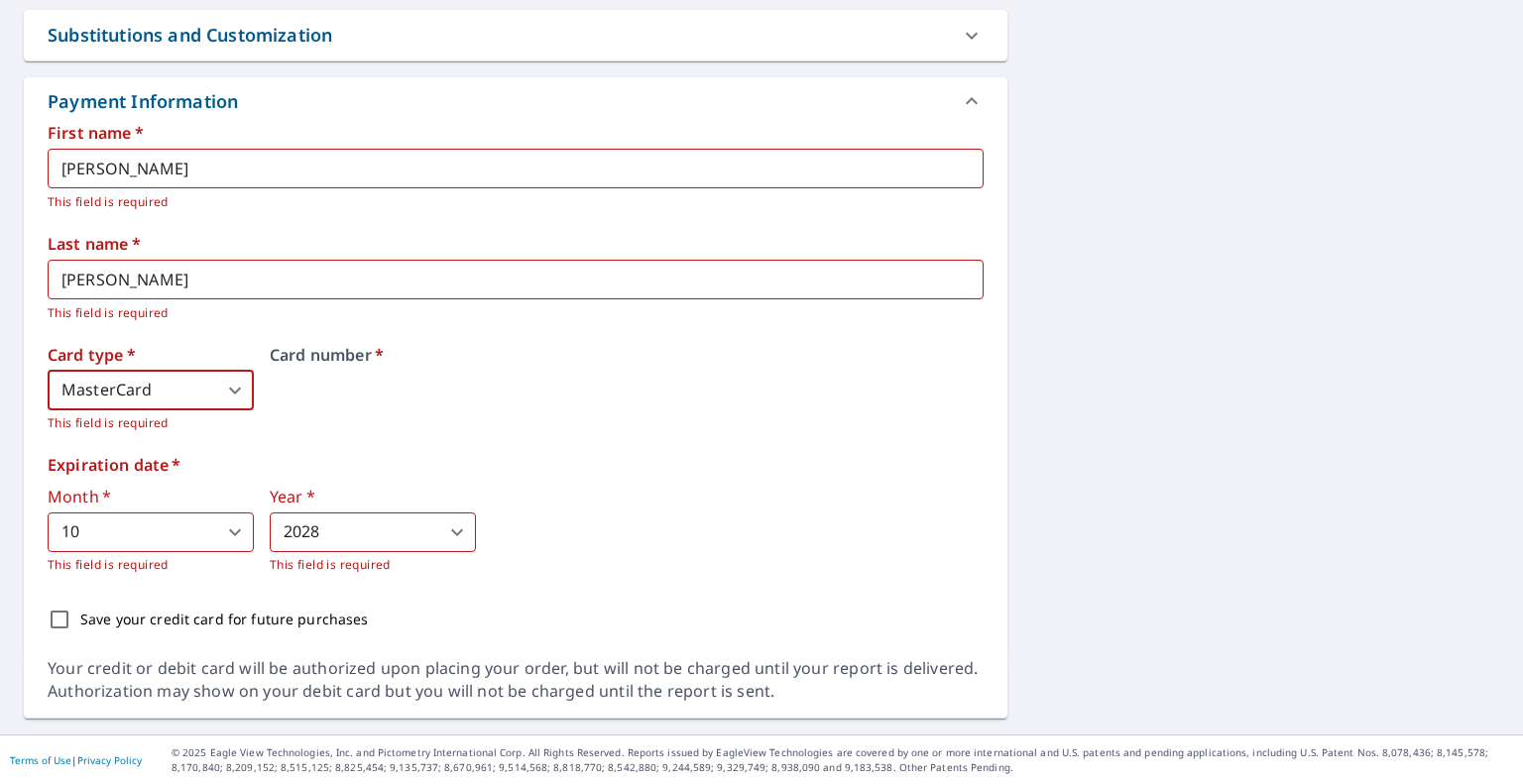 click on "JT .favicon_svg__cls-1{fill:#8ccc4c}.favicon_svg__cls-2{fill:#0098c5} JT
Dashboard Order History Cancel Order JT Dashboard / Finalize Order Finalize Order 3 Cambridge Dr Belleville, IL 62226 Aerial Road A standard road map Aerial A detailed look from above Labels Labels 250 feet 50 m © 2025 TomTom, © Vexcel Imaging, © 2025 Microsoft Corporation,  © OpenStreetMap Terms PROPERTY TYPE Residential BUILDING ID 3 Cambridge Dr, Belleville, IL, 62226 Changes to structures in last 4 years ( renovations, additions, etc. ) Include Special Instructions x ​ Claim Information Claim number ​ Claim information ​ PO number ​ Date of loss ​ Cat ID ​ Email Recipients Your reports will be sent to  liberation.jt@gmail.com.  Edit Contact Information. Send a copy of the report to: ​ Substitutions and Customization Additional Report Formats (Not available for all reports) DXF RXF XML Add-ons and custom cover page Property Owner Report Include custom cover page Payment Information First name   * Jesse ​ *" at bounding box center (762, 392) 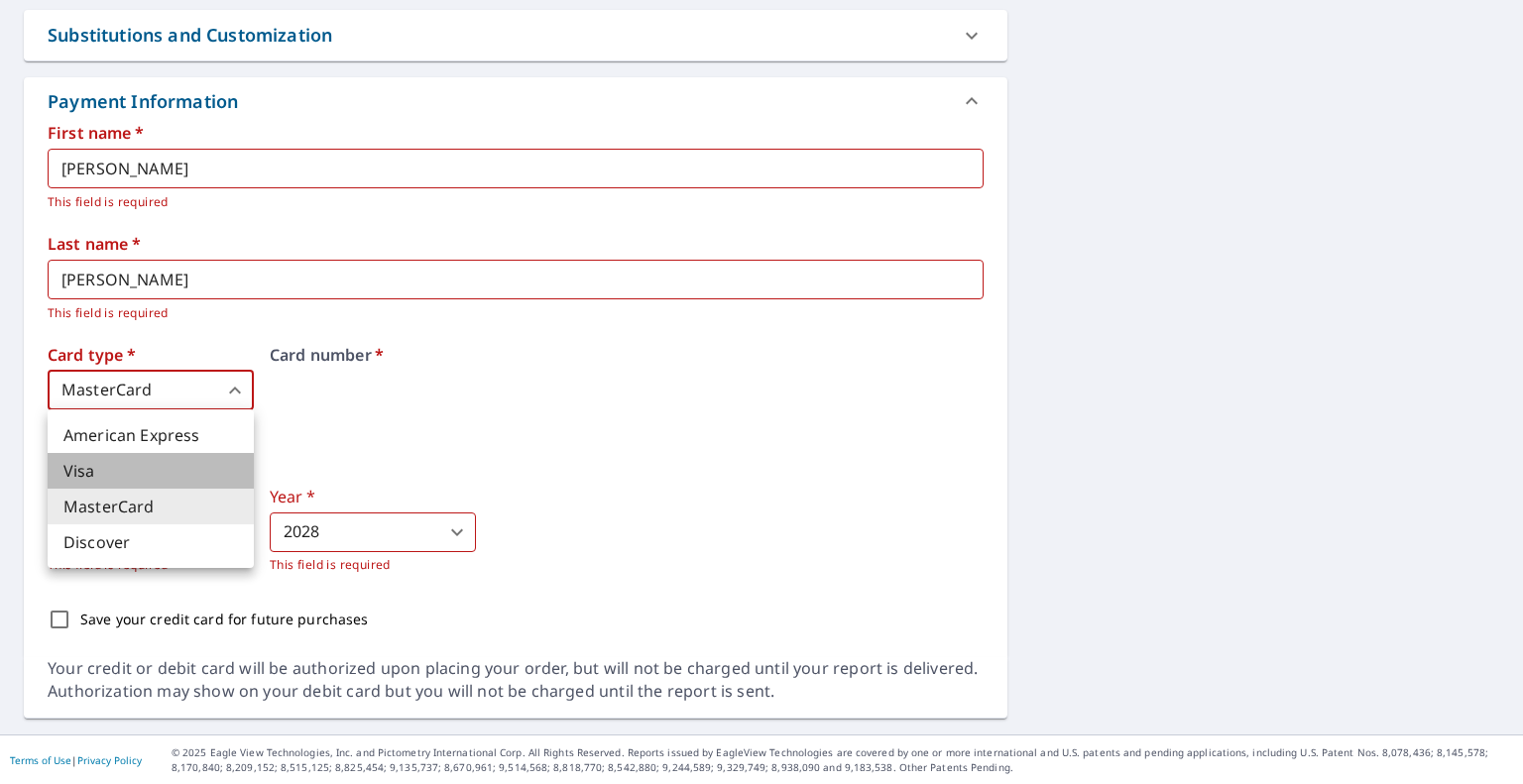 click on "Visa" at bounding box center [151, 471] 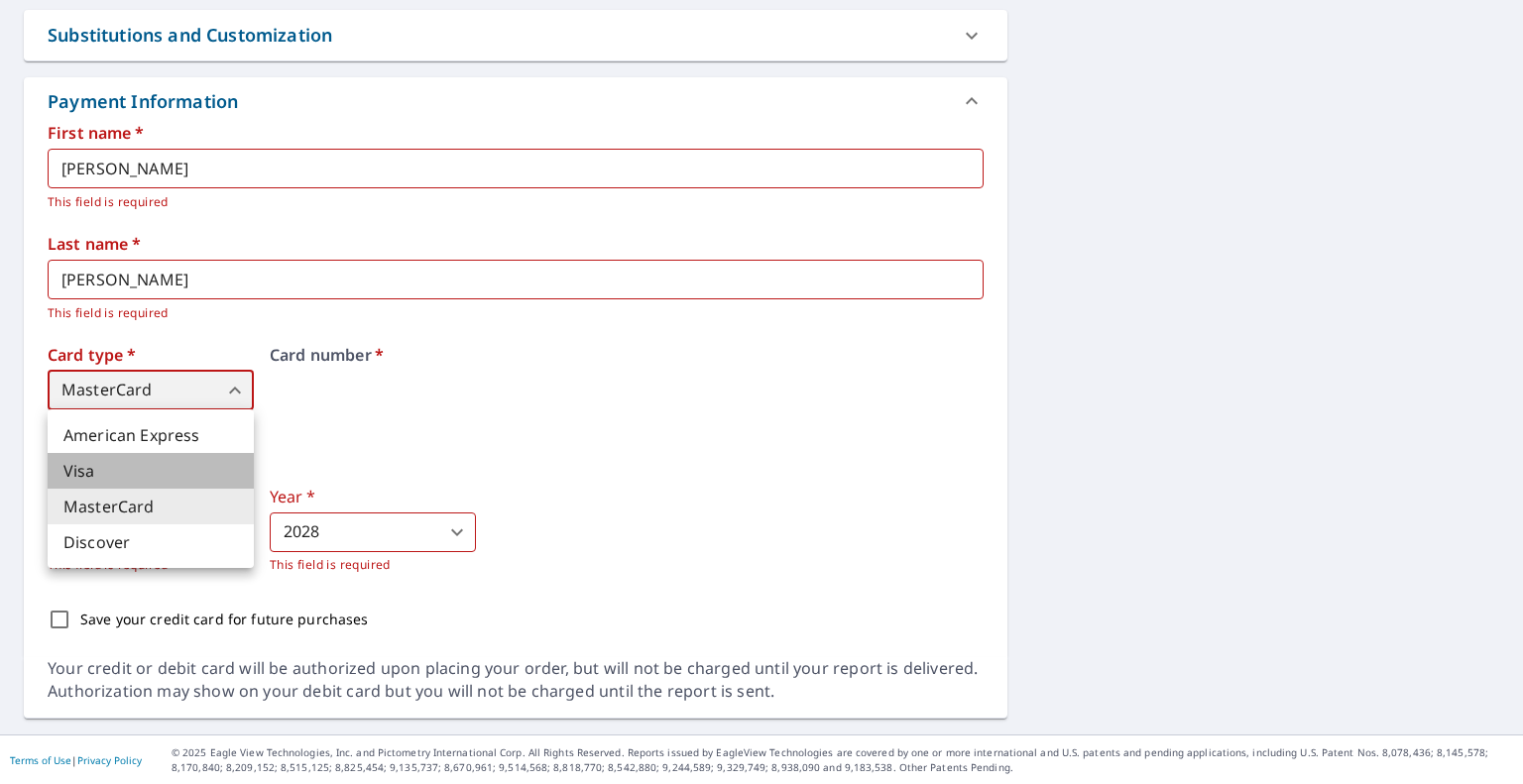 type on "2" 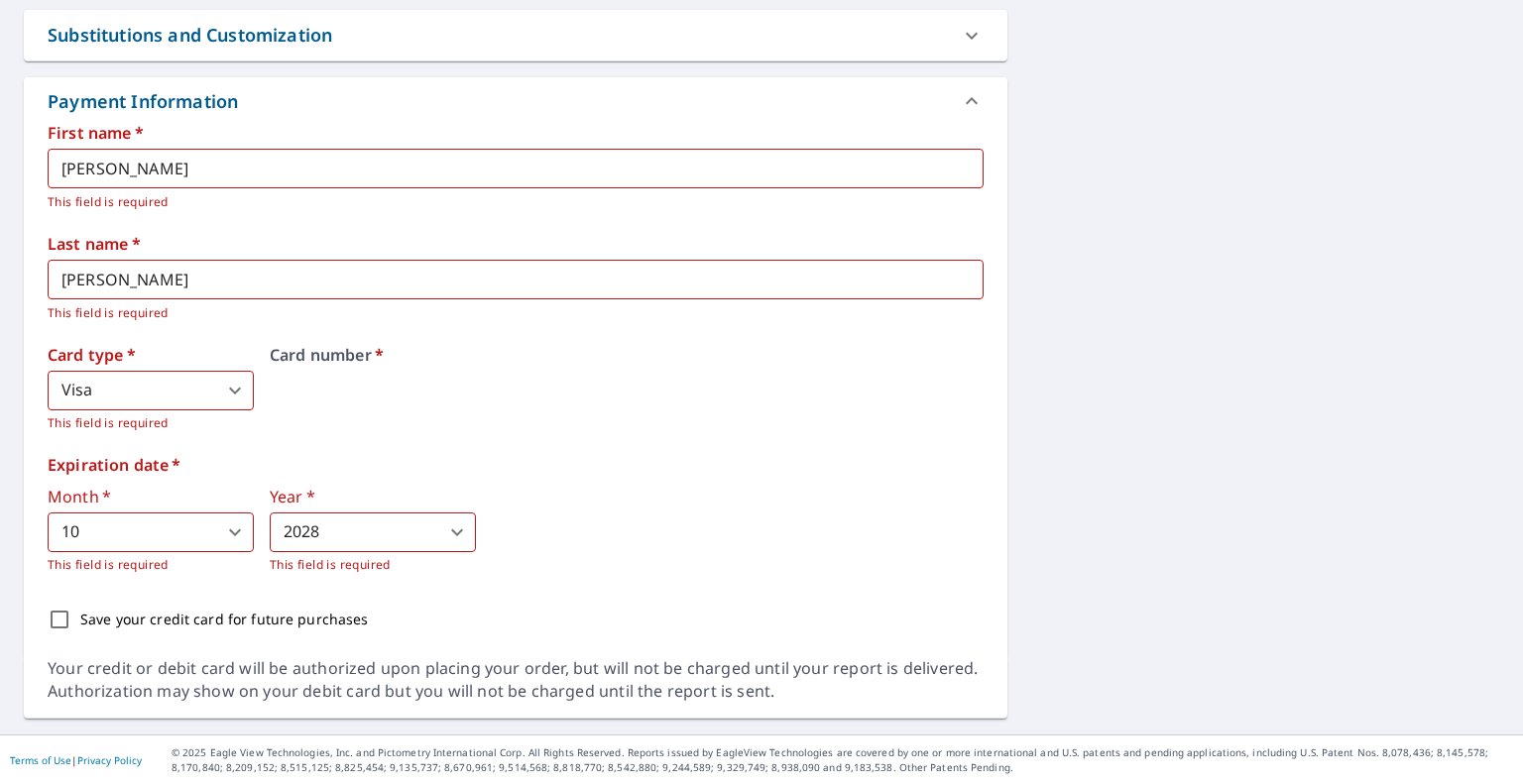 click on "Card number   *" at bounding box center (627, 390) 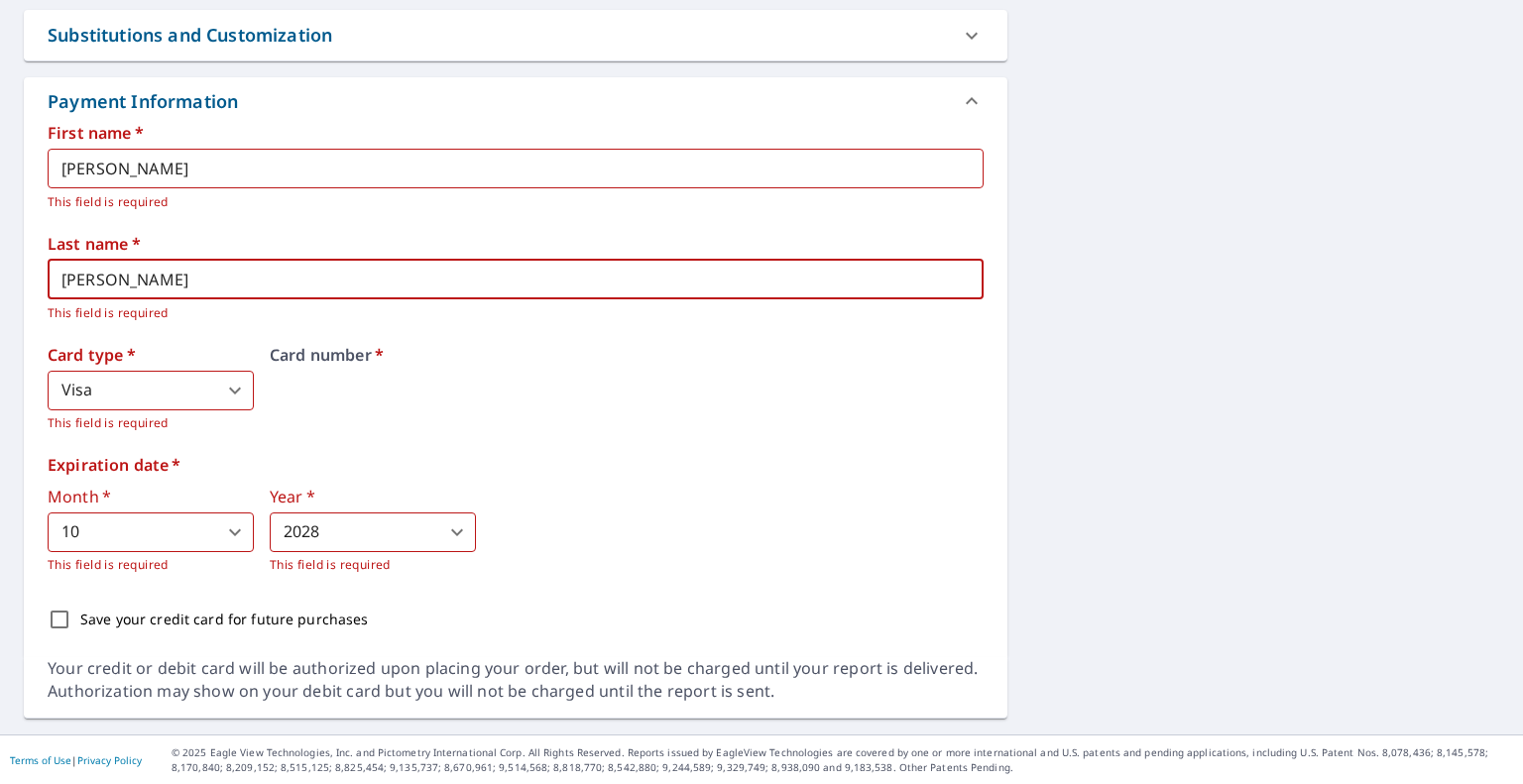 click on "Tedder" at bounding box center (516, 280) 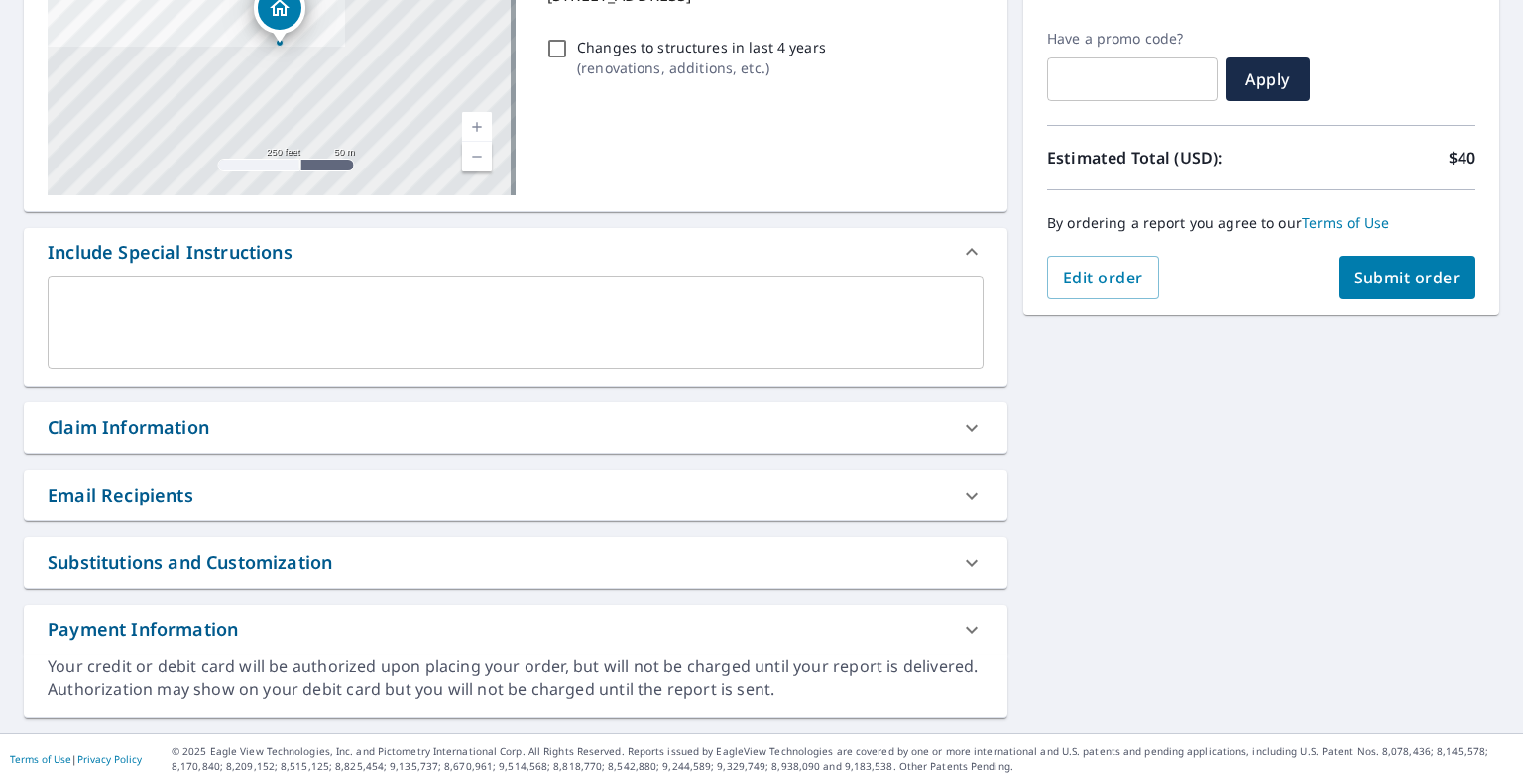 scroll, scrollTop: 315, scrollLeft: 0, axis: vertical 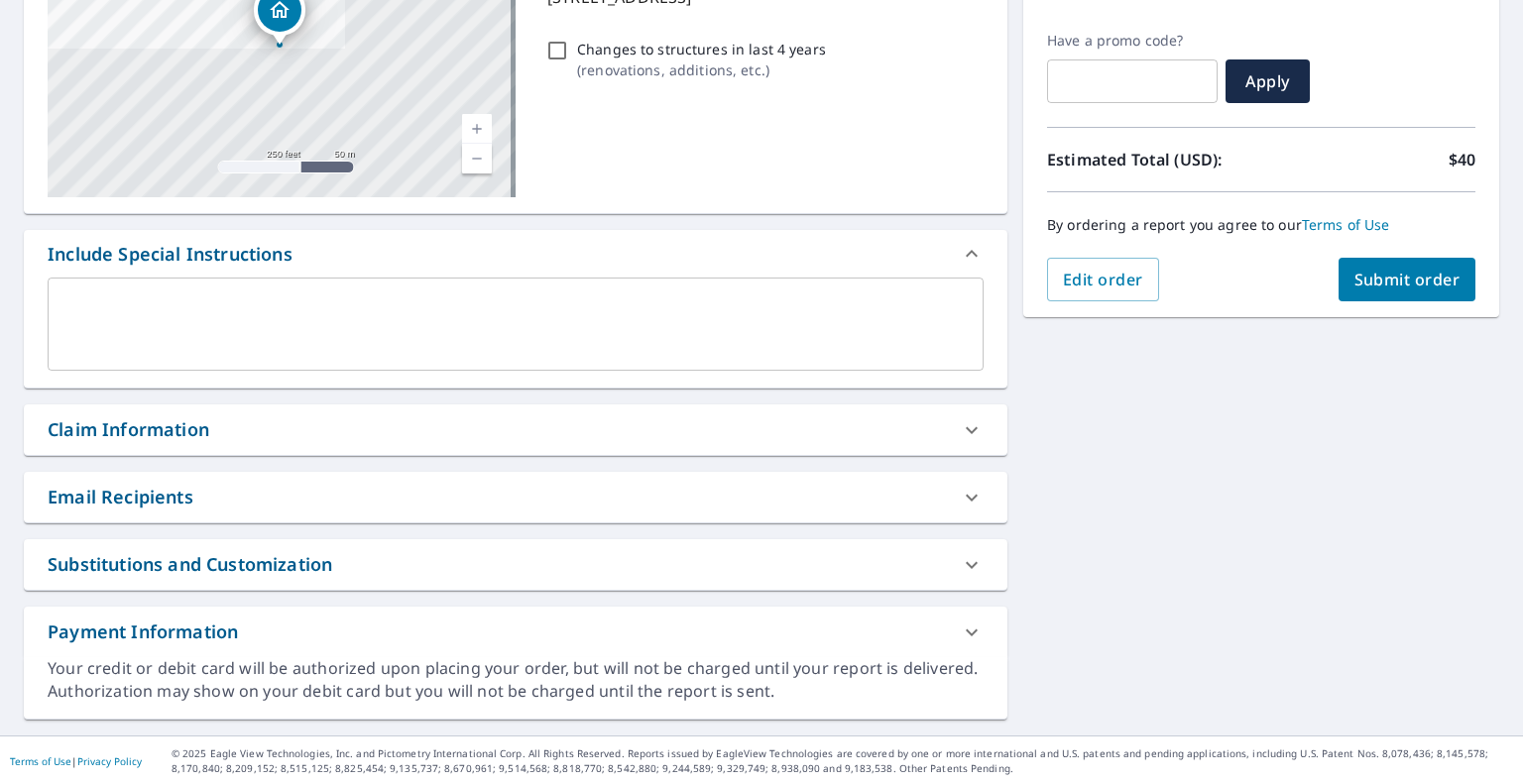 click 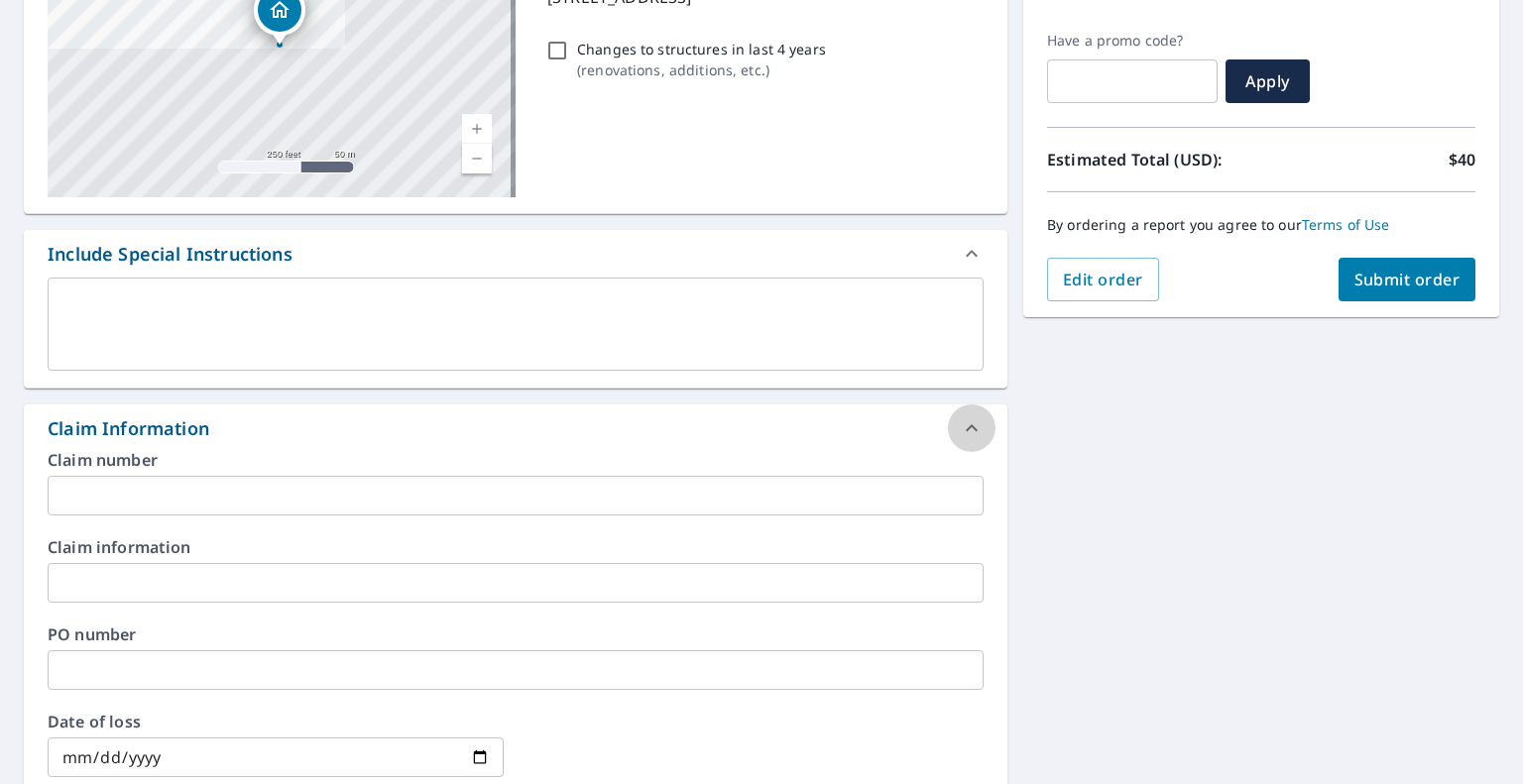 click 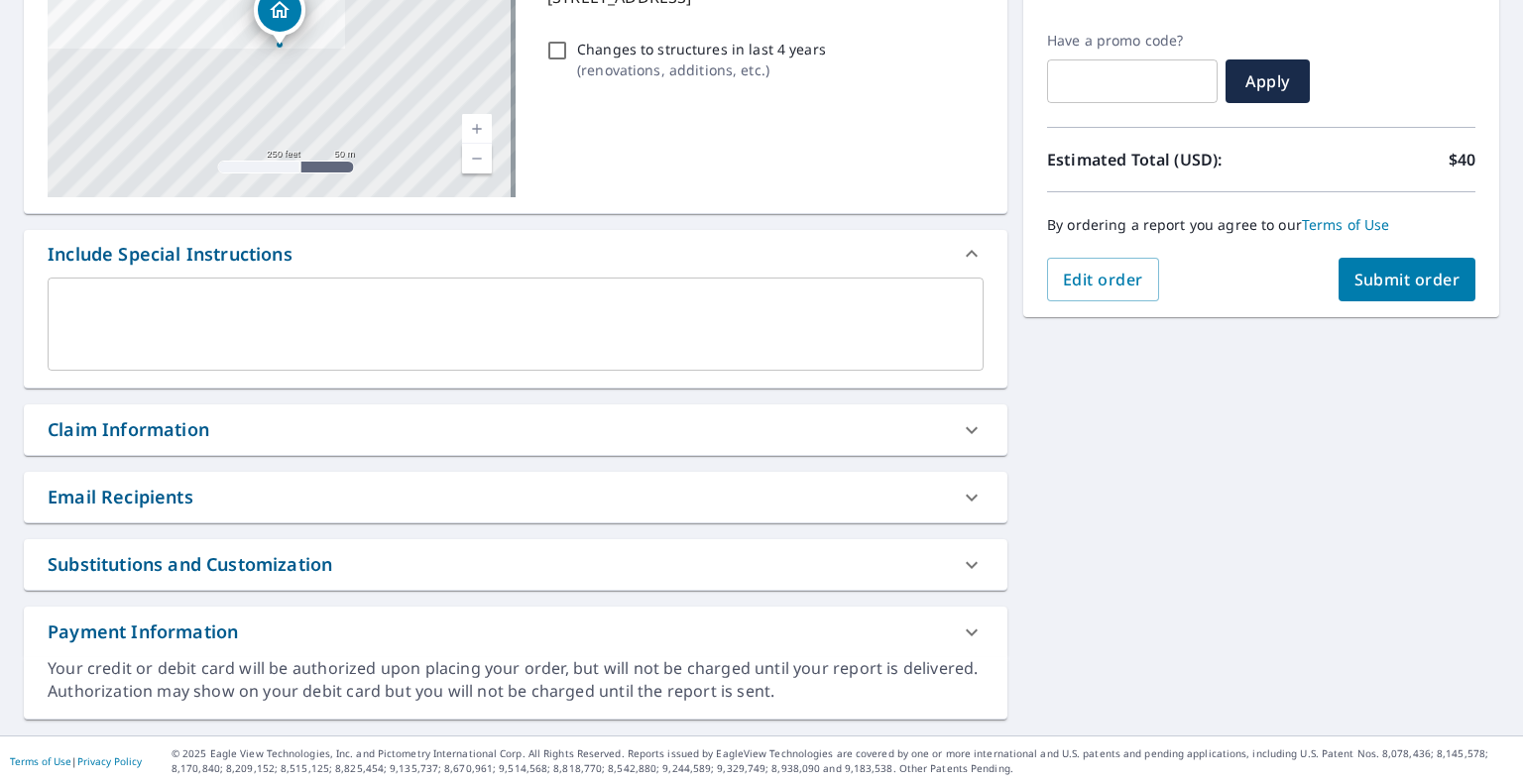 click 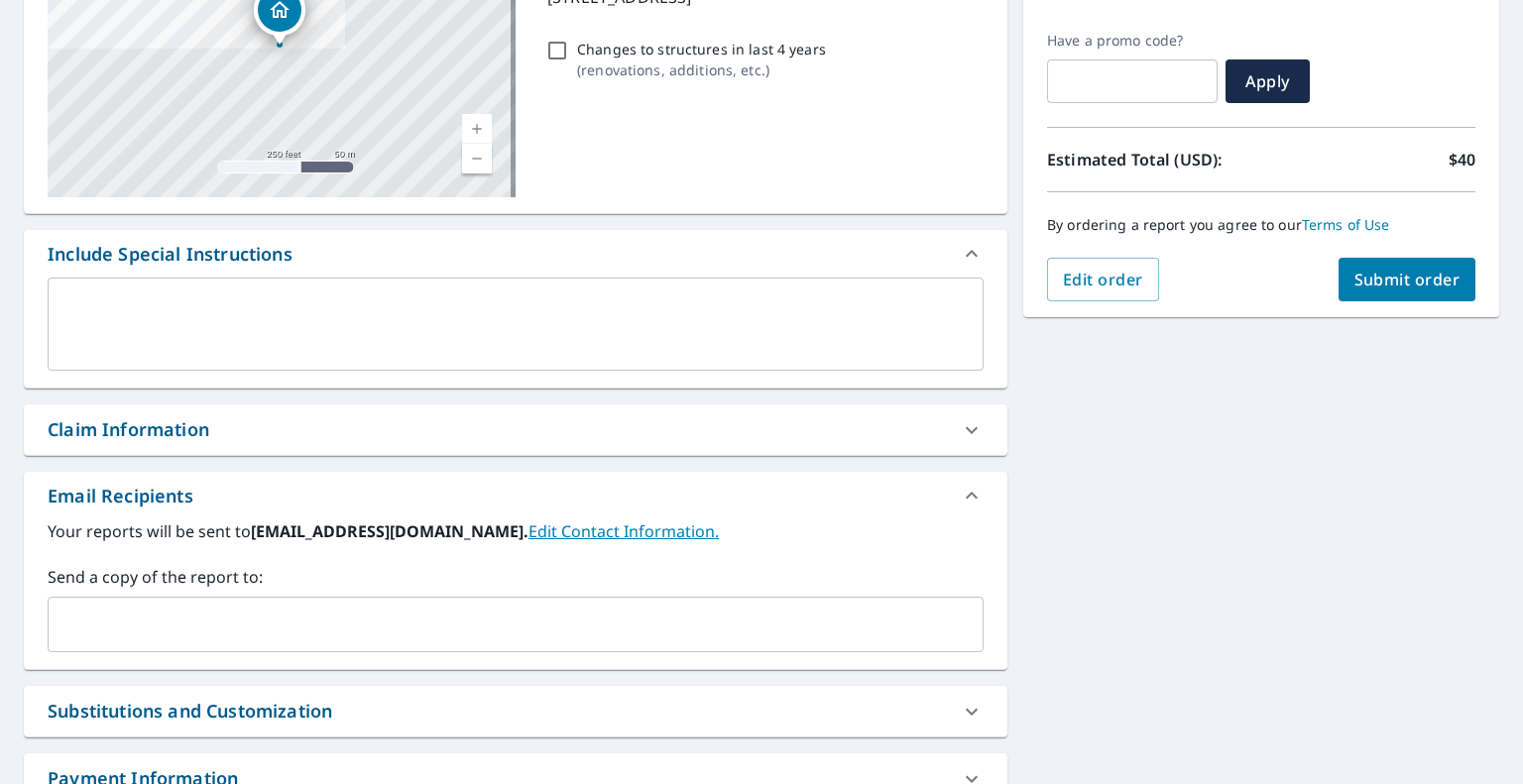 click 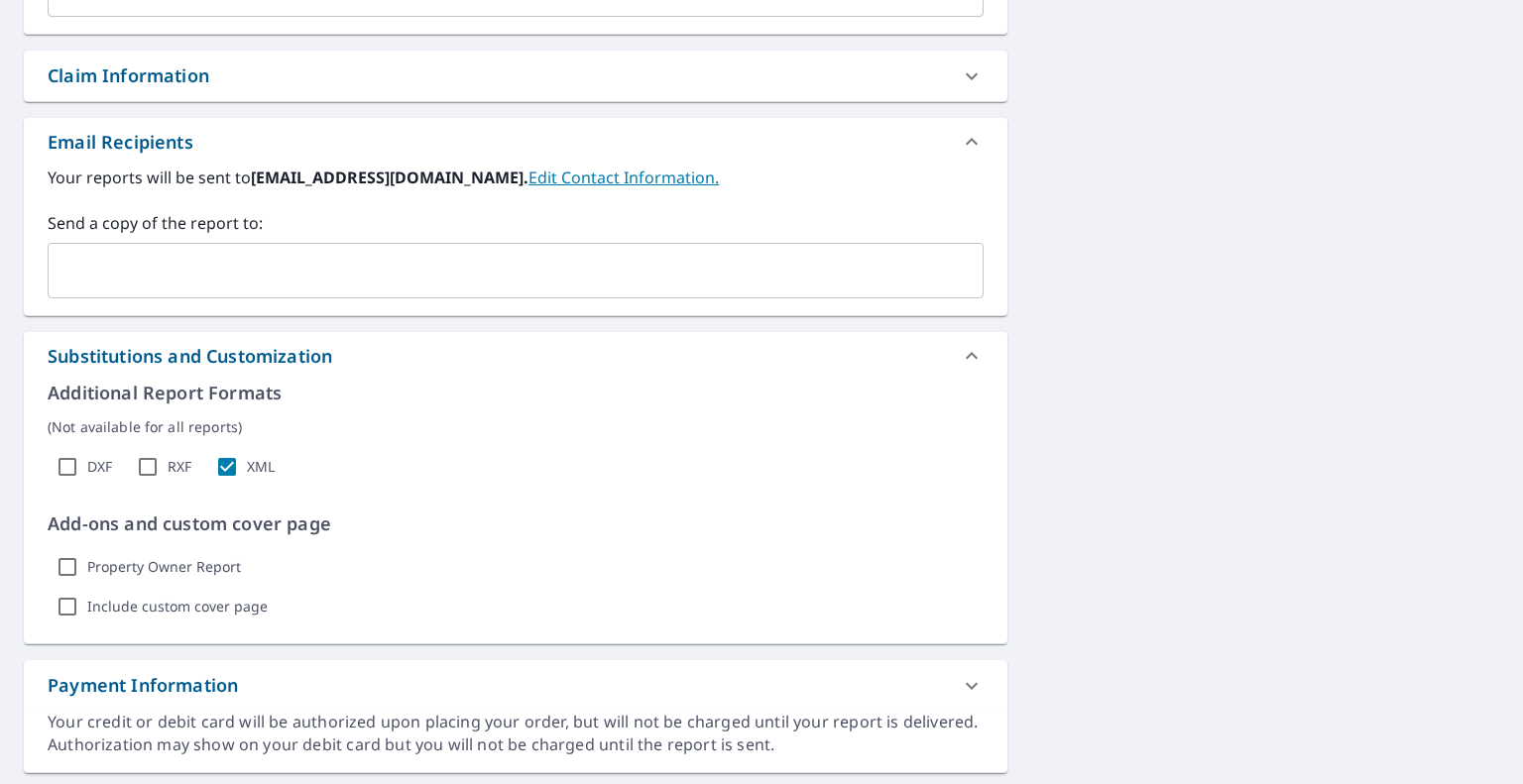 scroll, scrollTop: 723, scrollLeft: 0, axis: vertical 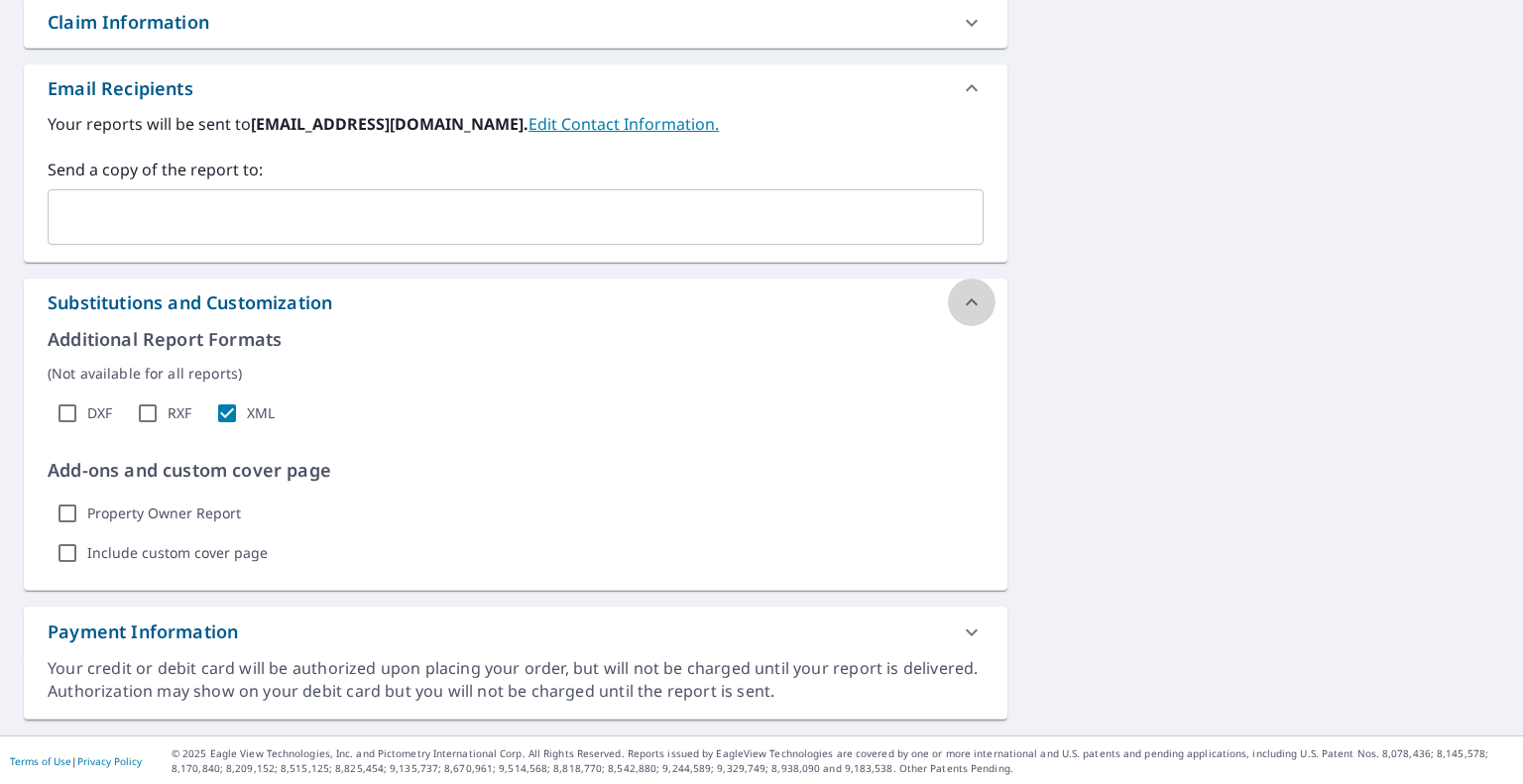 click 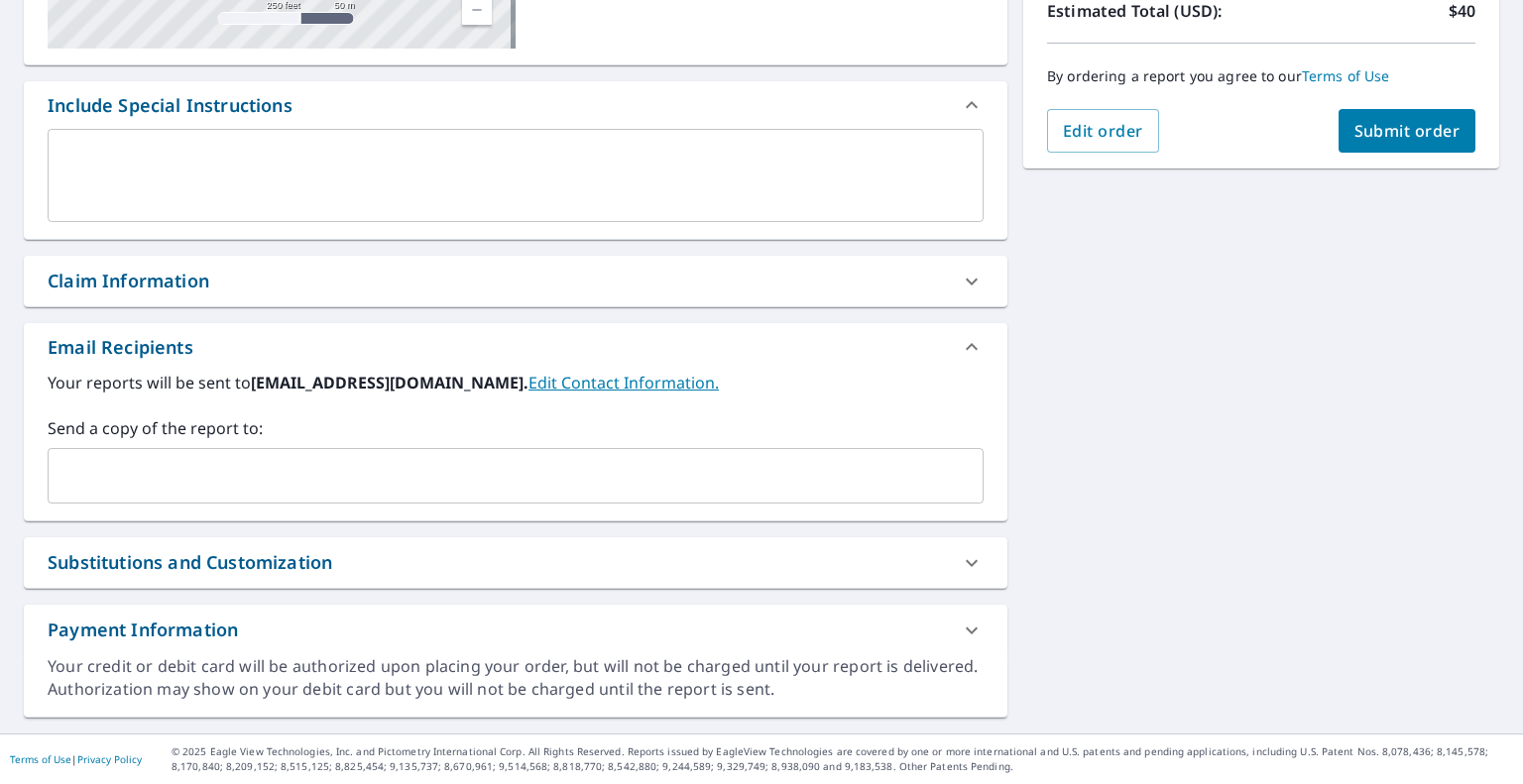 scroll, scrollTop: 462, scrollLeft: 0, axis: vertical 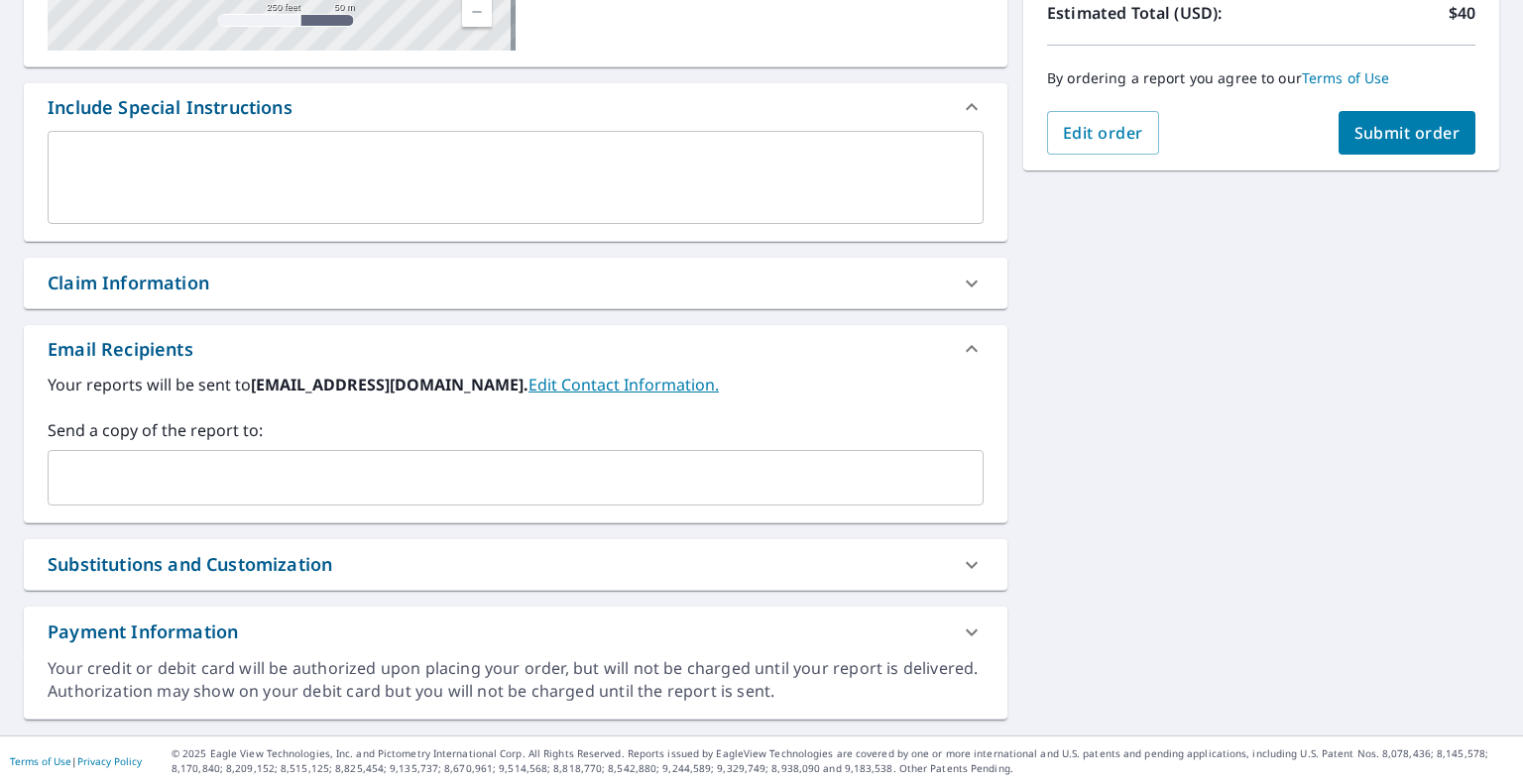 click 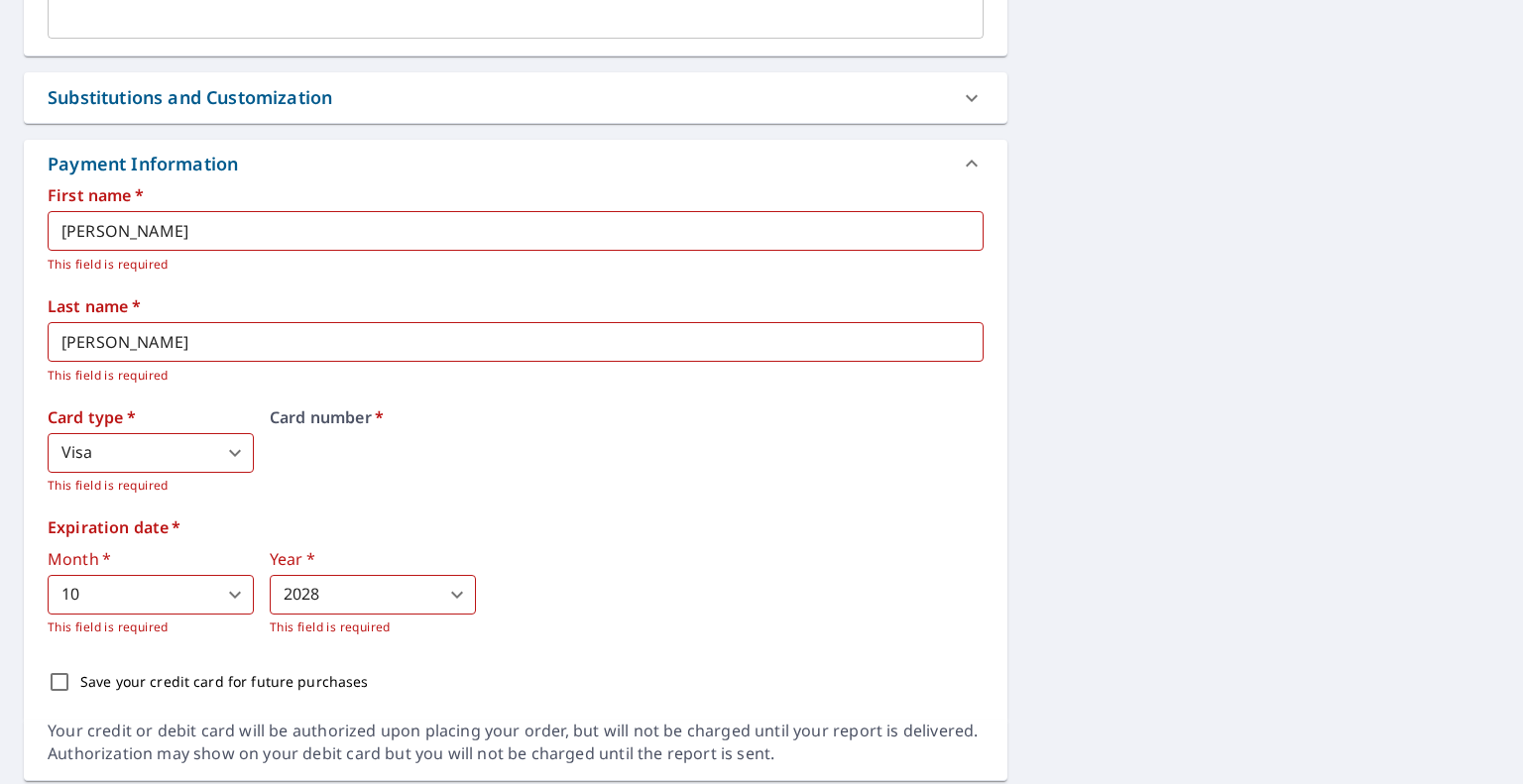 scroll, scrollTop: 991, scrollLeft: 0, axis: vertical 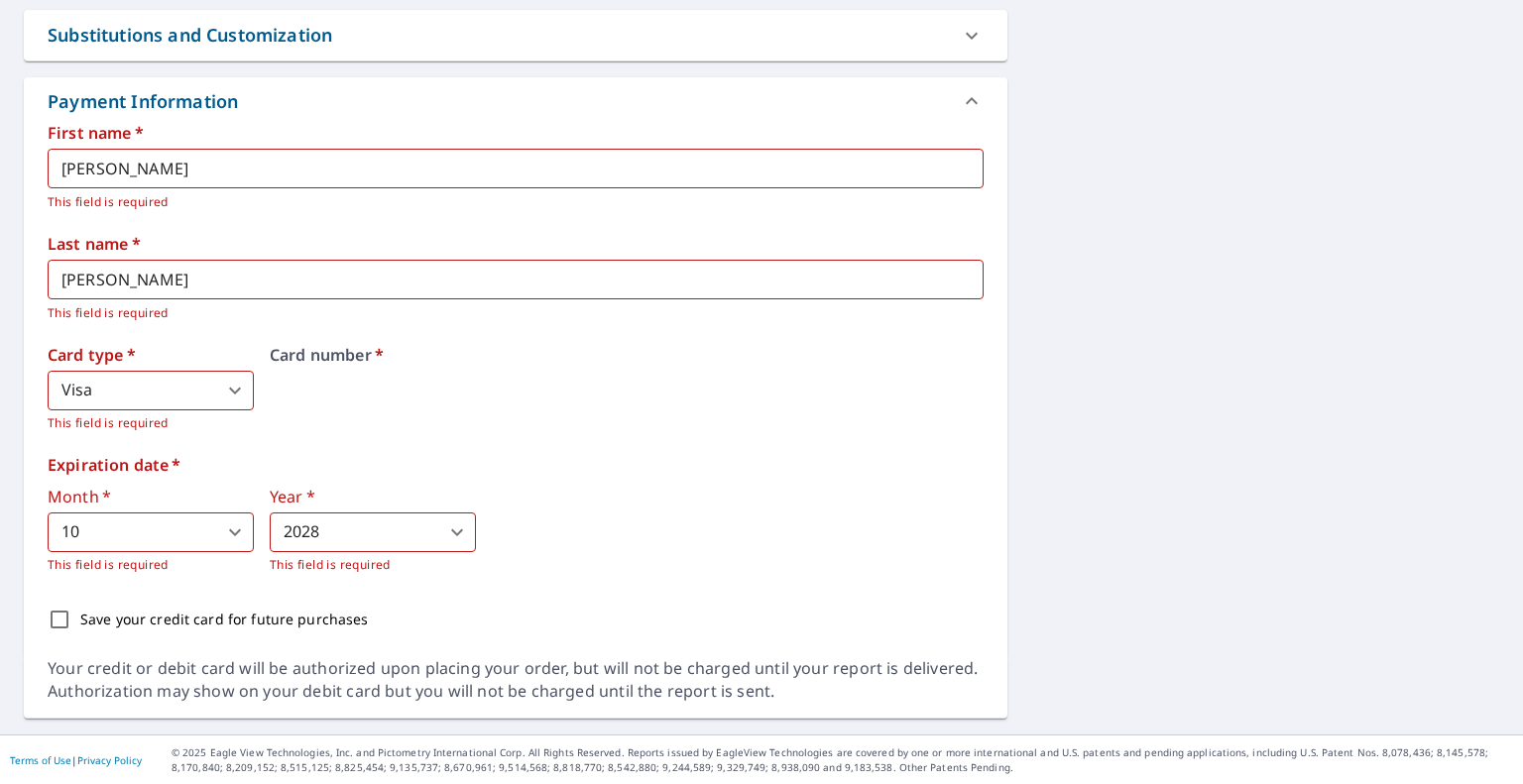 click on "Card number   *" at bounding box center (627, 355) 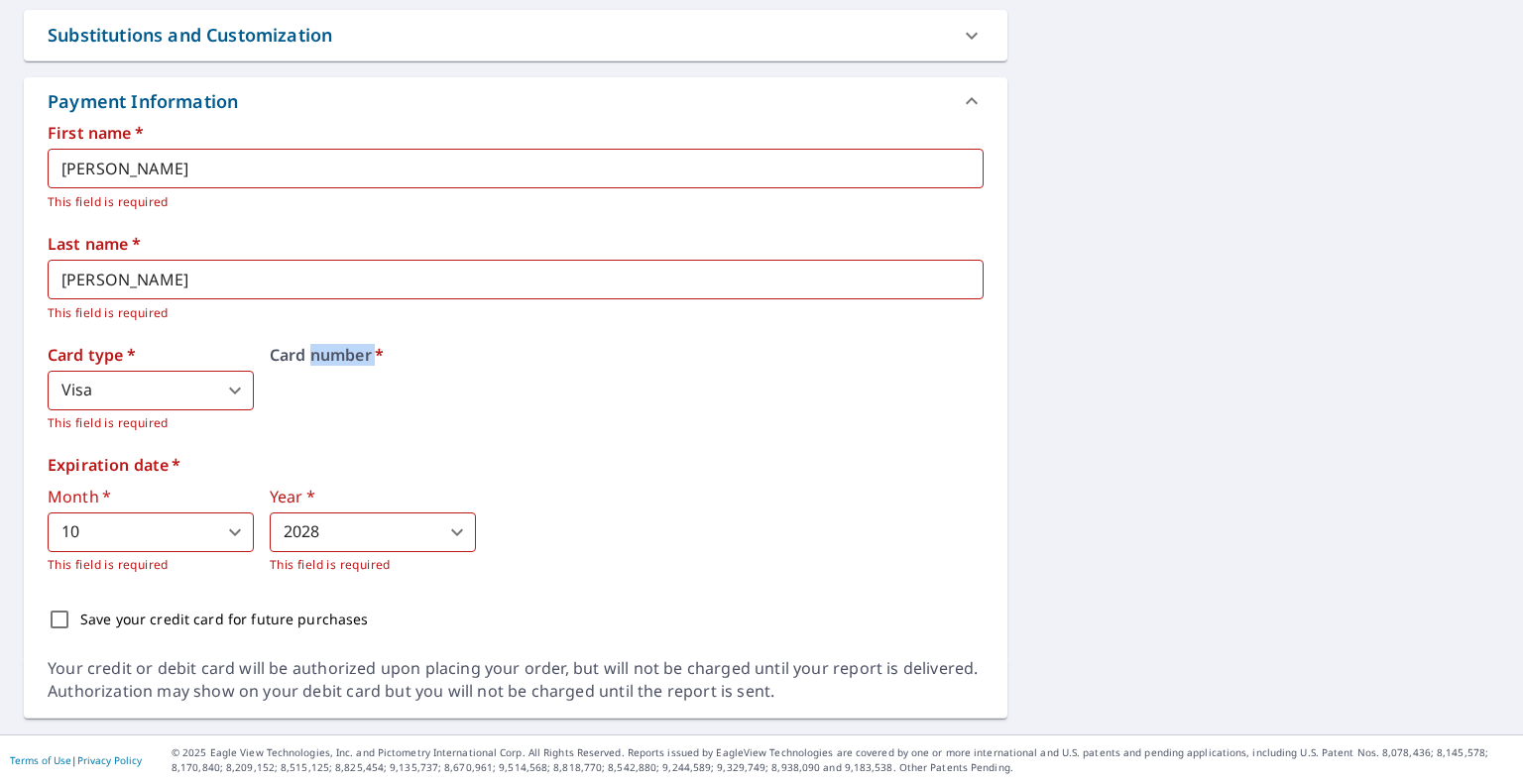 click on "Card number   *" at bounding box center (627, 355) 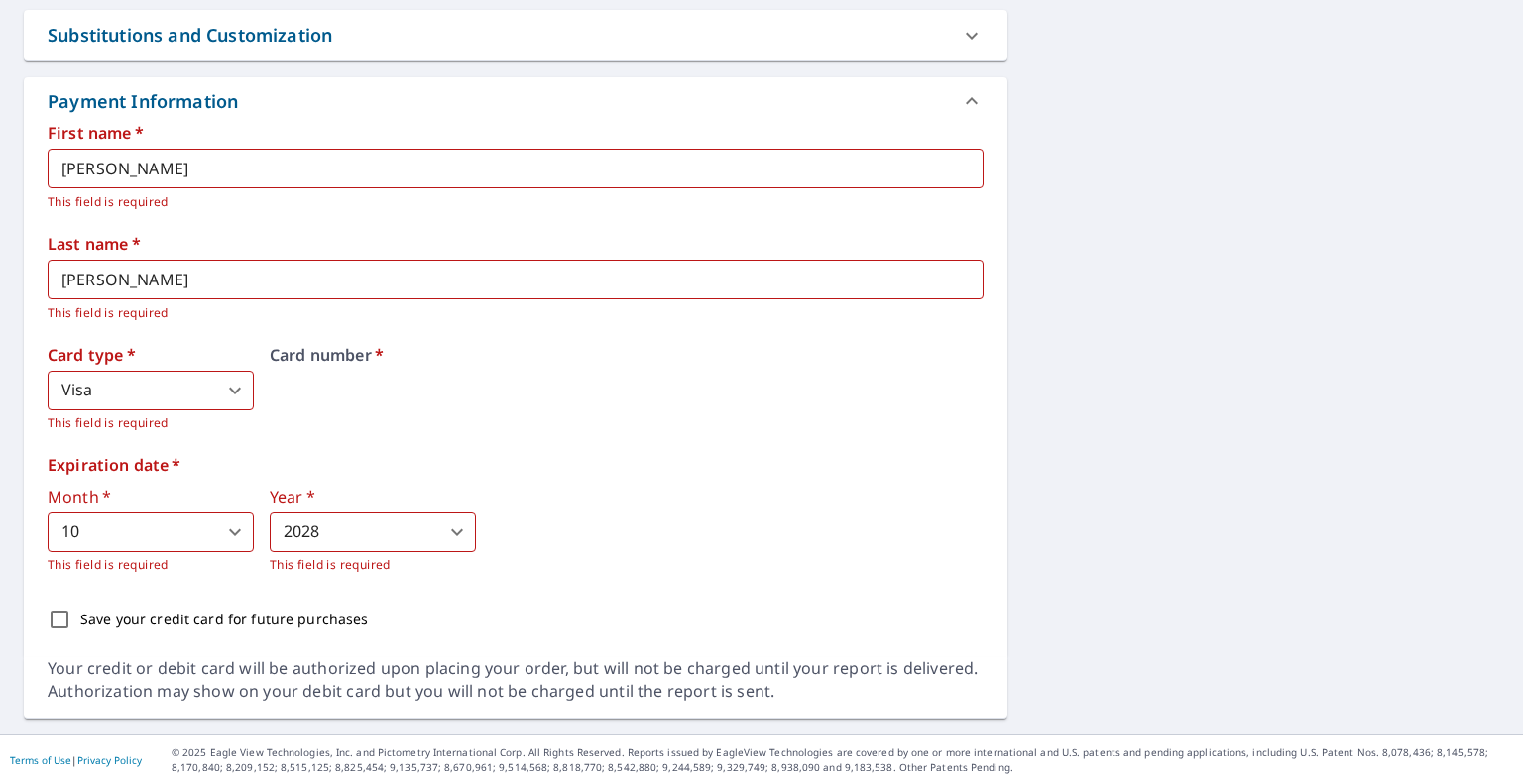 click on "Card number   *" at bounding box center [627, 390] 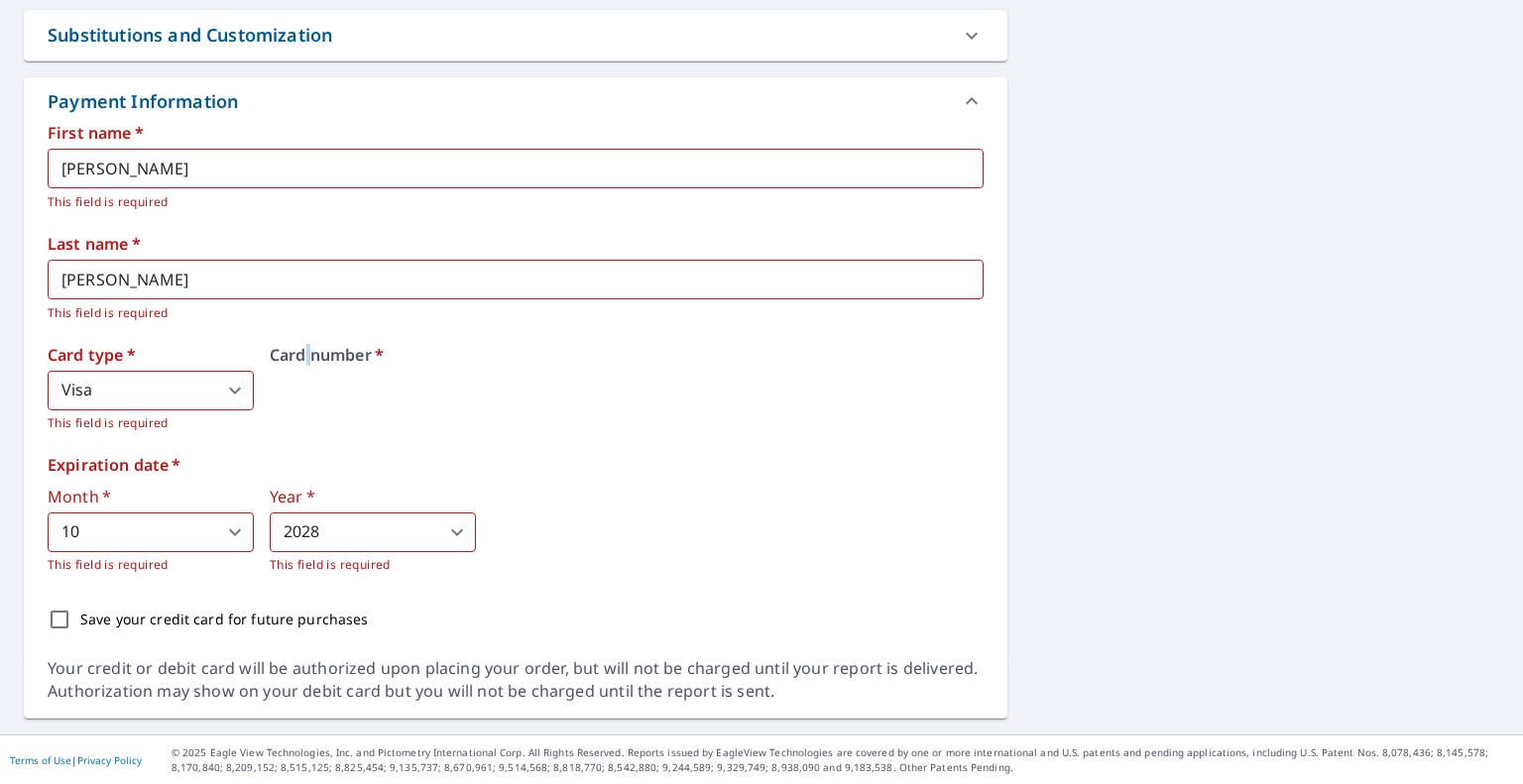 click on "Card number   *" at bounding box center [627, 390] 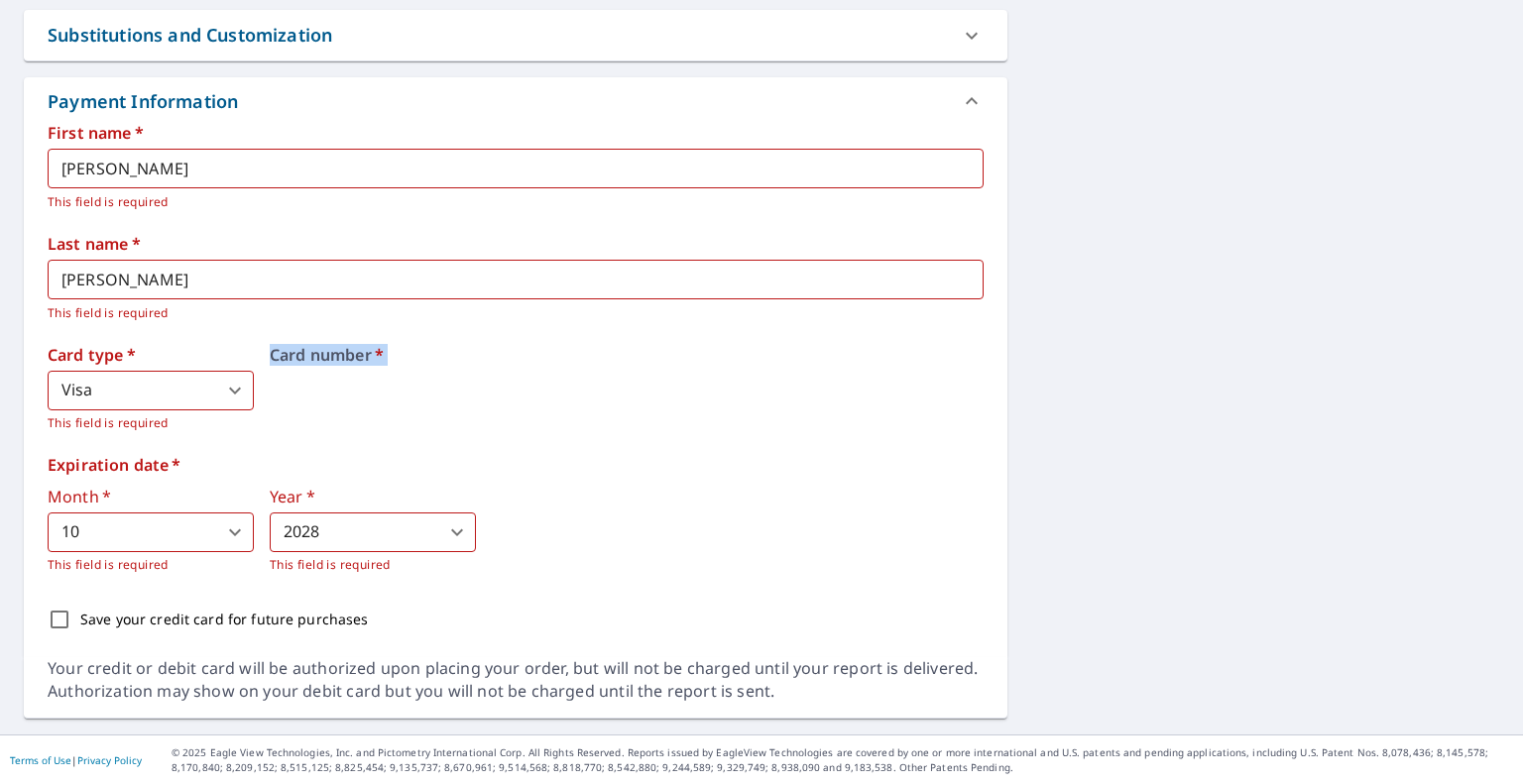 click on "Card number   *" at bounding box center (627, 390) 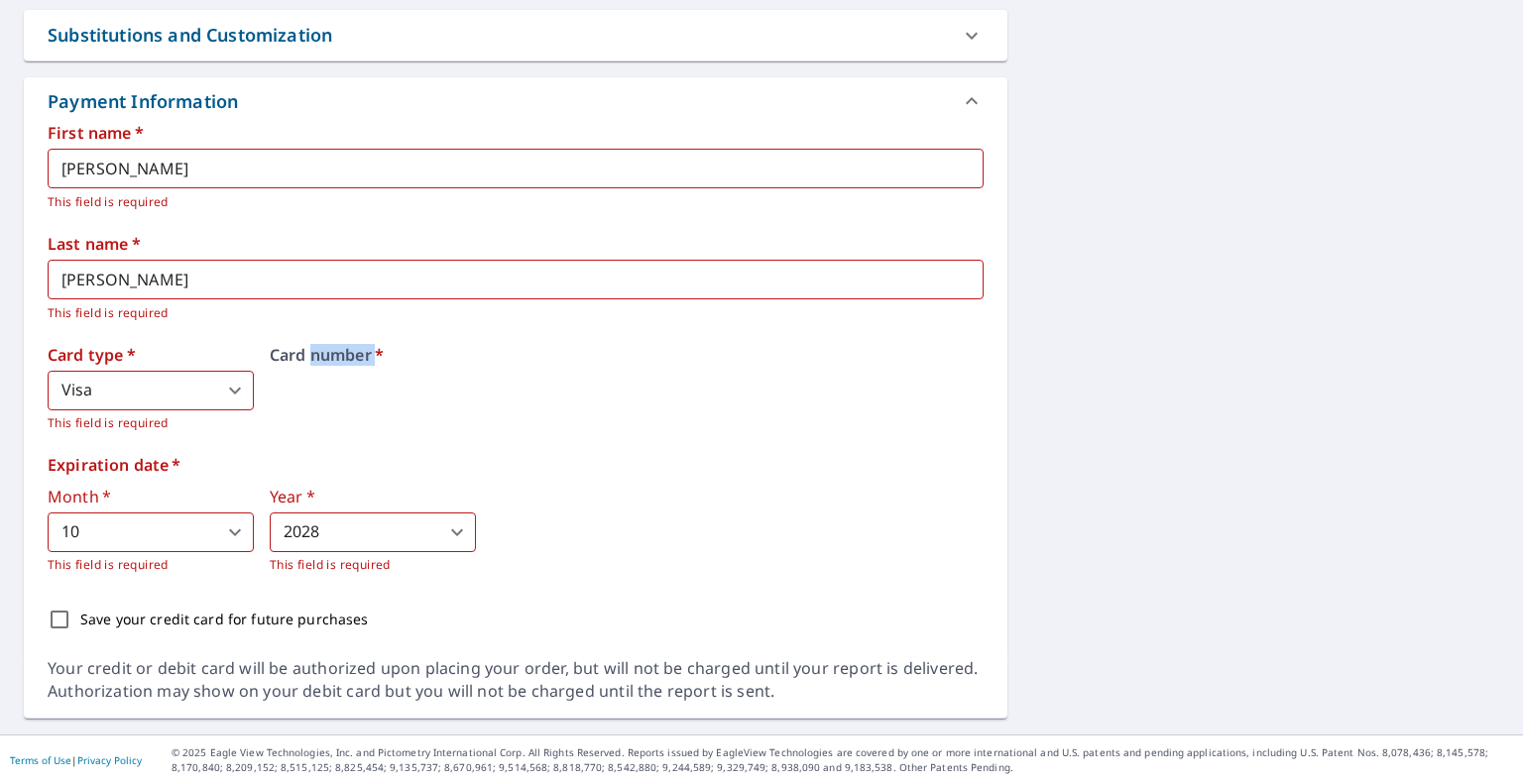 click on "Card number   *" at bounding box center [627, 390] 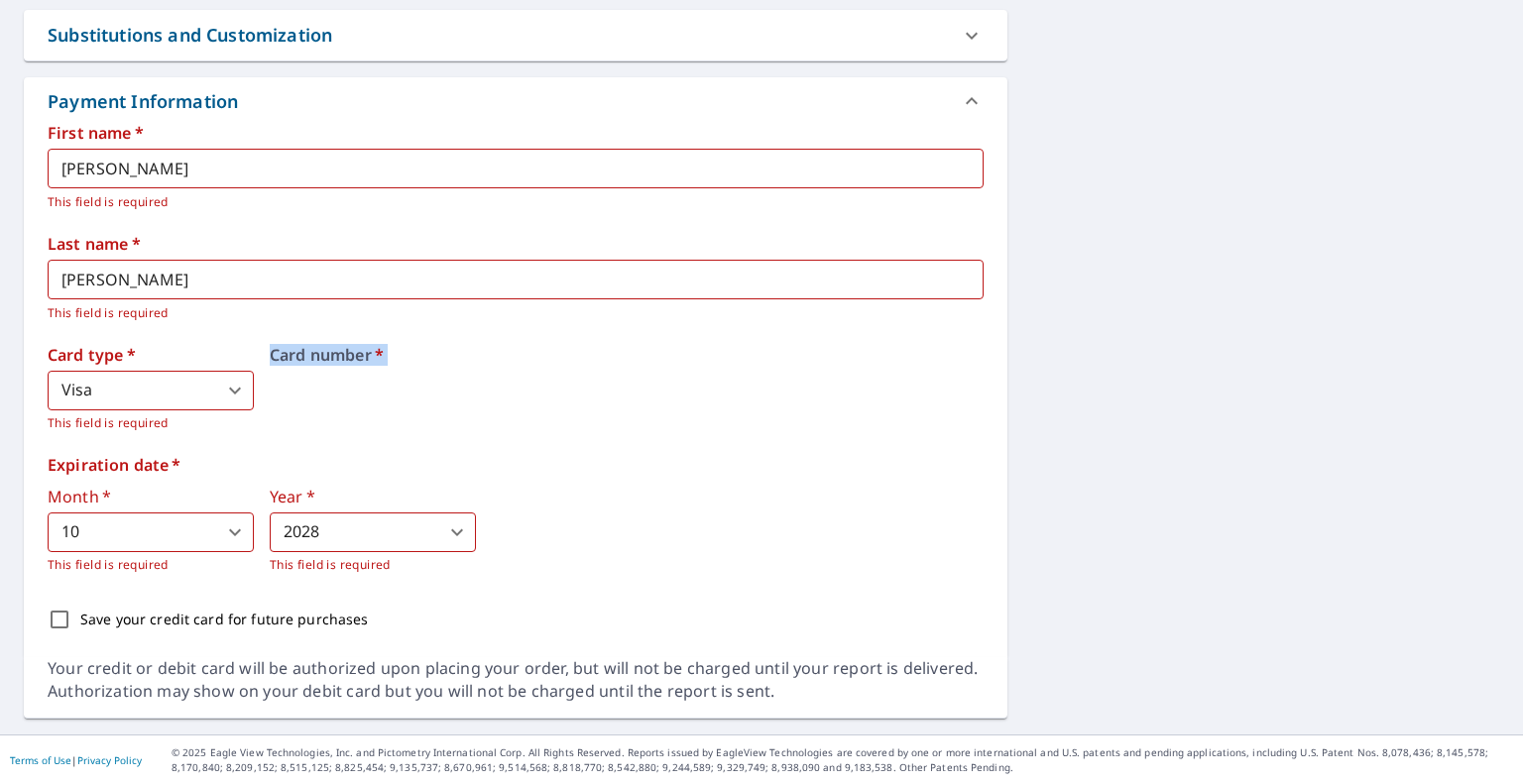 click on "Card number   *" at bounding box center [627, 390] 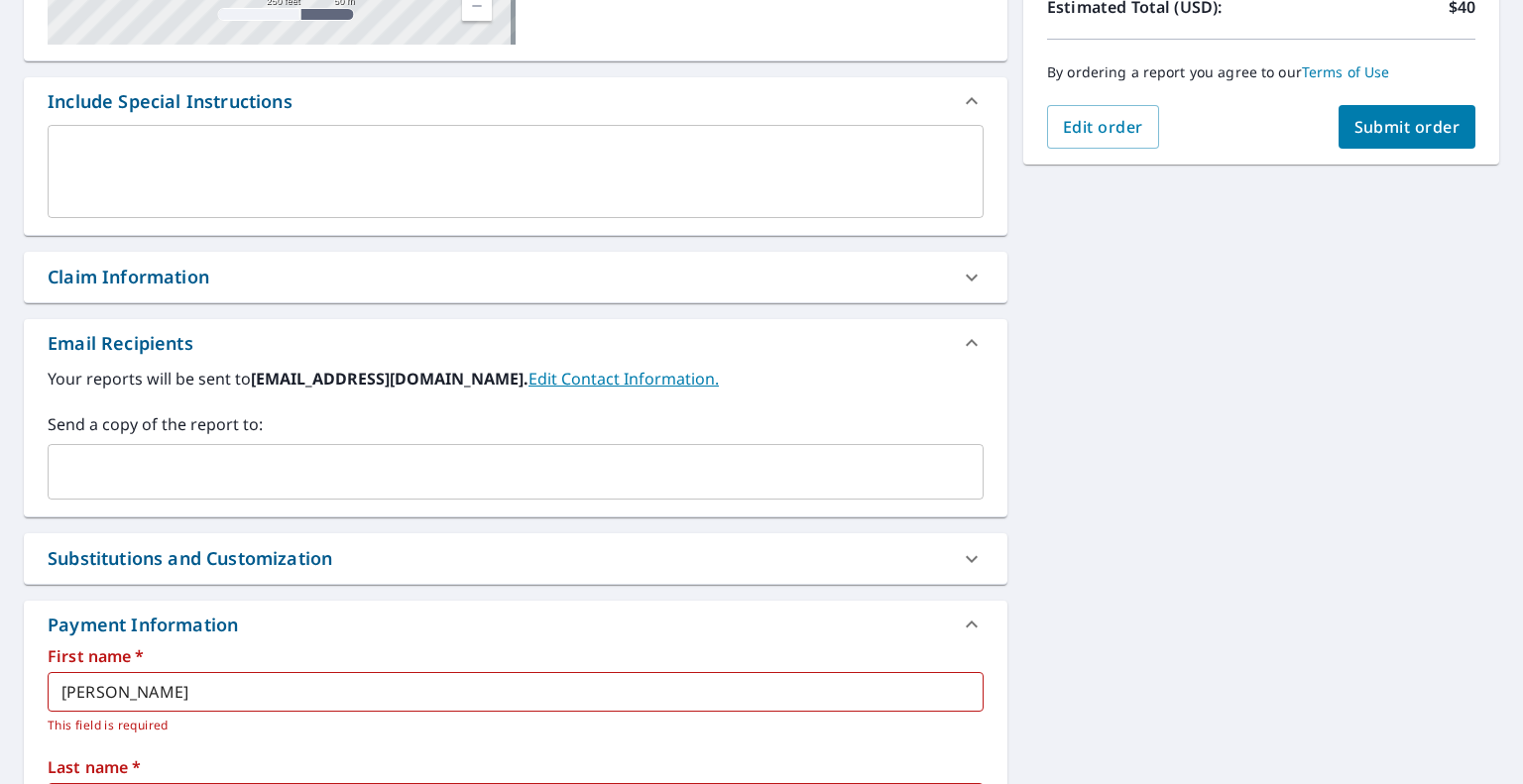 scroll, scrollTop: 428, scrollLeft: 0, axis: vertical 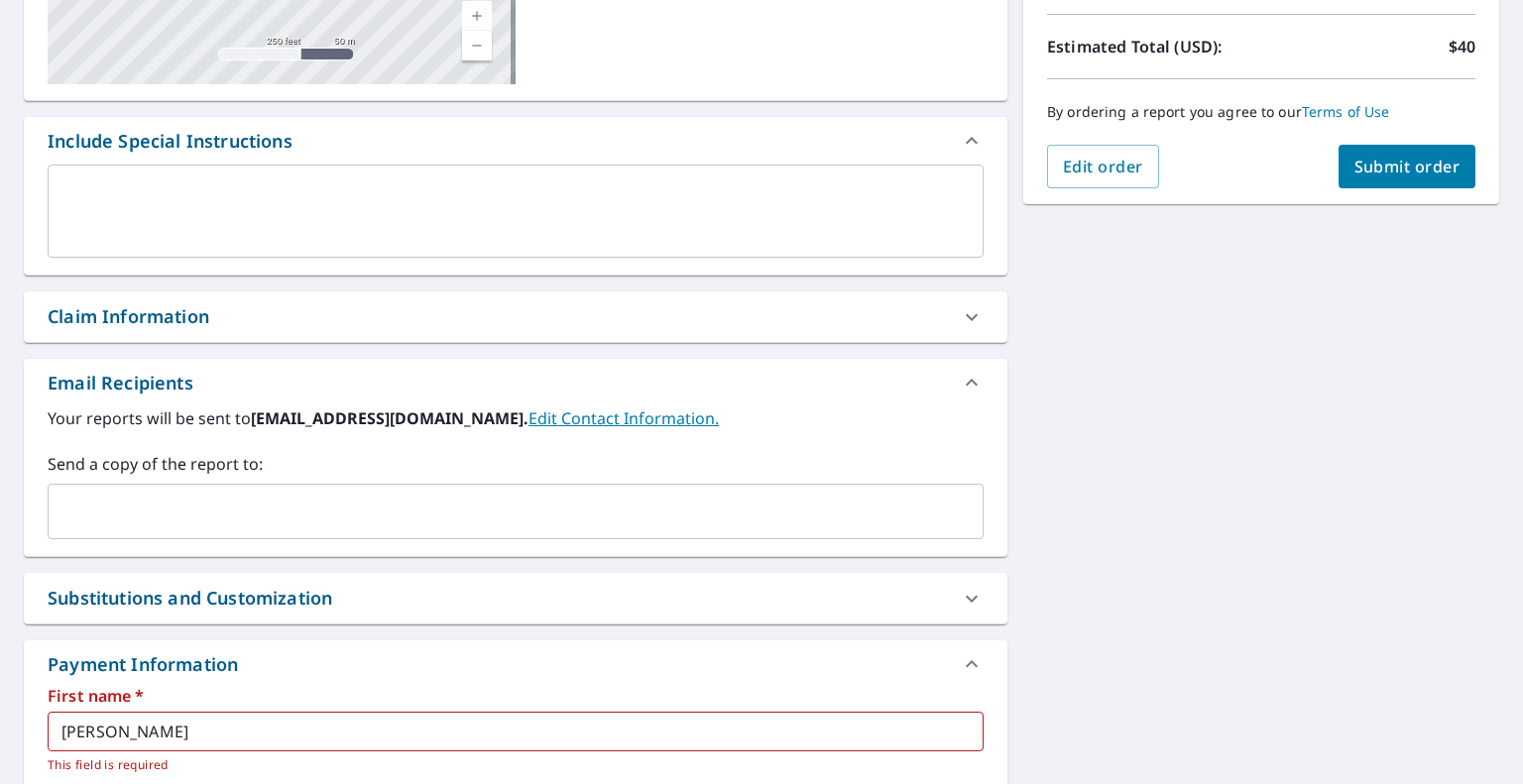 click on "Submit order" at bounding box center (1407, 167) 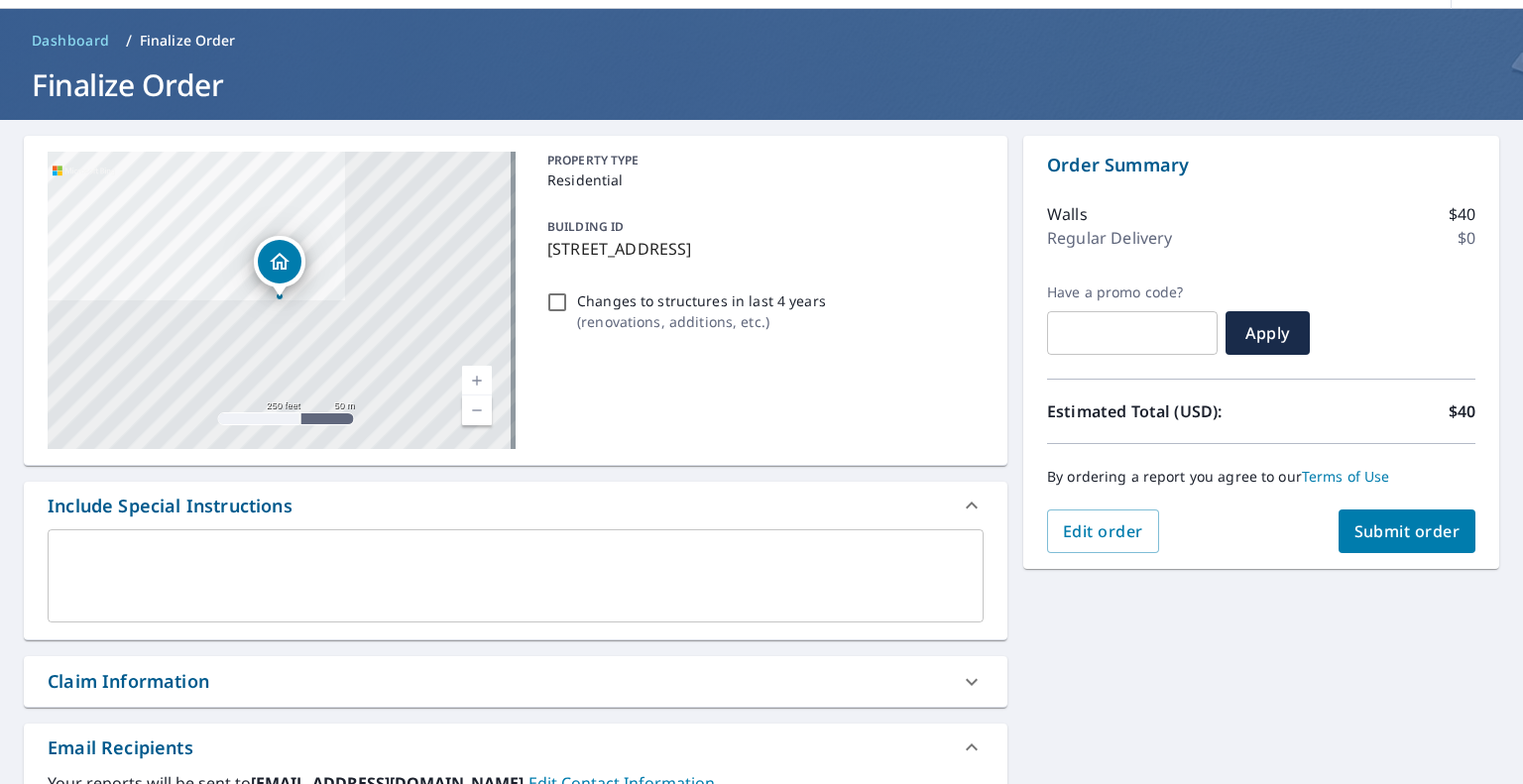 scroll, scrollTop: 0, scrollLeft: 0, axis: both 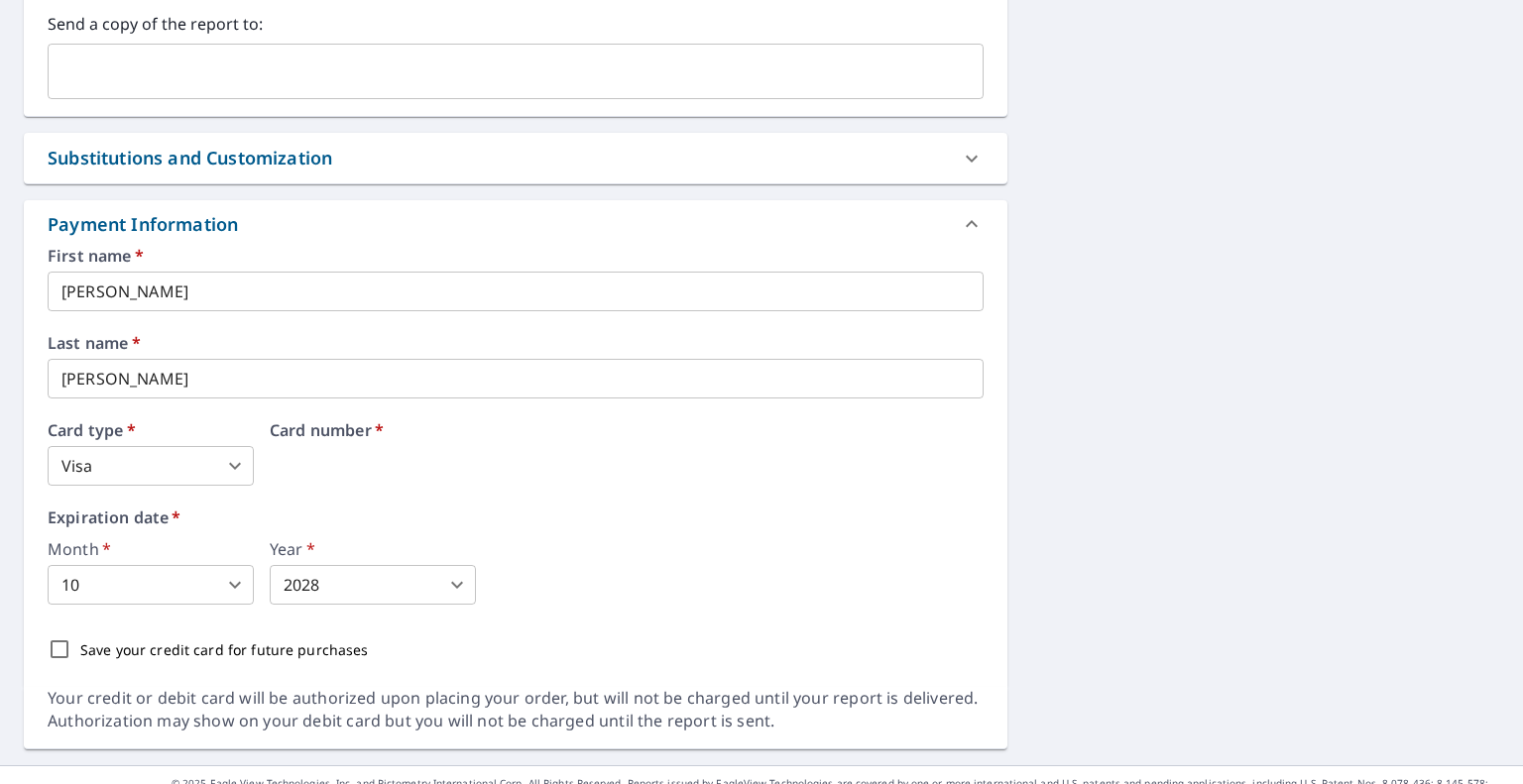 click on "Card number   *" at bounding box center (627, 454) 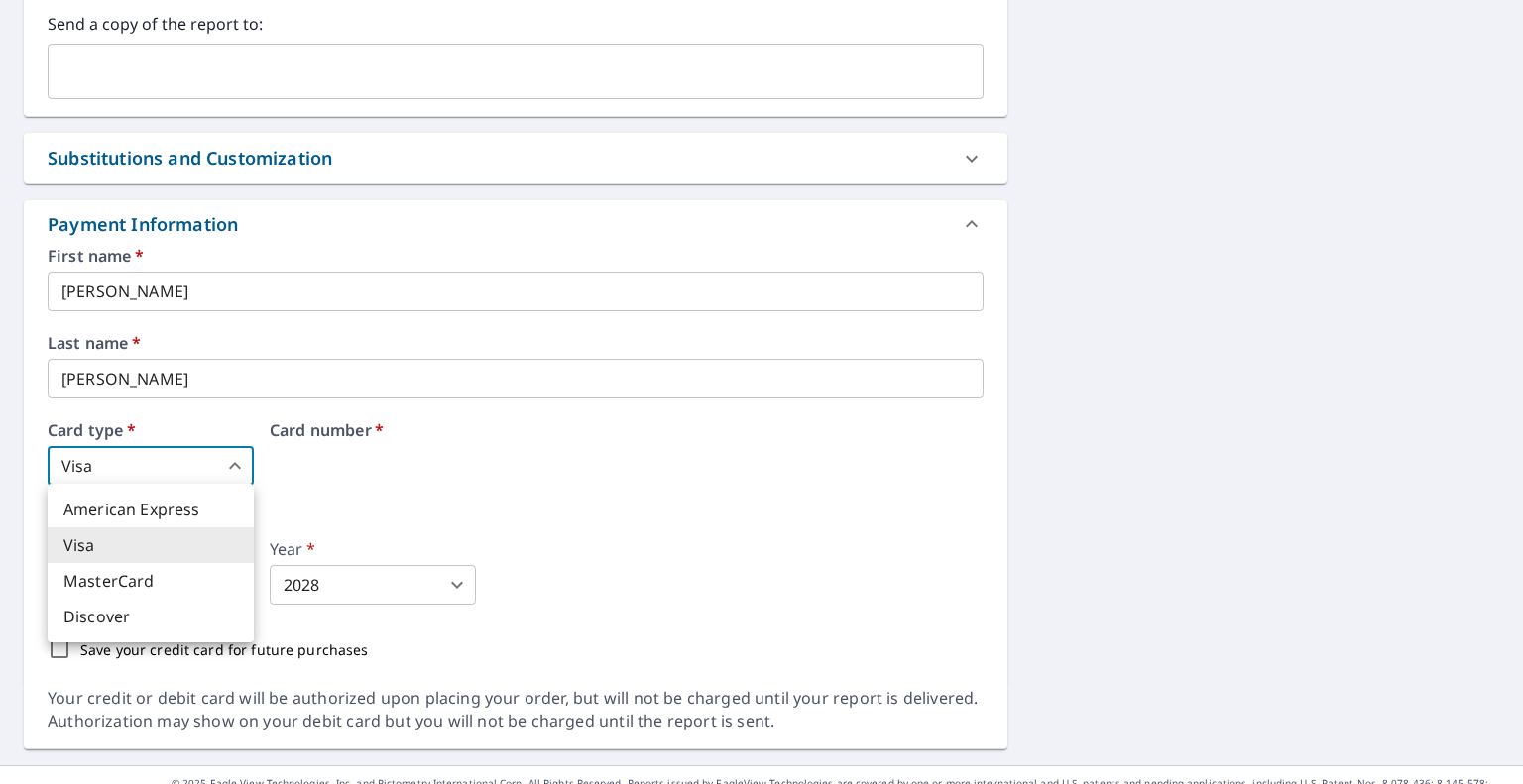 click on "JT .favicon_svg__cls-1{fill:#8ccc4c}.favicon_svg__cls-2{fill:#0098c5} JT
Dashboard Order History Cancel Order JT Dashboard / Finalize Order Finalize Order [STREET_ADDRESS][GEOGRAPHIC_DATA][PERSON_NAME] A standard road map Aerial A detailed look from above Labels Labels 250 feet 50 m © 2025 TomTom, © Vexcel Imaging, © 2025 Microsoft Corporation,  © OpenStreetMap Terms PROPERTY TYPE Residential BUILDING ID [STREET_ADDRESS] Changes to structures in last 4 years ( renovations, additions, etc. ) Include Special Instructions x ​ Claim Information Claim number ​ Claim information ​ PO number ​ Date of loss ​ Cat ID ​ Email Recipients Your reports will be sent to  [EMAIL_ADDRESS][DOMAIN_NAME].  Edit Contact Information. Send a copy of the report to: ​ Substitutions and Customization Additional Report Formats (Not available for all reports) DXF RXF XML Add-ons and custom cover page Property Owner Report Include custom cover page Payment Information First name   * [PERSON_NAME] ​ *" at bounding box center (762, 392) 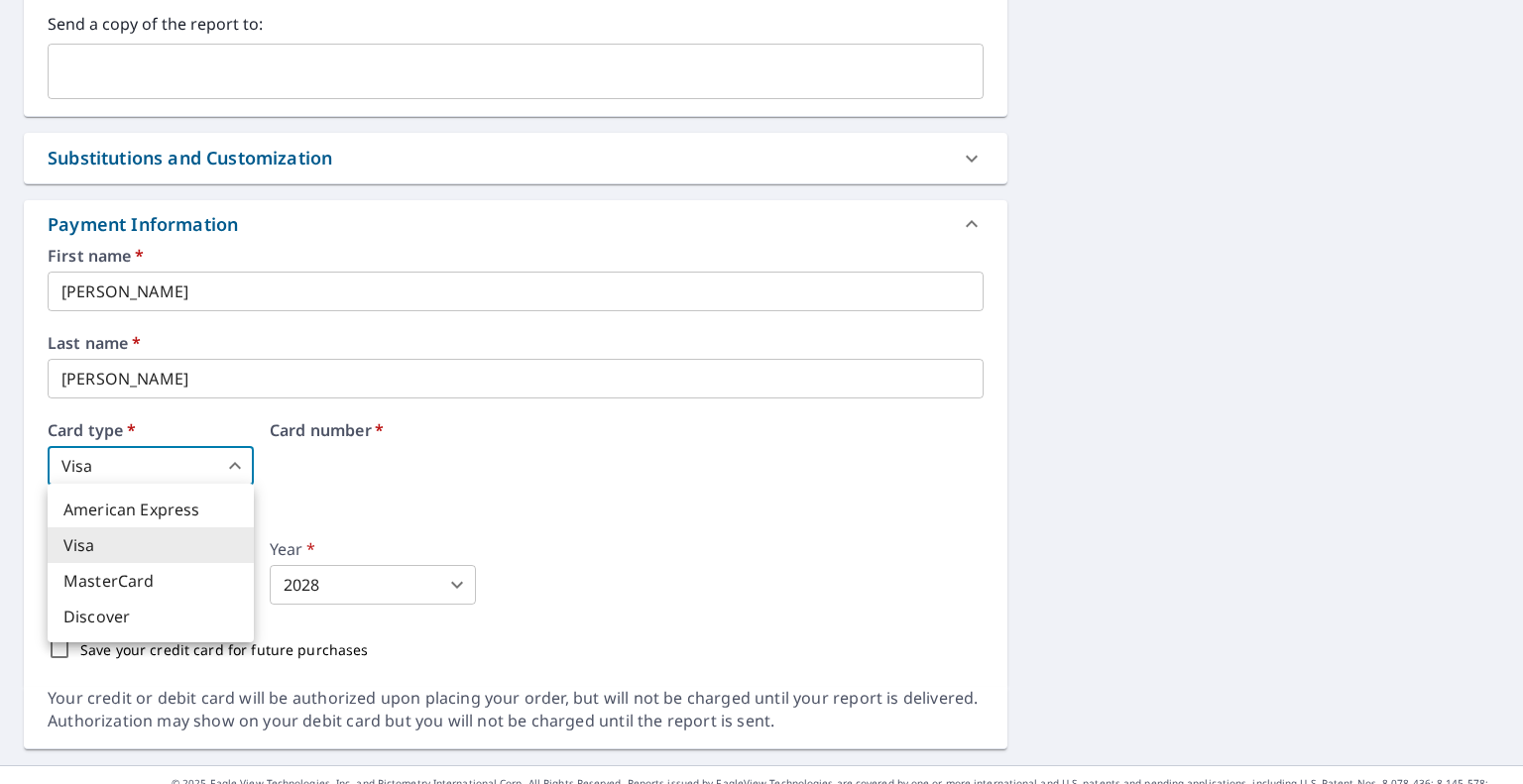click on "American Express Visa MasterCard Discover" at bounding box center [762, 392] 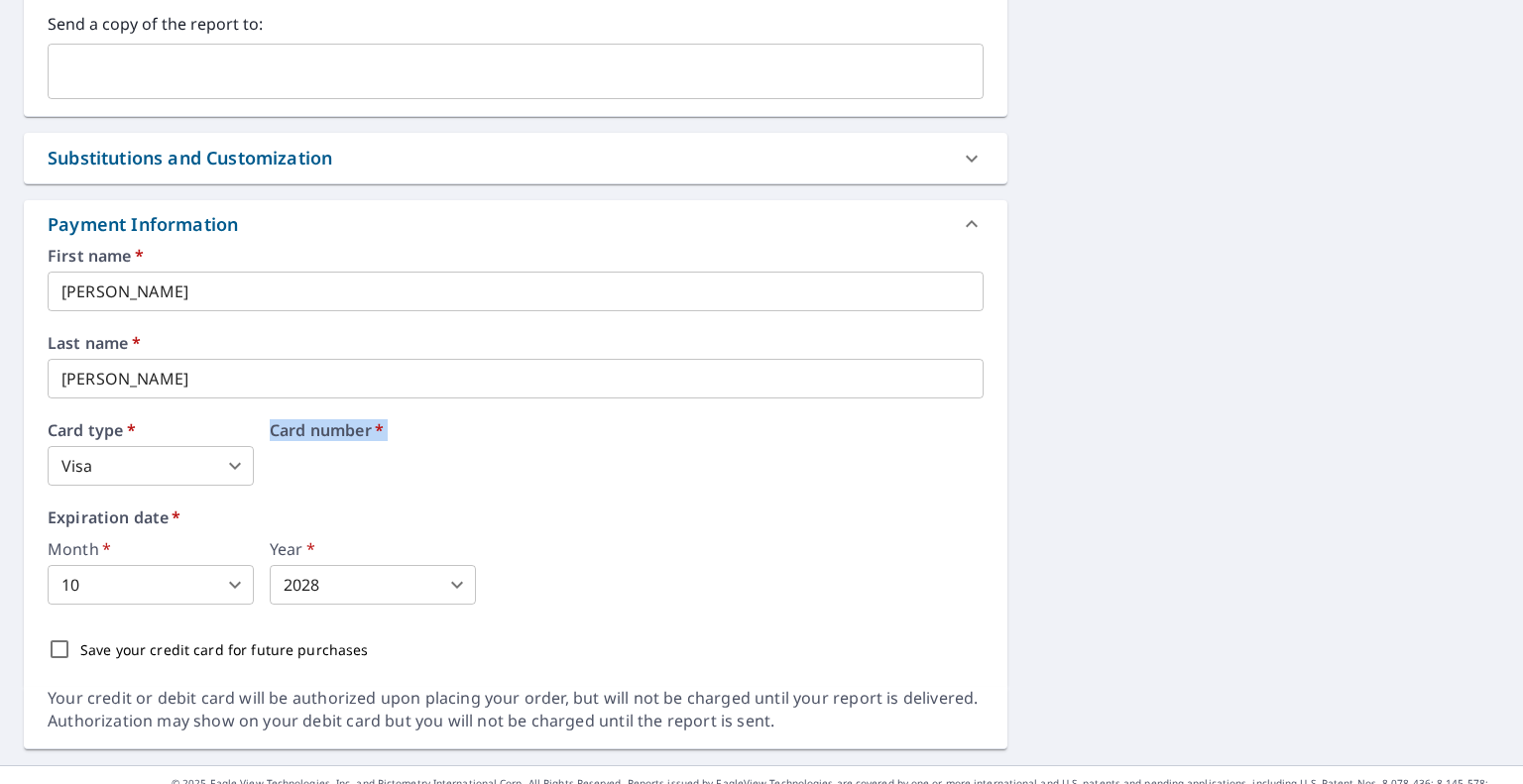 click on "Card number   *" at bounding box center (627, 454) 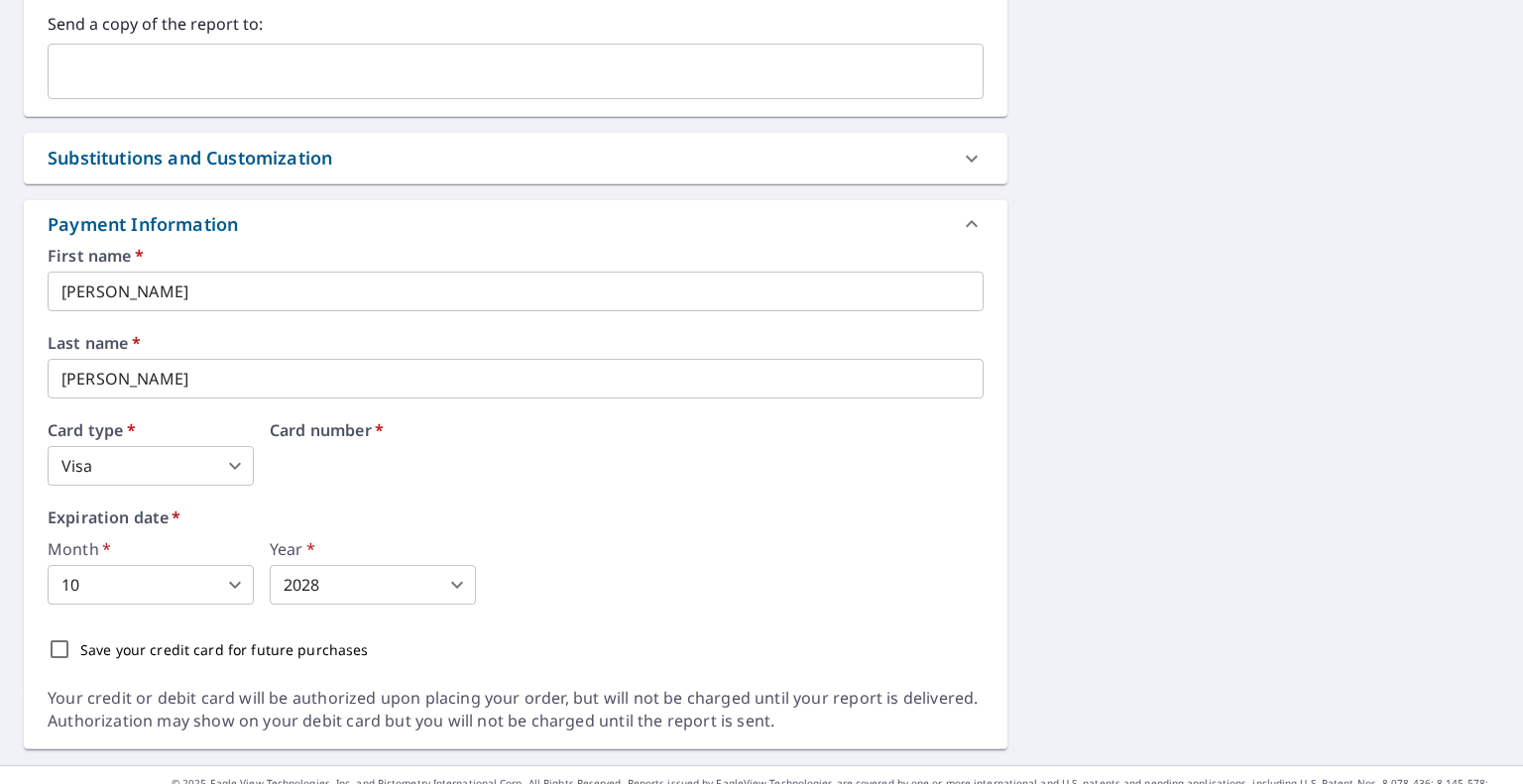 click on "First name   * Jesse ​ Last name   * Tedder ​ Card type   * Visa 2 ​ Card number   * Expiration date   * Month   * 10 10 ​ Year   * 2028 2028 ​ Save your credit card for future purchases" at bounding box center (516, 459) 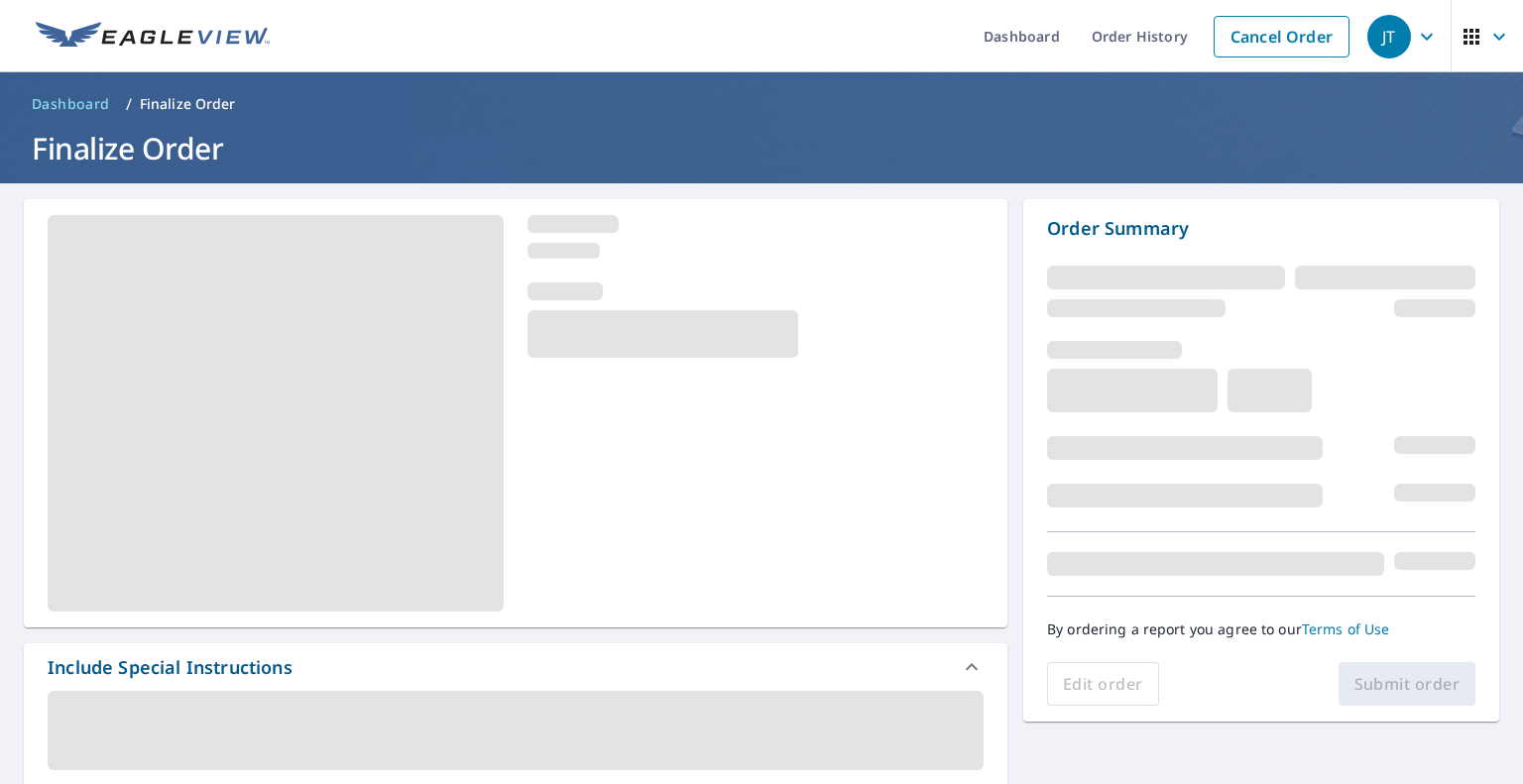scroll, scrollTop: 0, scrollLeft: 0, axis: both 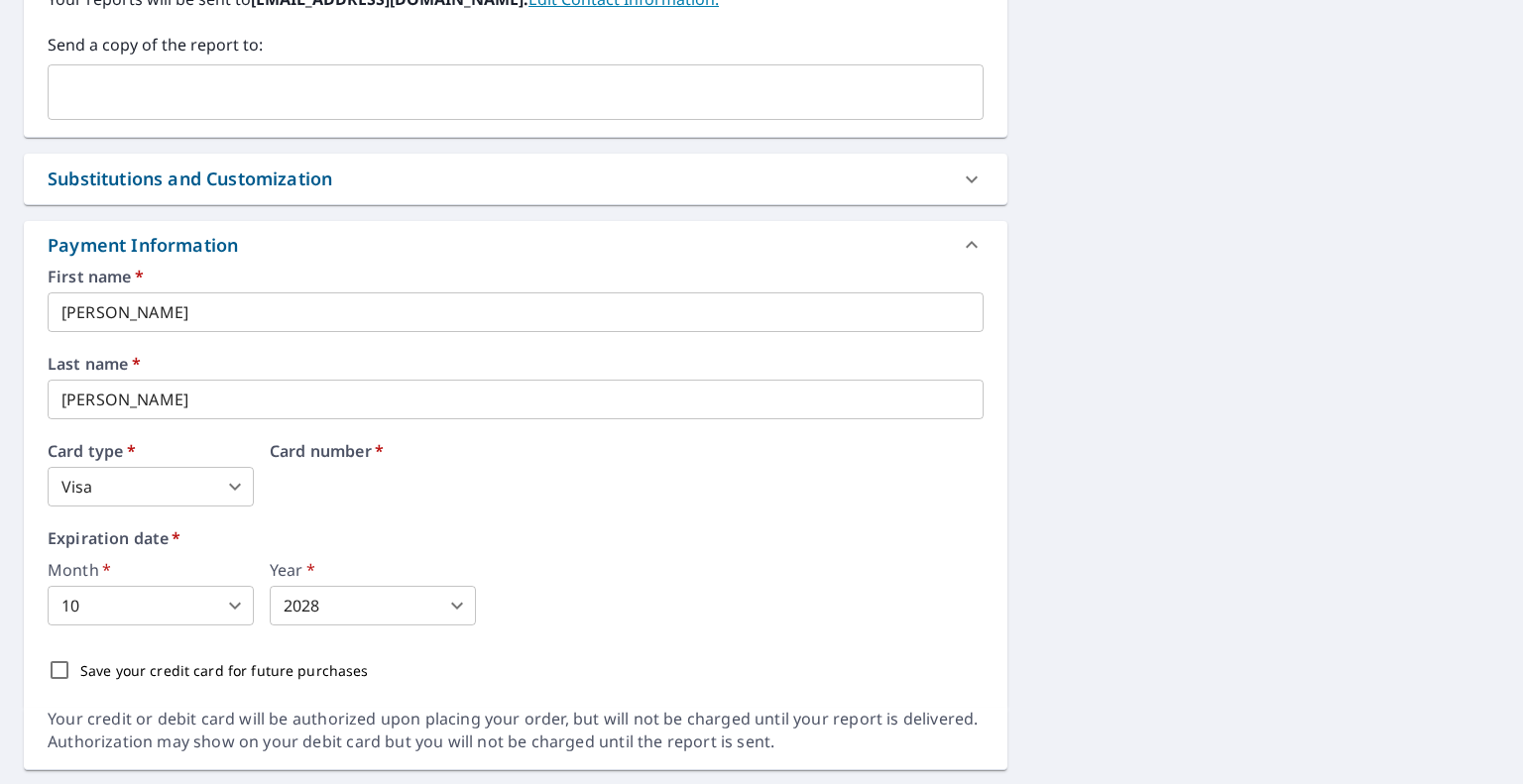 click on "[PERSON_NAME]" at bounding box center (516, 399) 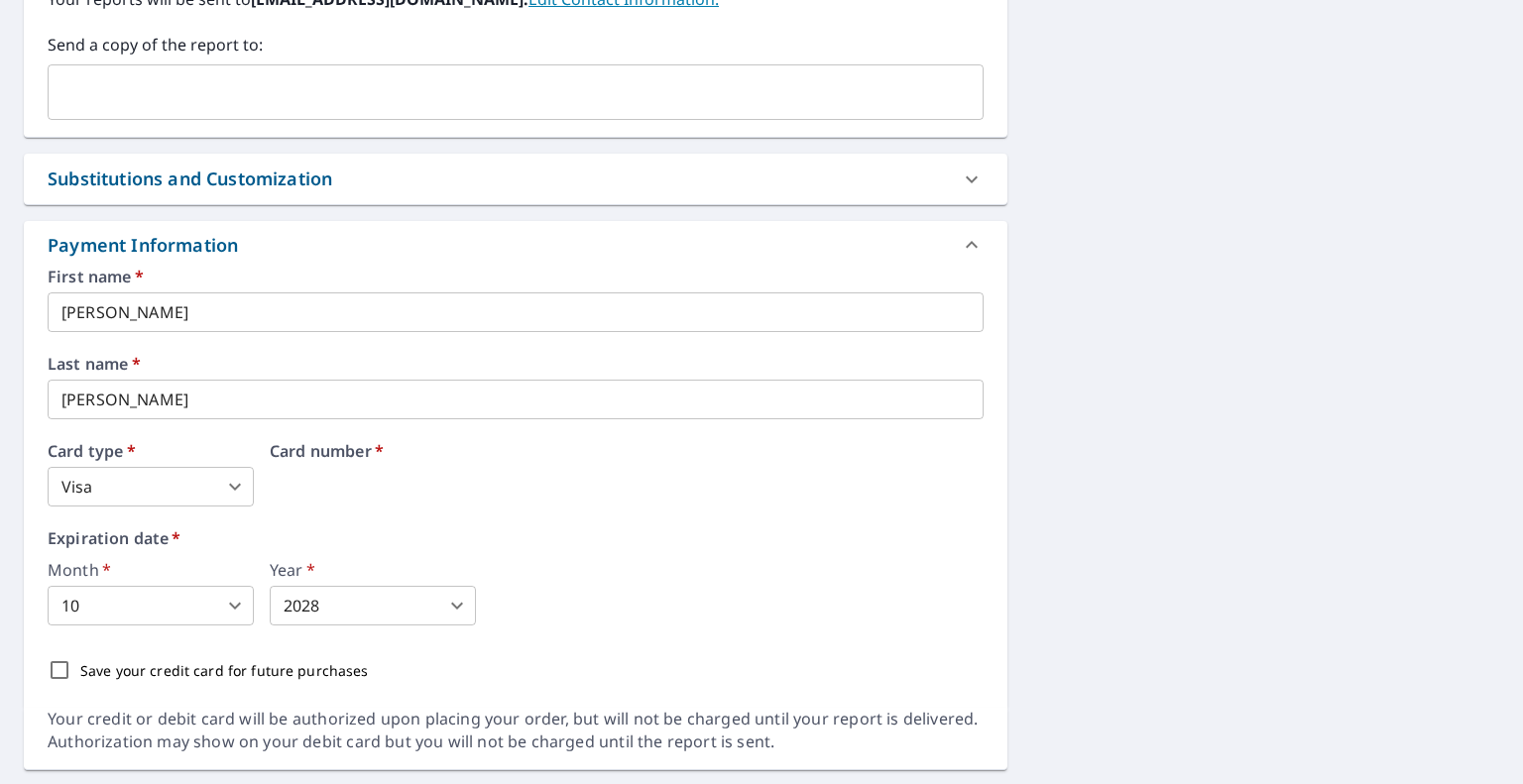 click on "Card number   *" at bounding box center (627, 475) 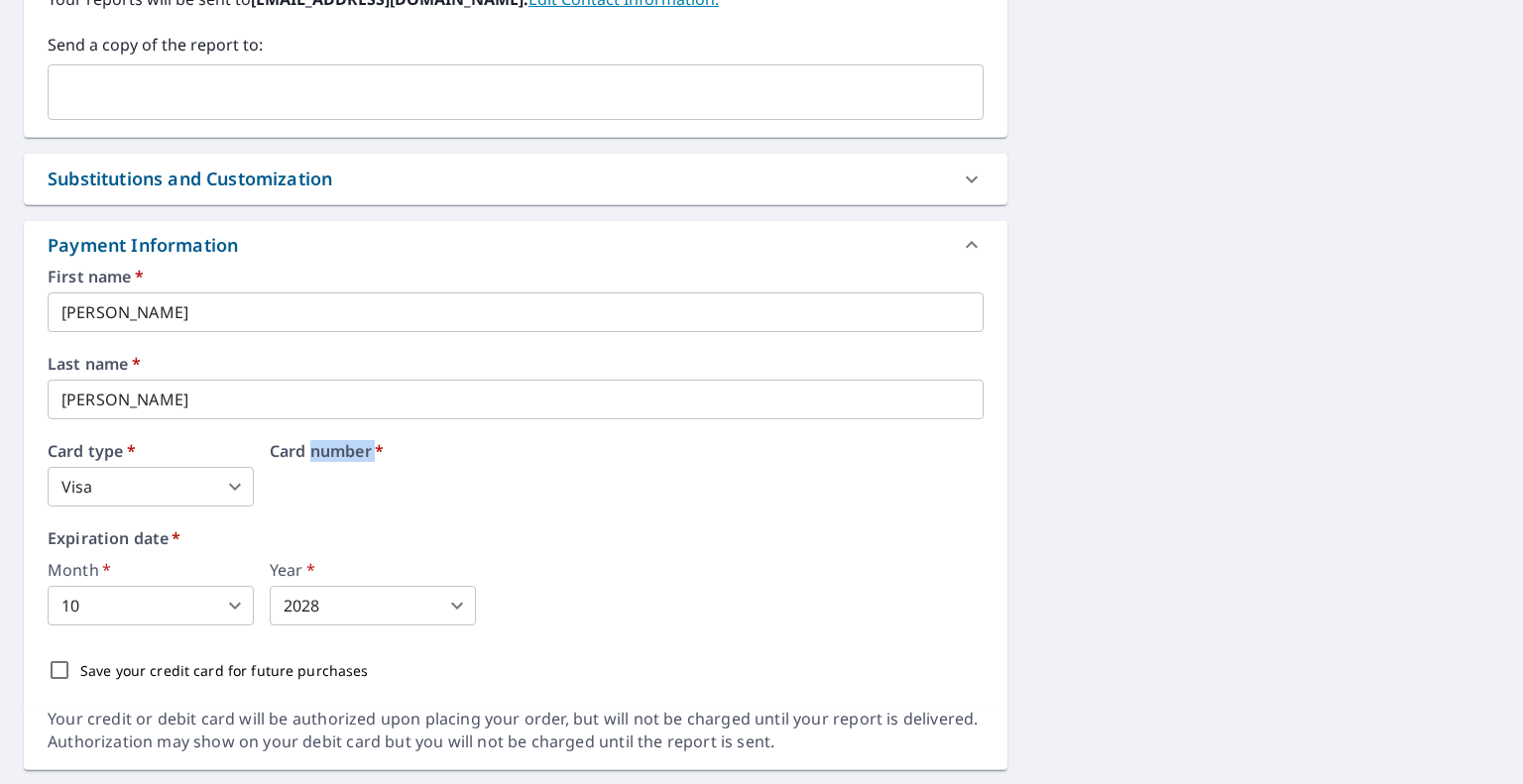 click on "Card number   *" at bounding box center [627, 475] 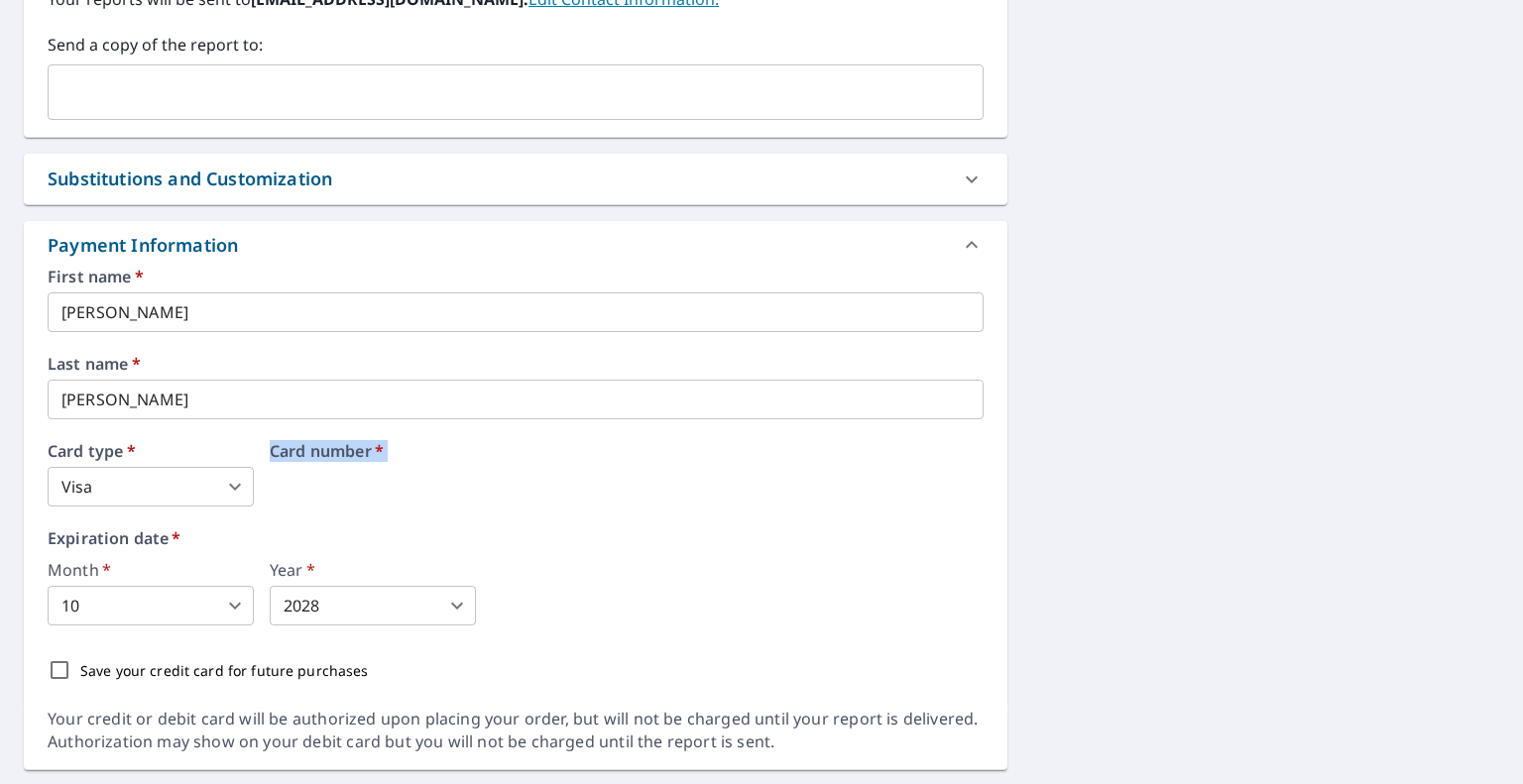 click on "Card number   *" at bounding box center [627, 475] 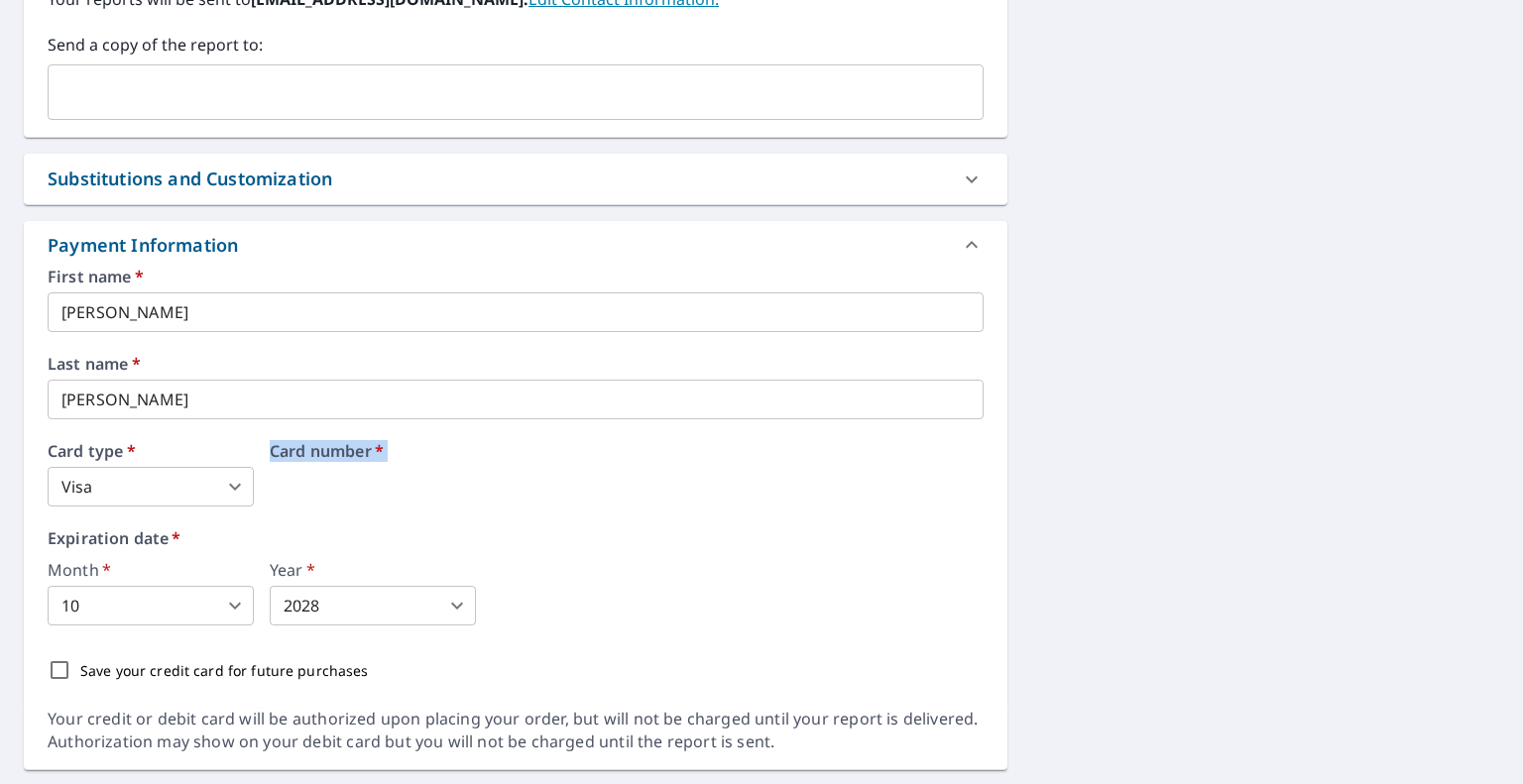 click on "Save your credit card for future purchases" at bounding box center (59, 670) 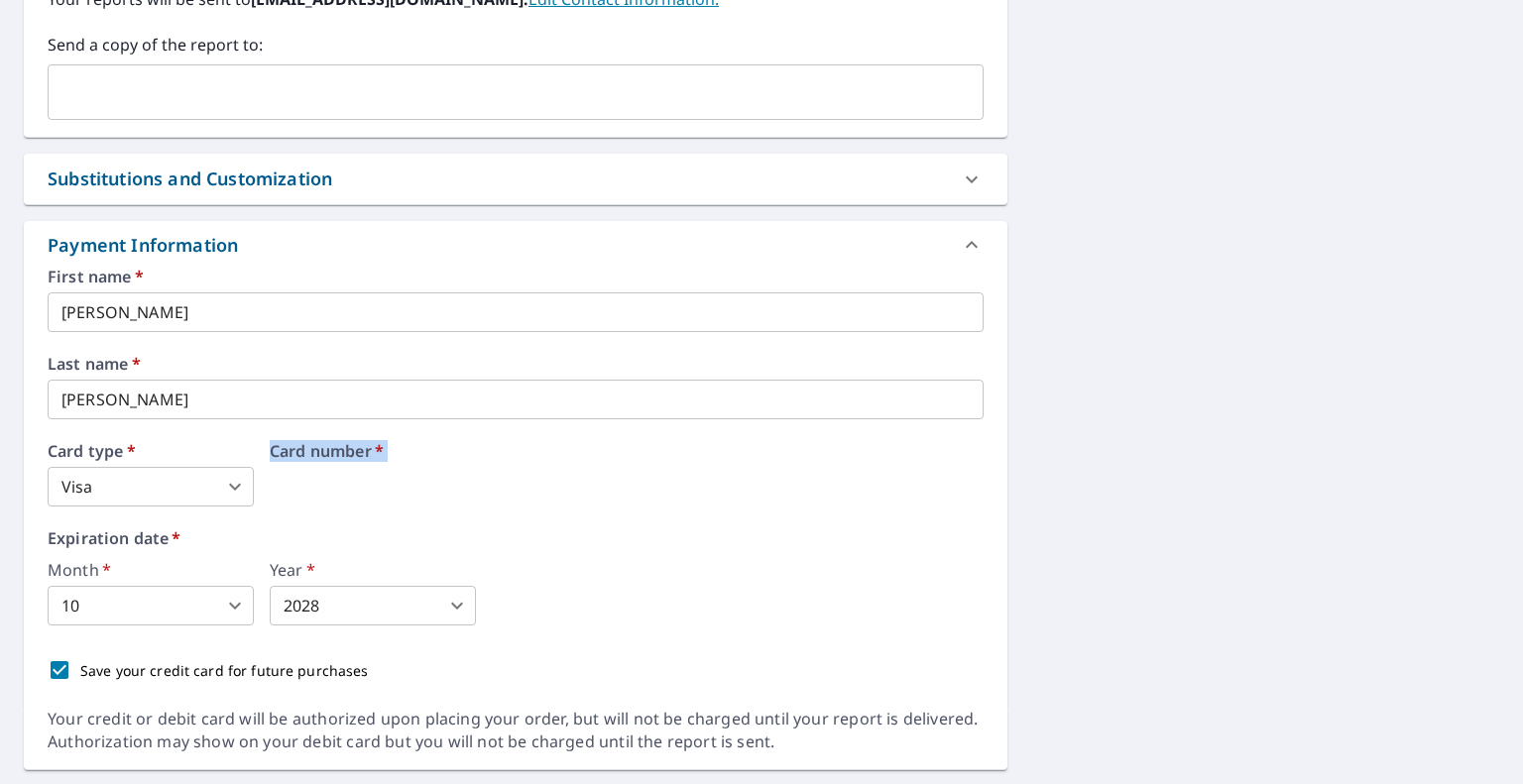 click on "Save your credit card for future purchases" at bounding box center (59, 670) 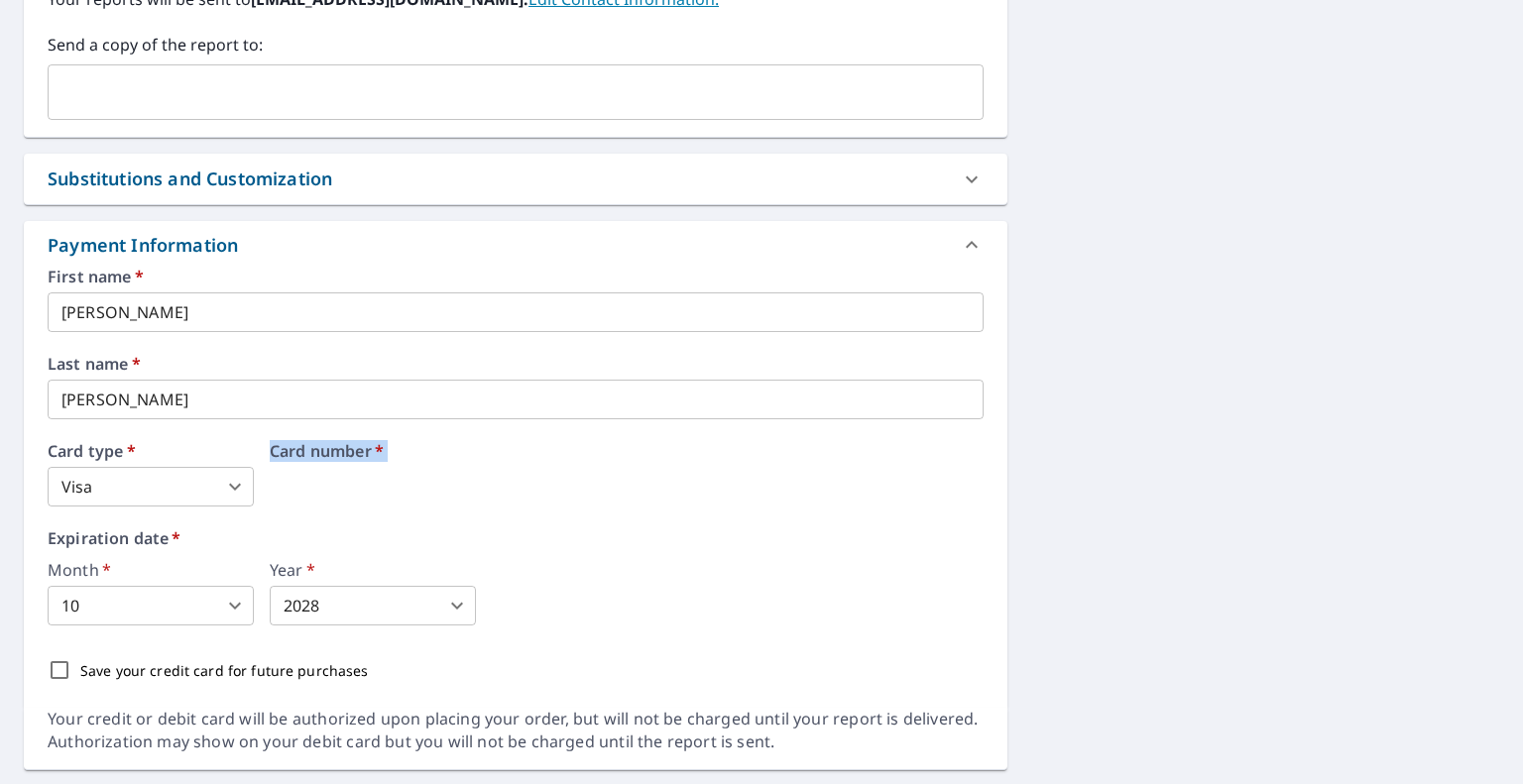 click on "First name   * [PERSON_NAME] ​ Last name   * [PERSON_NAME] ​ Card type   * Visa 2 ​ Card number   * Expiration date   * Month   * 10 10 ​ Year   * 2028 2028 ​ Save your credit card for future purchases" at bounding box center (516, 480) 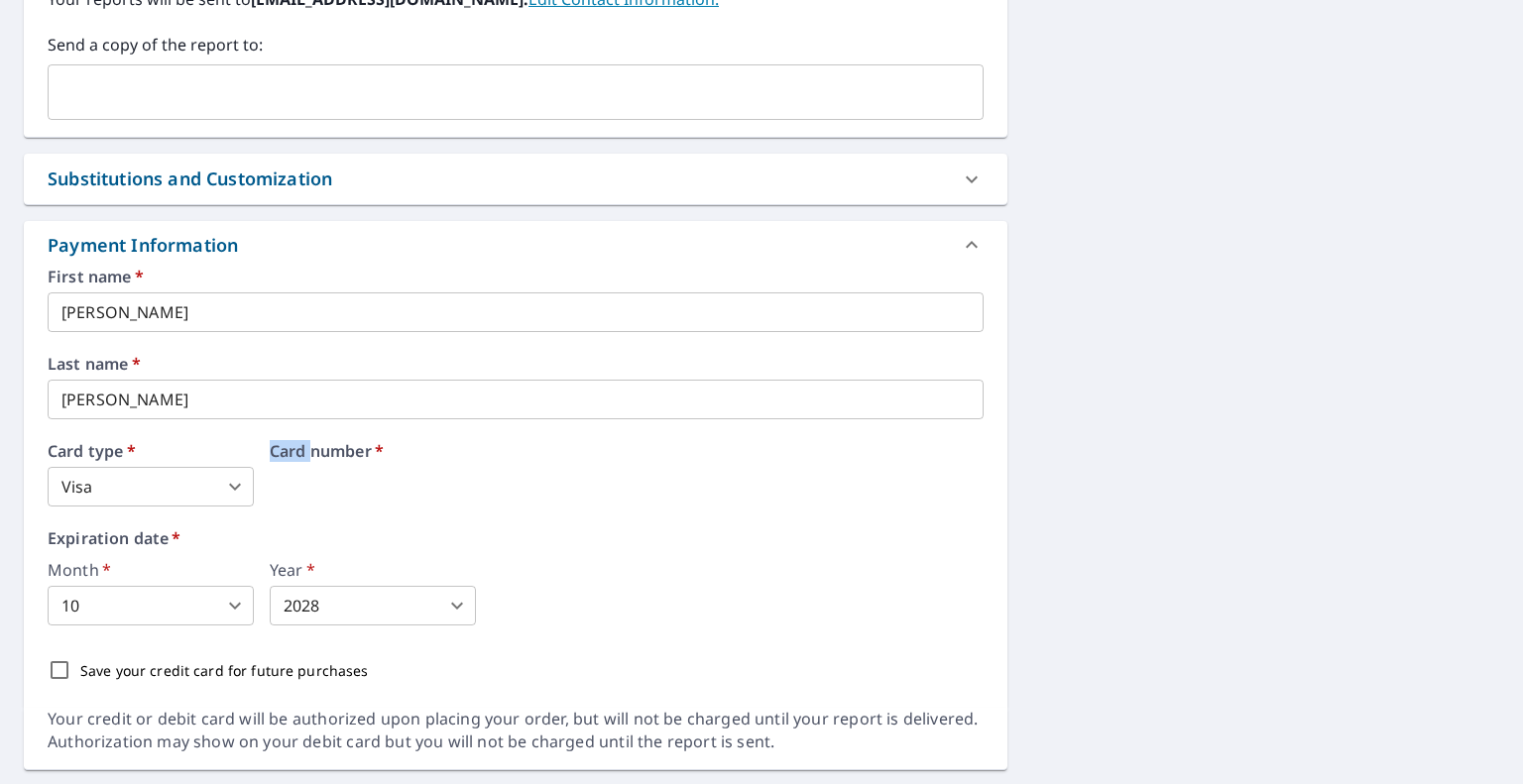 click on "First name   * [PERSON_NAME] ​ Last name   * [PERSON_NAME] ​ Card type   * Visa 2 ​ Card number   * Expiration date   * Month   * 10 10 ​ Year   * 2028 2028 ​ Save your credit card for future purchases" at bounding box center [516, 480] 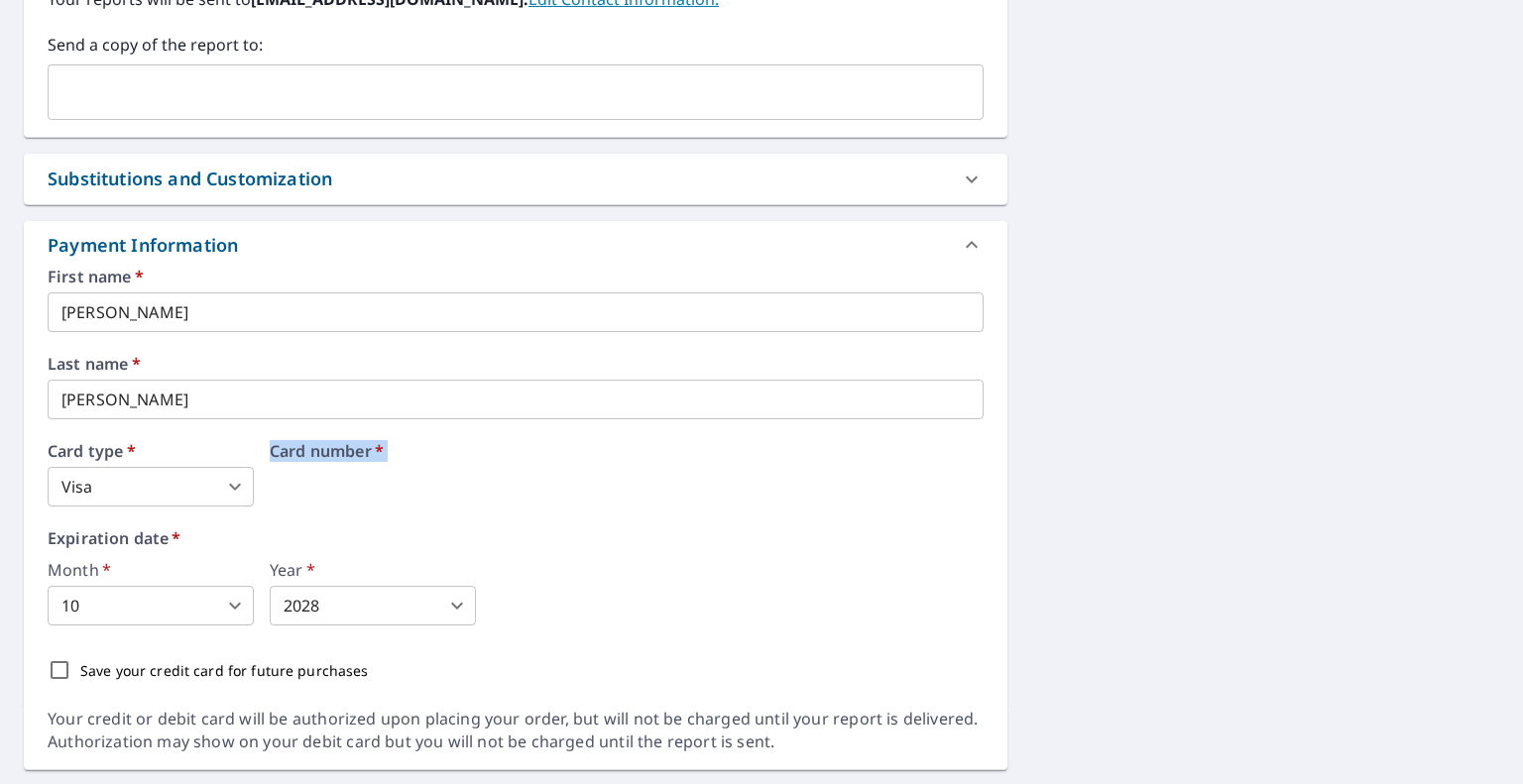 click on "First name   * [PERSON_NAME] ​ Last name   * [PERSON_NAME] ​ Card type   * Visa 2 ​ Card number   * Expiration date   * Month   * 10 10 ​ Year   * 2028 2028 ​ Save your credit card for future purchases" at bounding box center (516, 480) 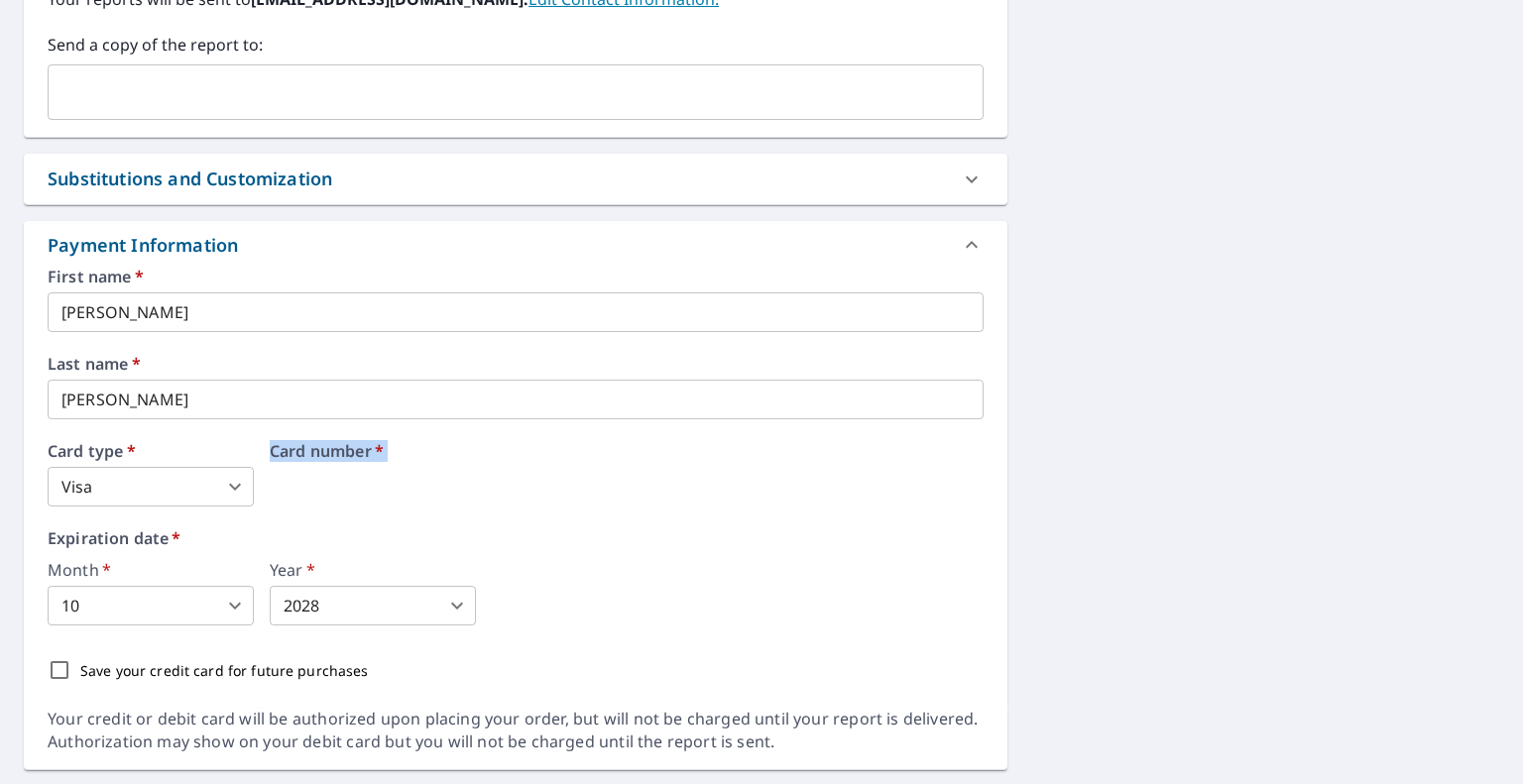 click on "Card number   *" at bounding box center [627, 475] 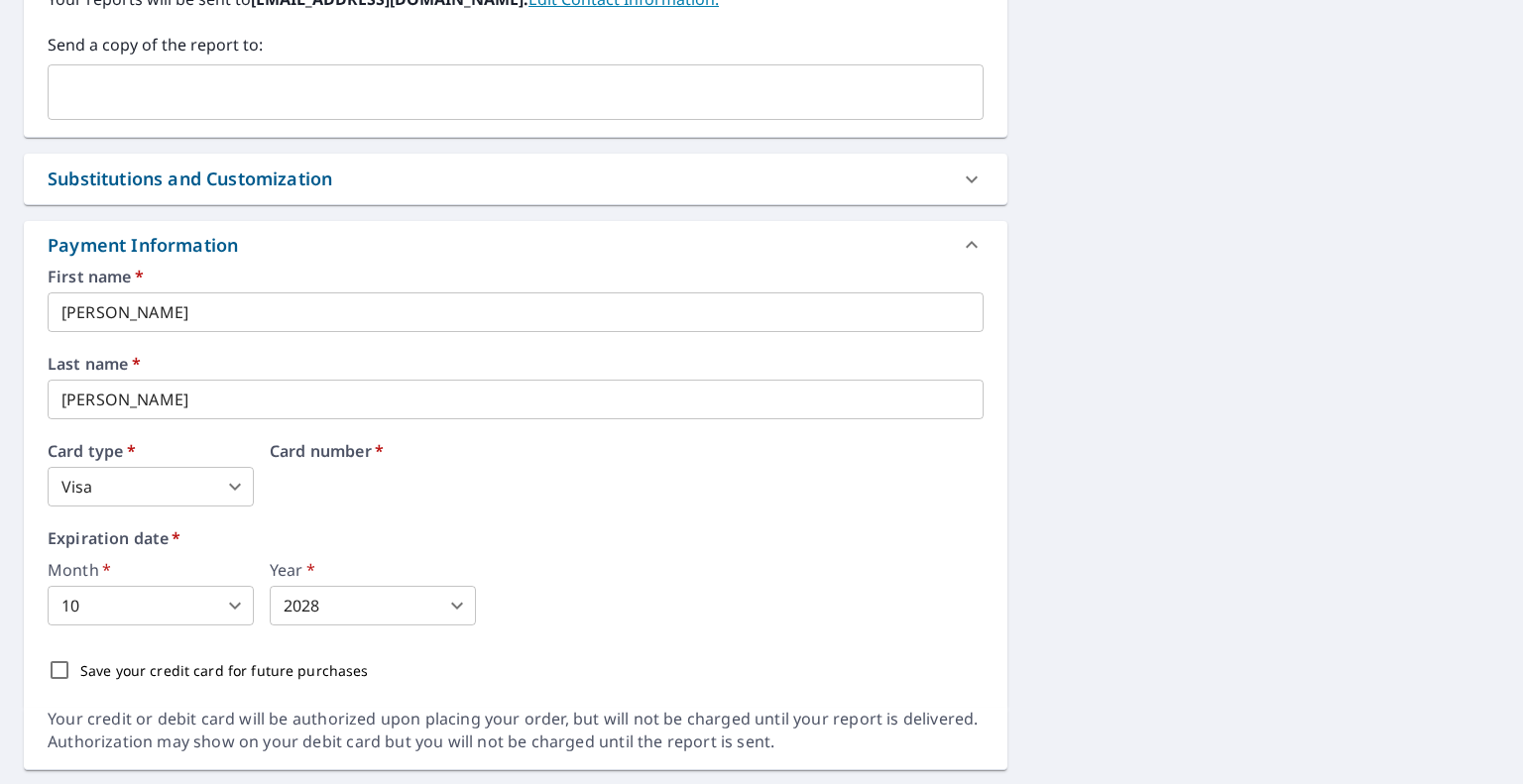 click on "Card number   *" at bounding box center (627, 475) 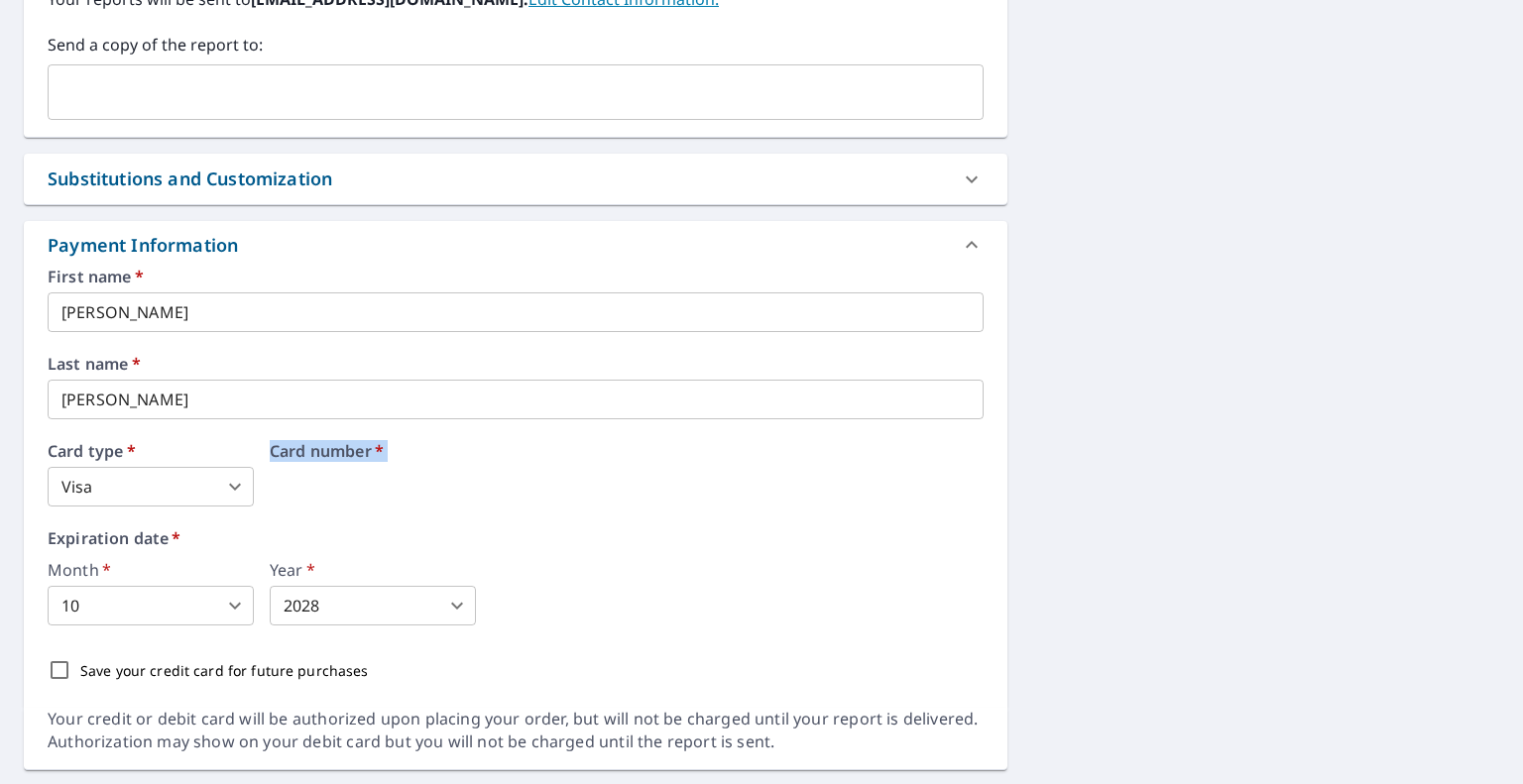 click on "Card number   *" at bounding box center [627, 475] 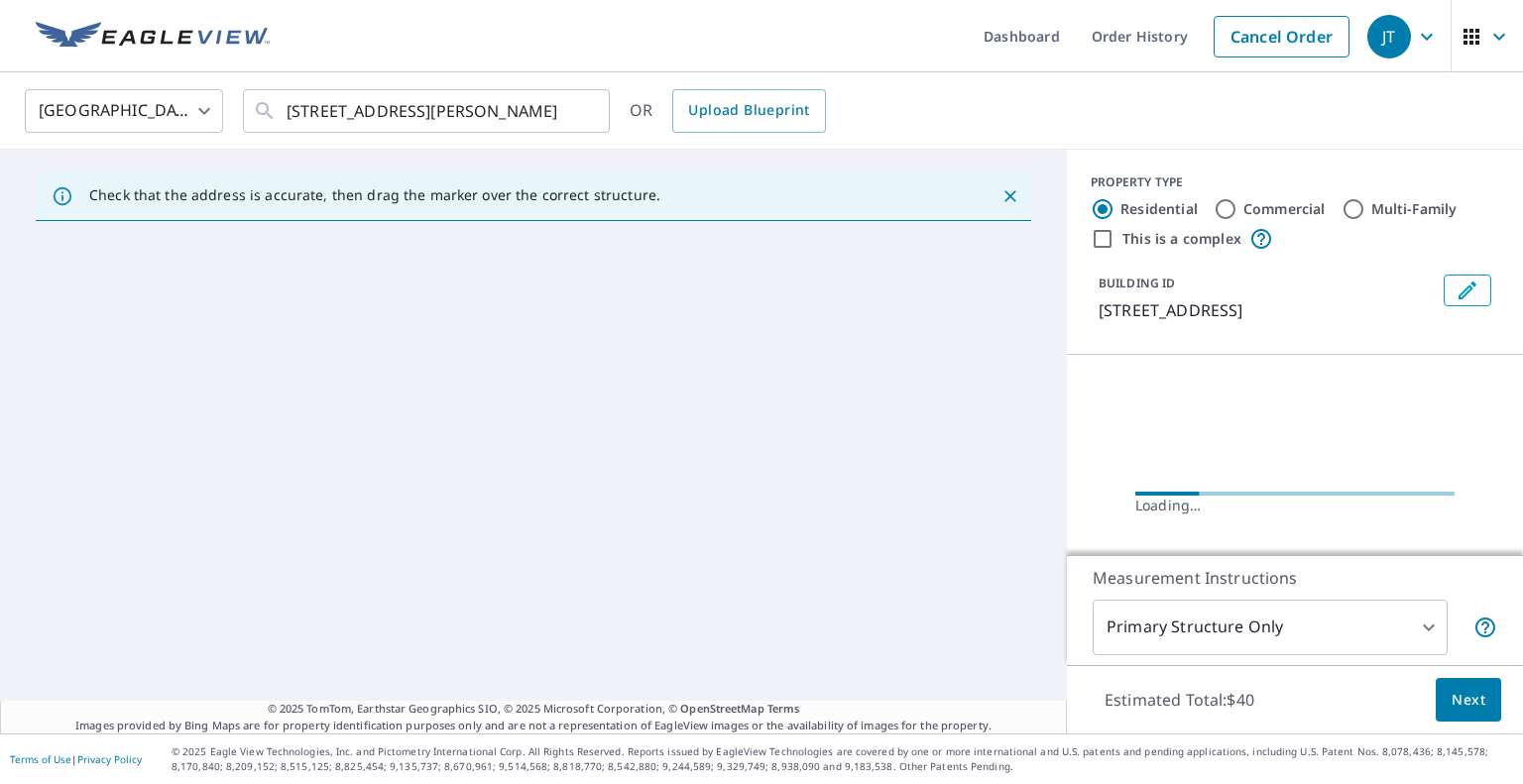 scroll, scrollTop: 0, scrollLeft: 0, axis: both 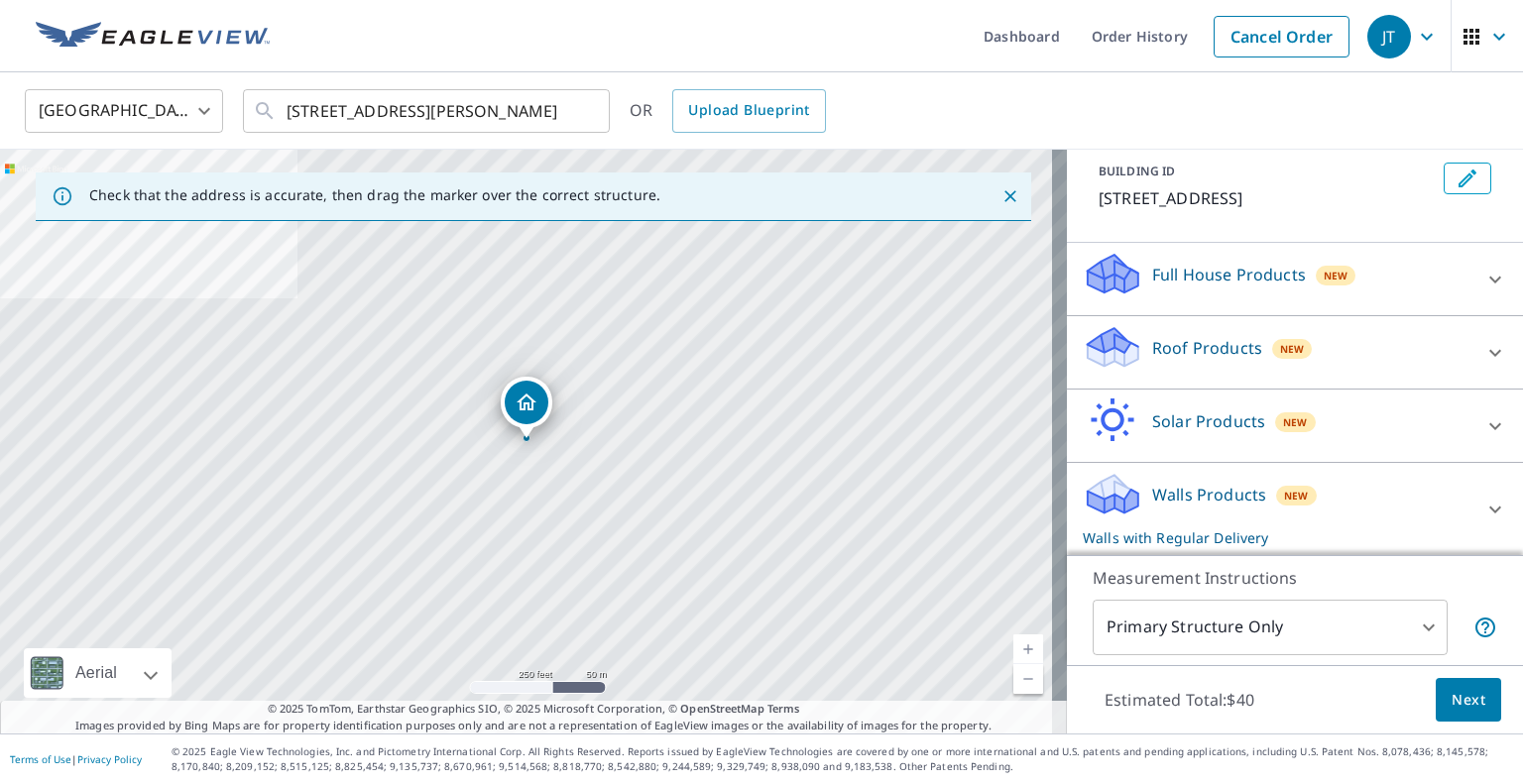 click 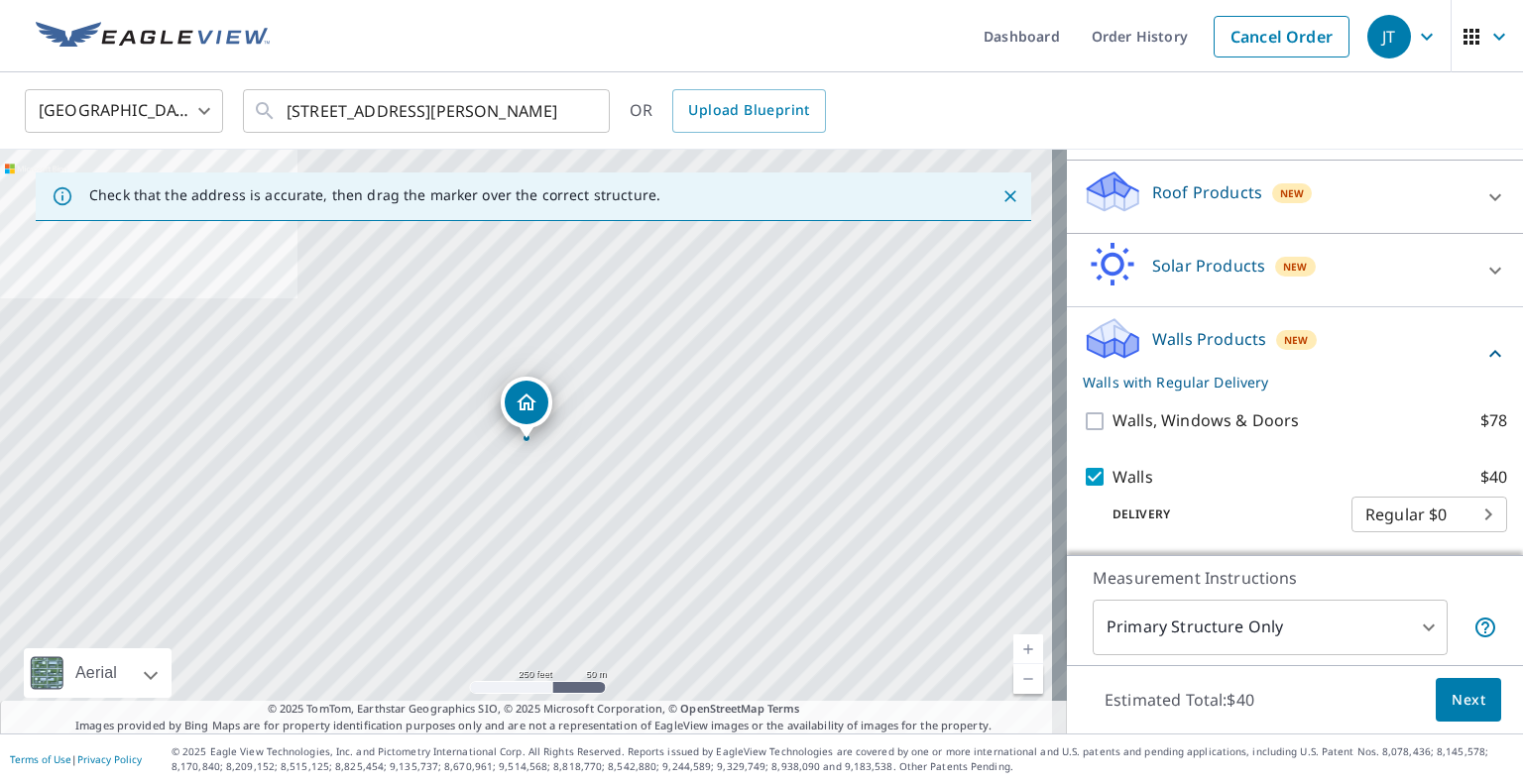 scroll, scrollTop: 270, scrollLeft: 0, axis: vertical 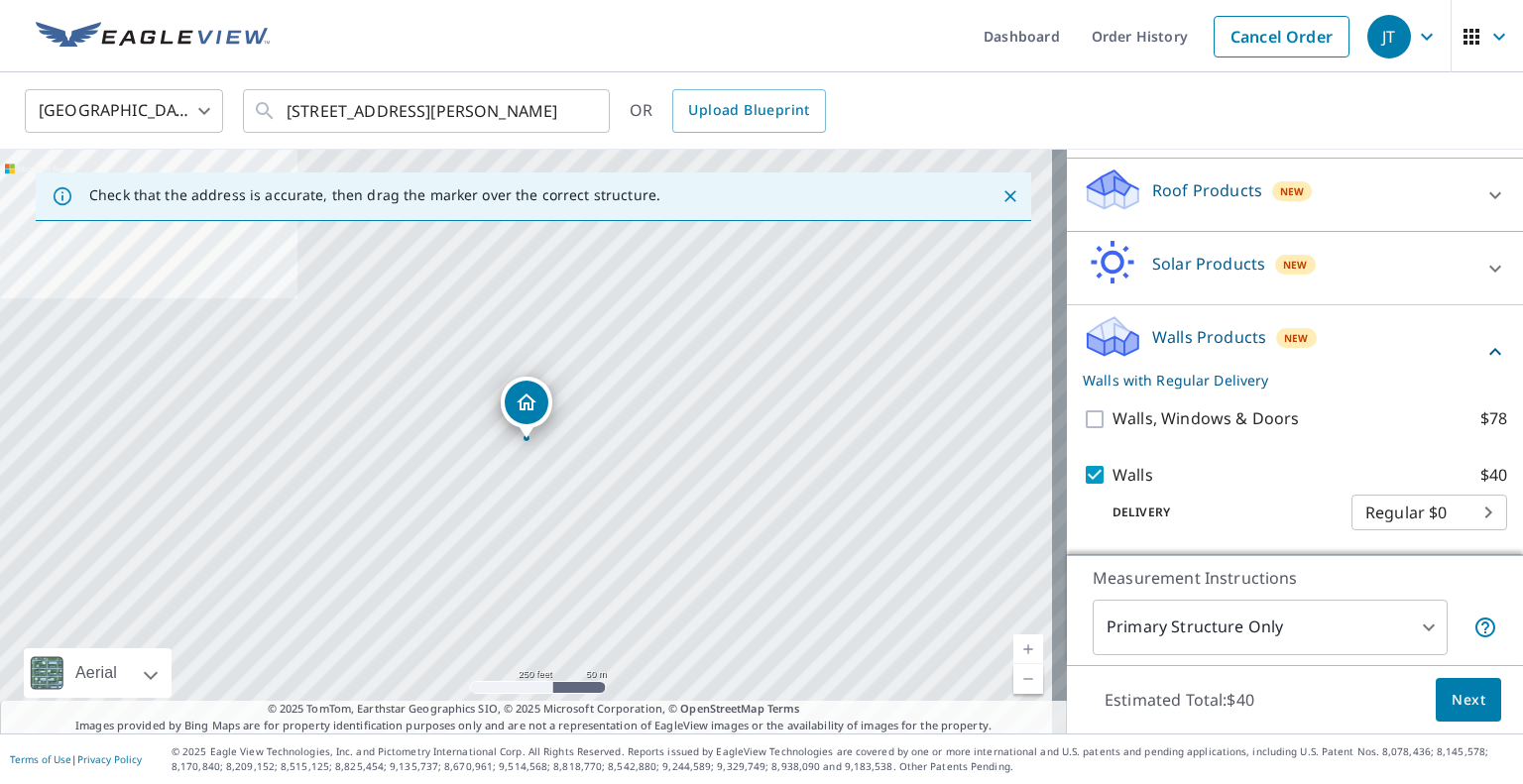click on "Next" at bounding box center [1468, 700] 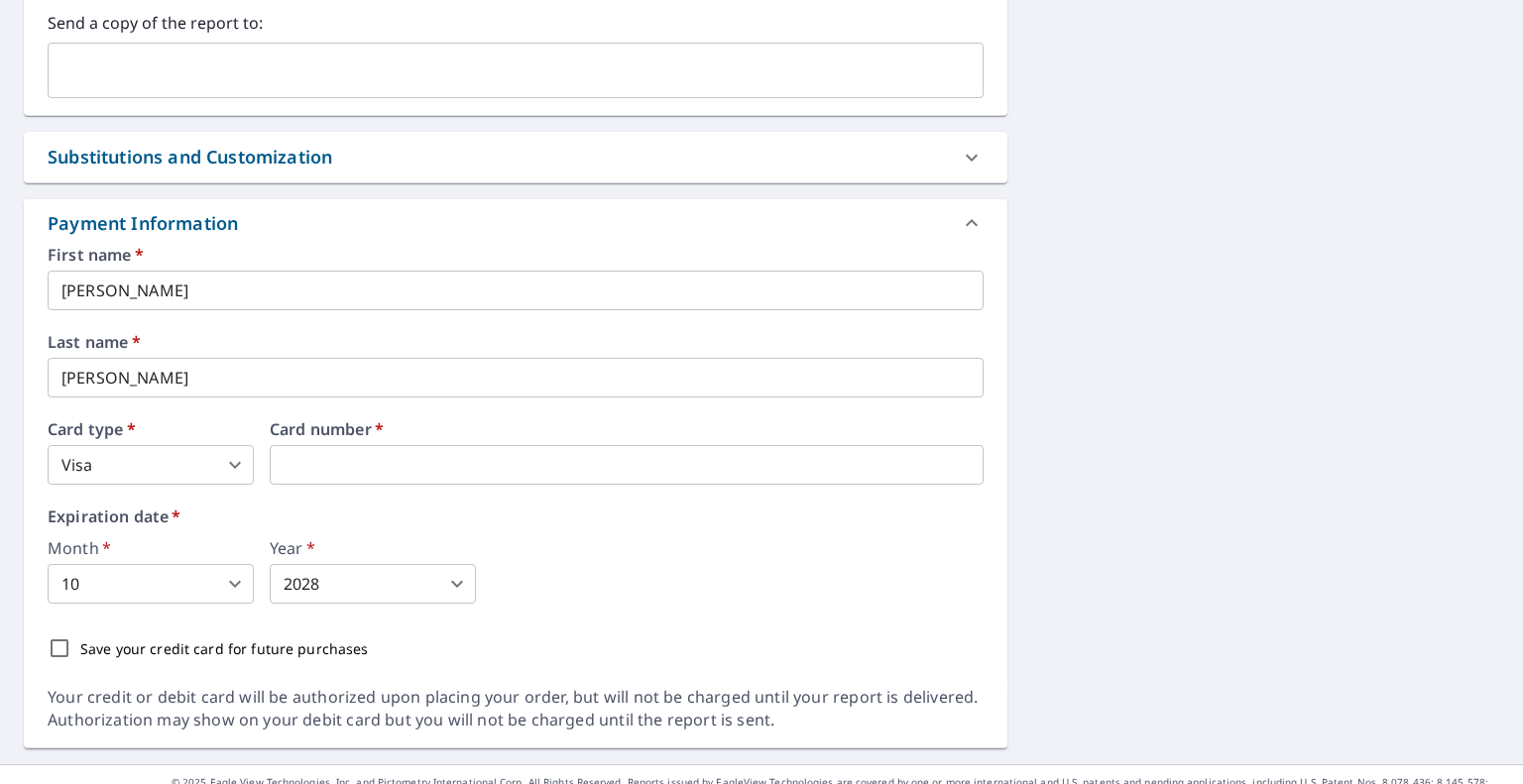 scroll, scrollTop: 898, scrollLeft: 0, axis: vertical 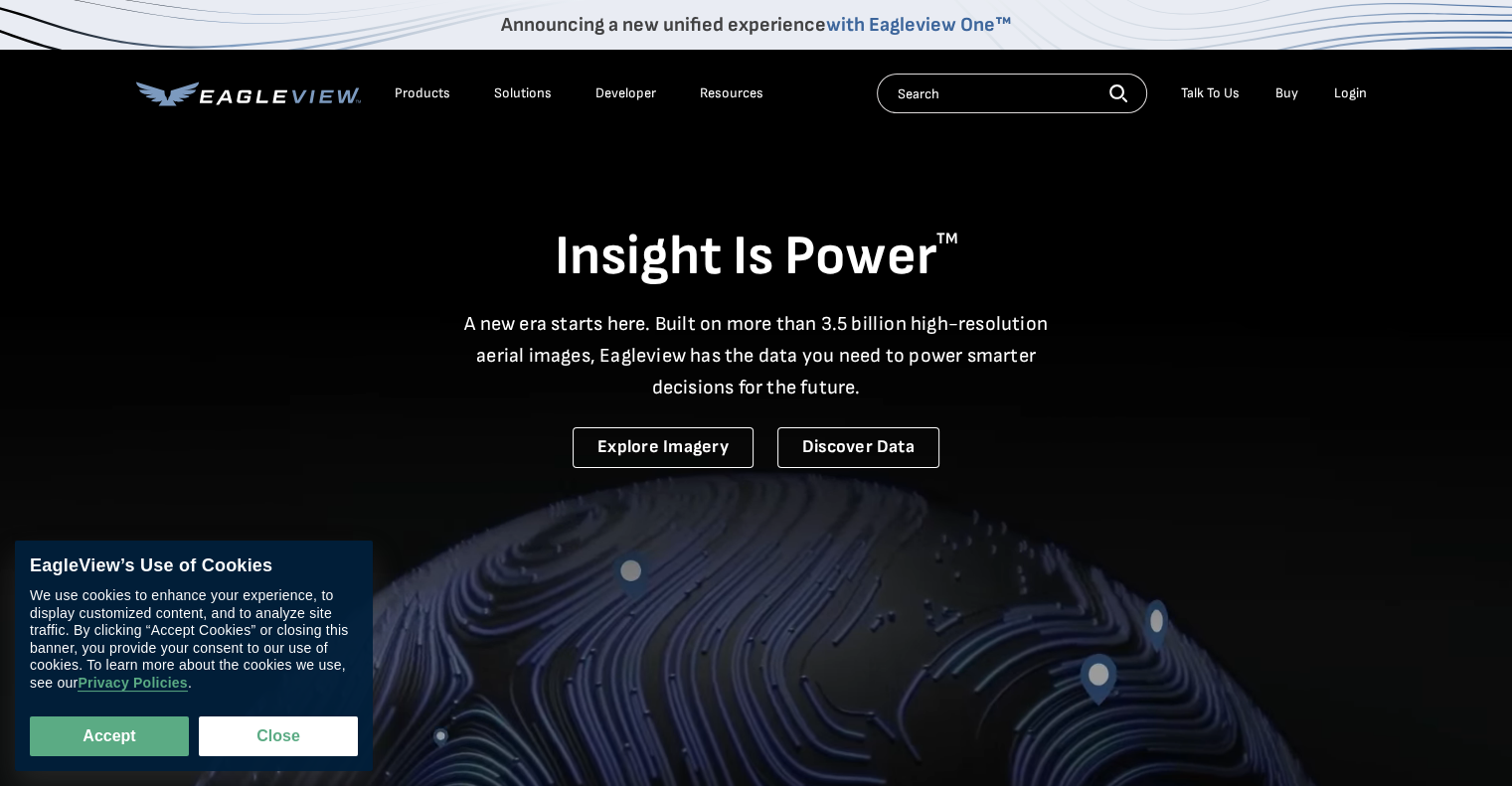 click on "Login" at bounding box center [1350, 93] 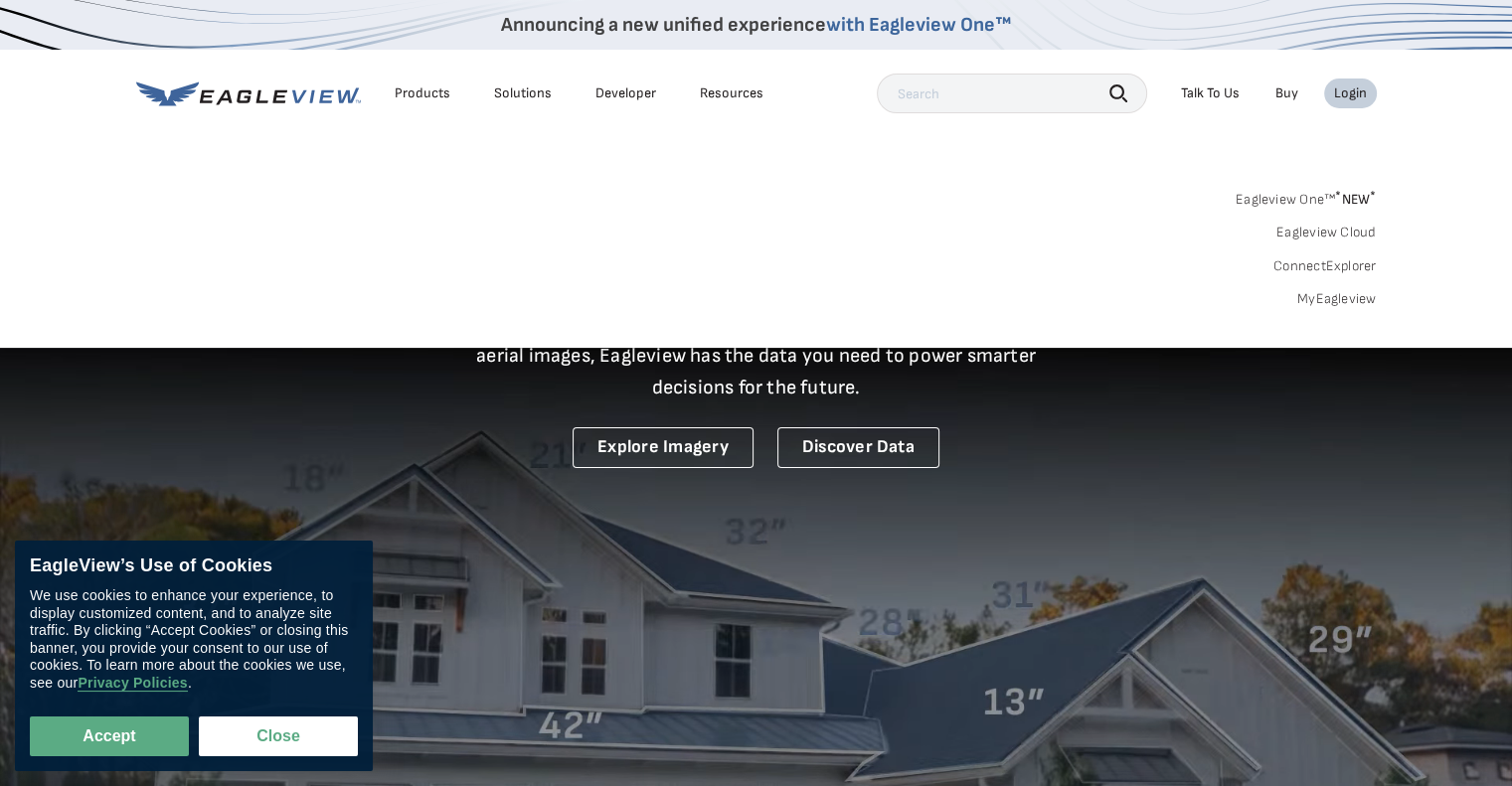 click on "MyEagleview" at bounding box center (1337, 299) 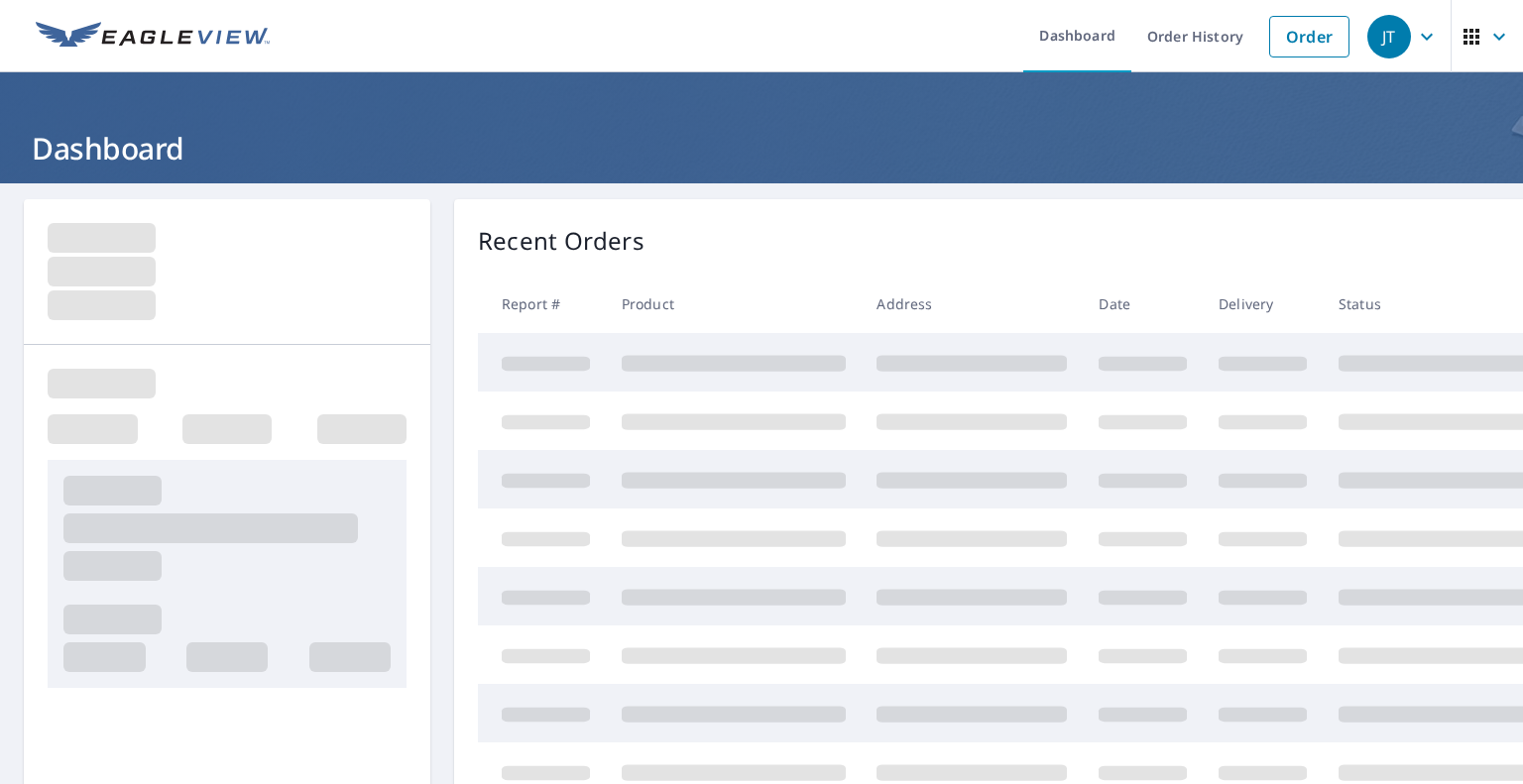 scroll, scrollTop: 0, scrollLeft: 0, axis: both 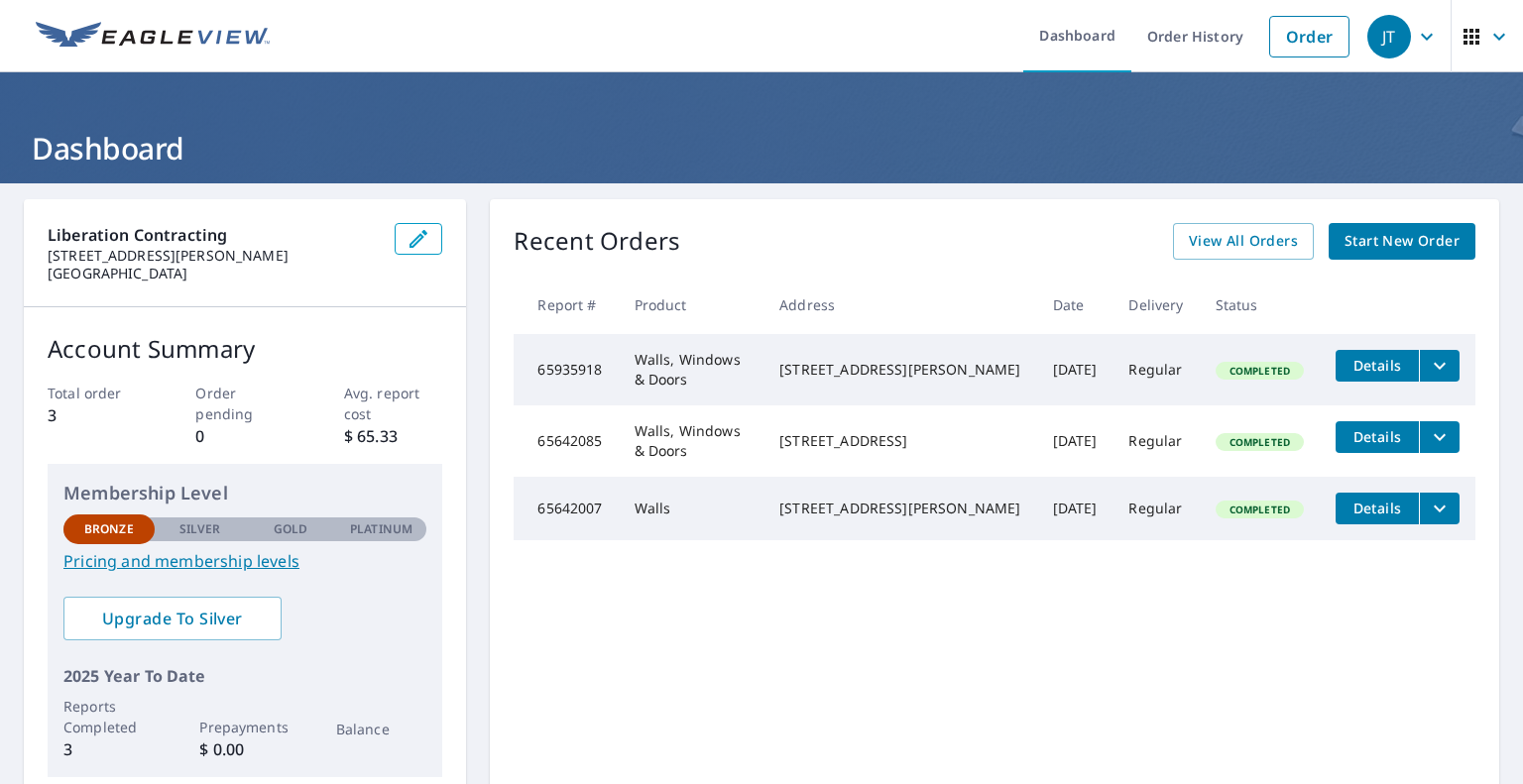 click on "Start New Order" at bounding box center (1402, 241) 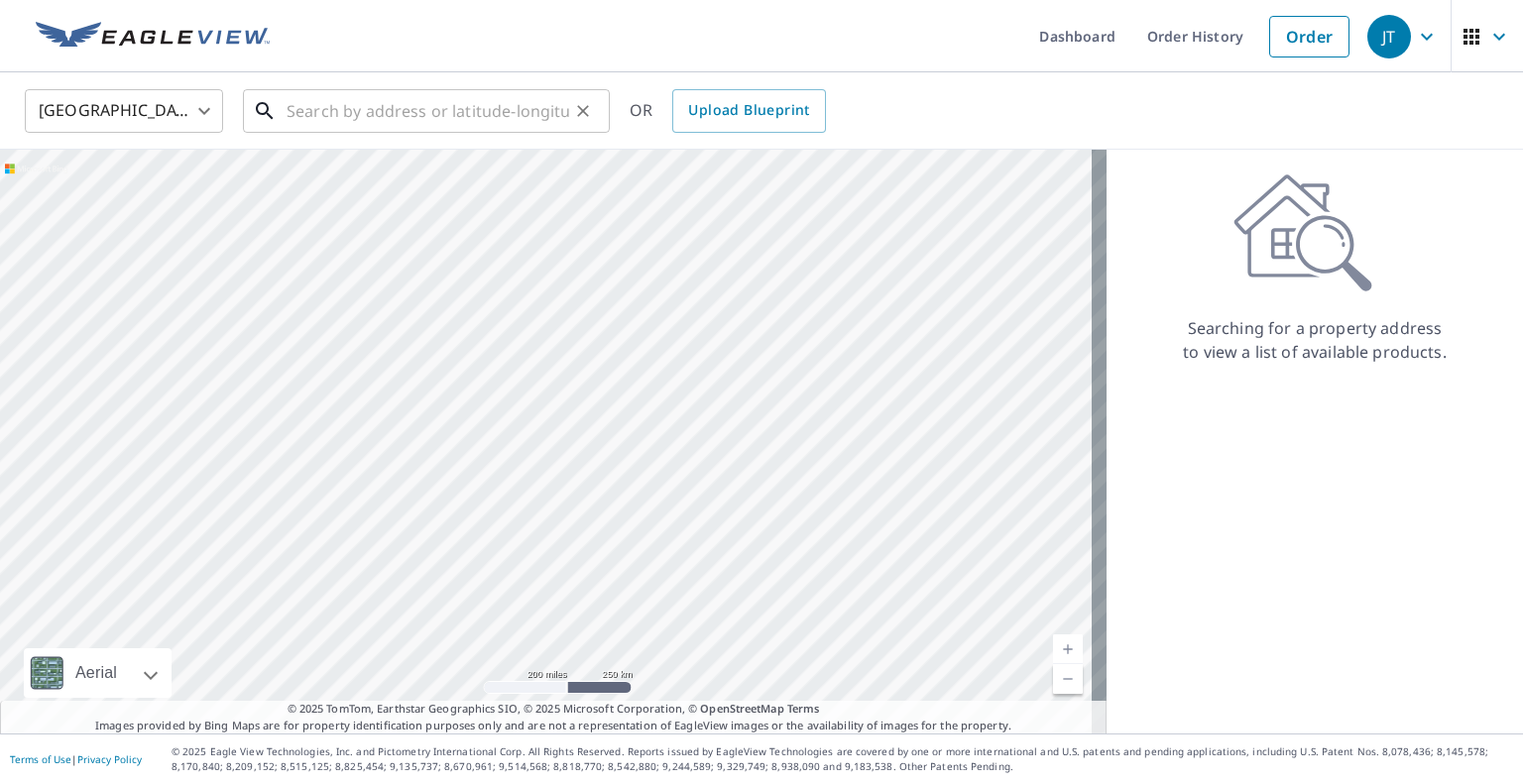 click at bounding box center [427, 111] 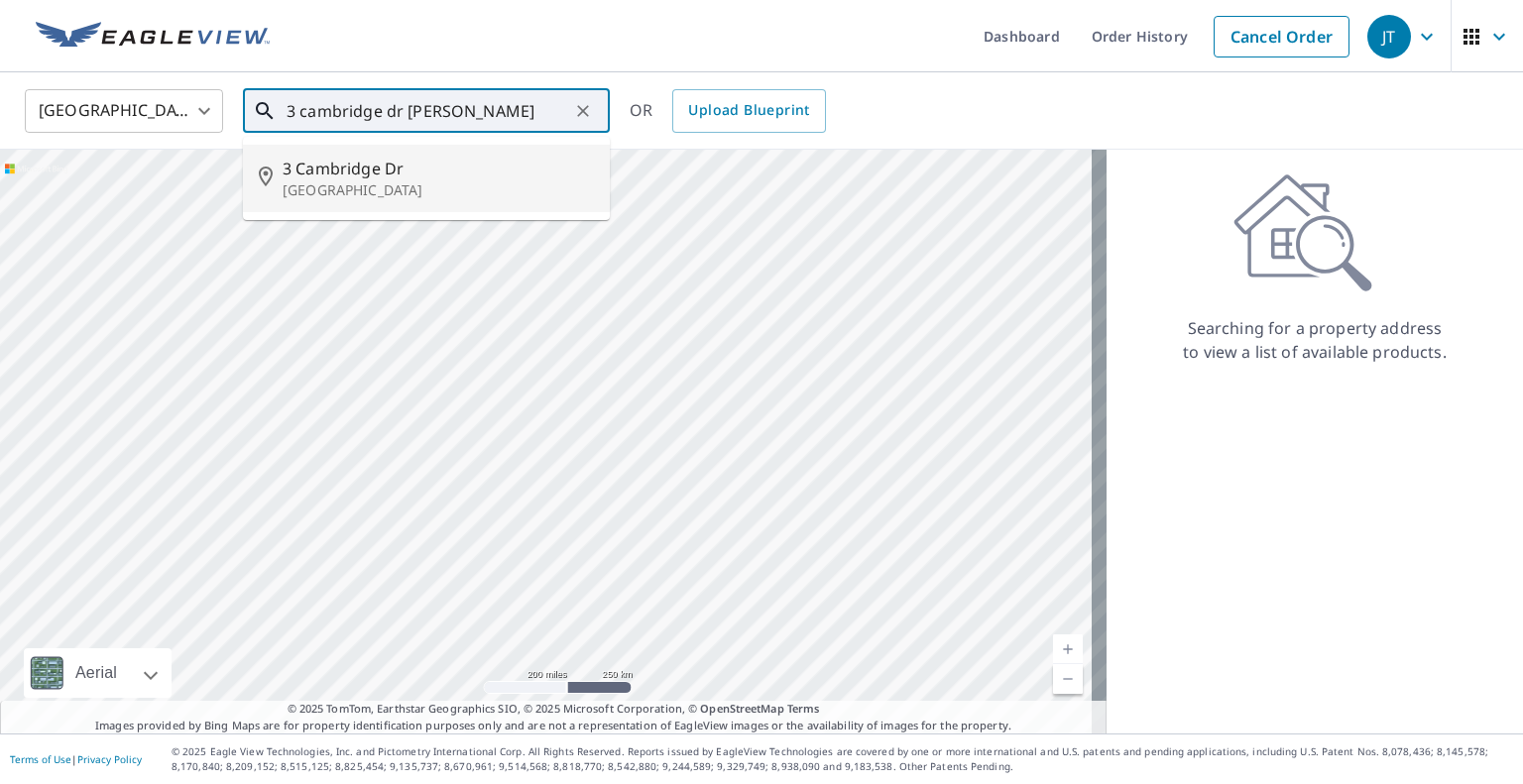 click on "[GEOGRAPHIC_DATA]" at bounding box center [438, 190] 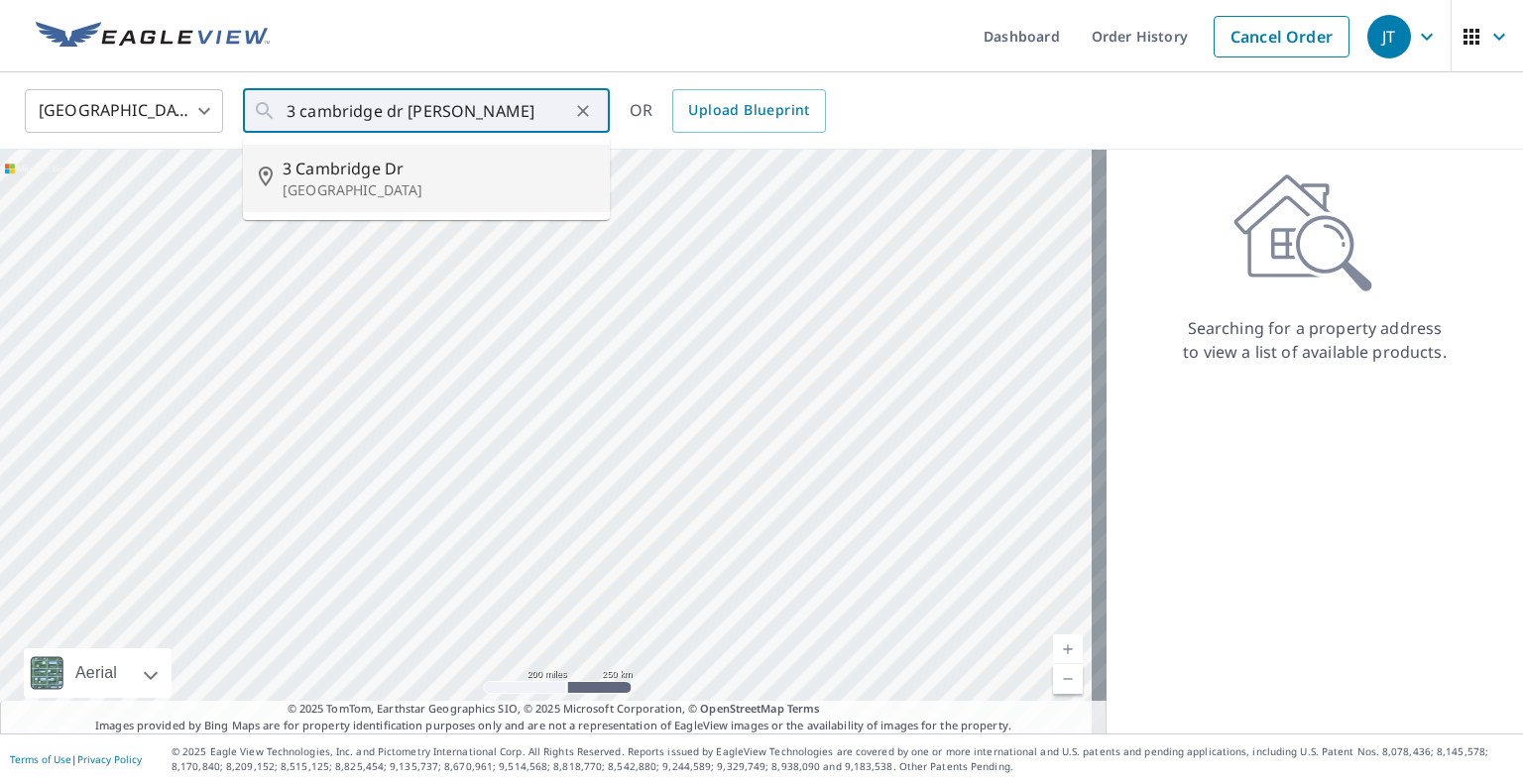 type on "[STREET_ADDRESS][PERSON_NAME]" 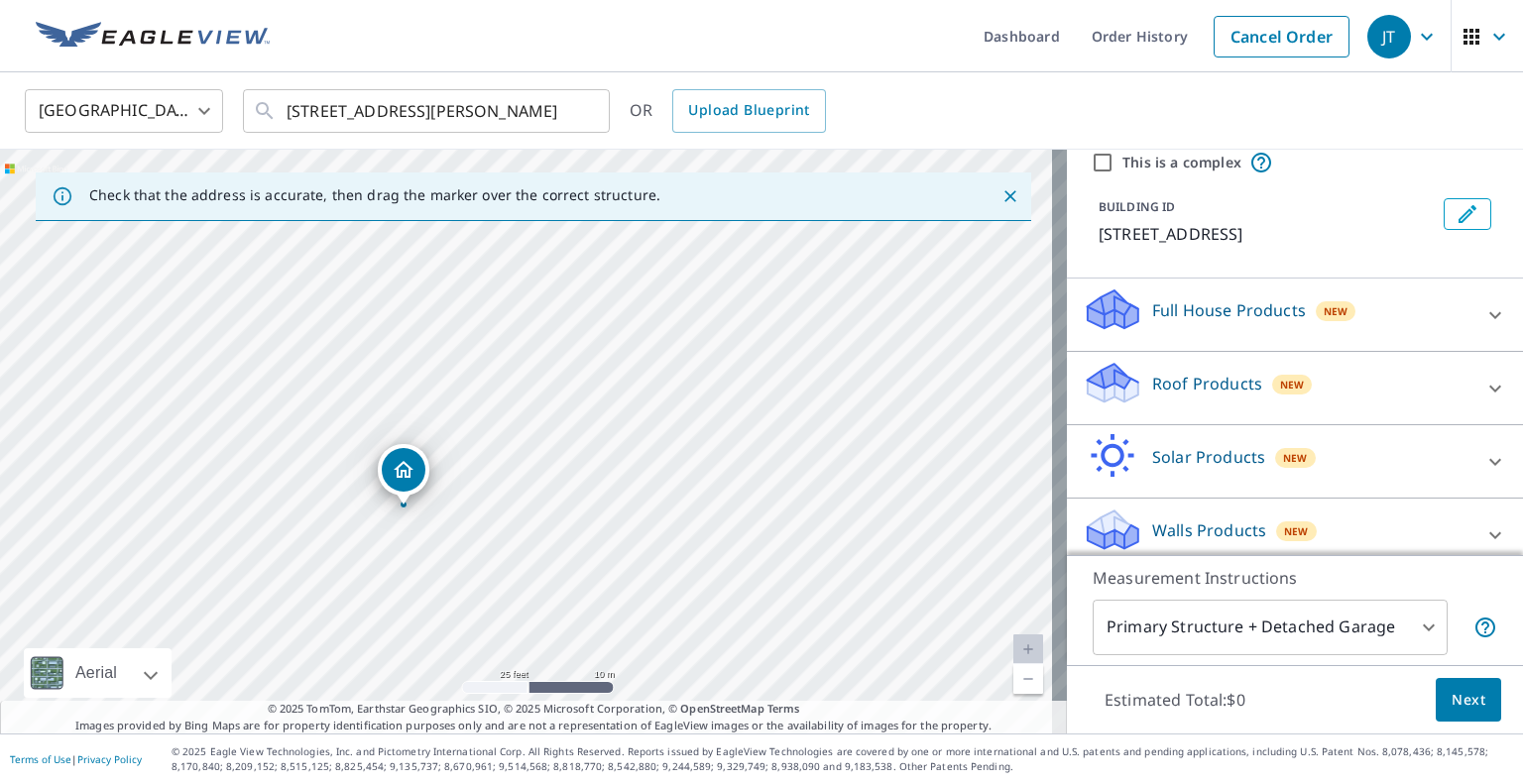 scroll, scrollTop: 91, scrollLeft: 0, axis: vertical 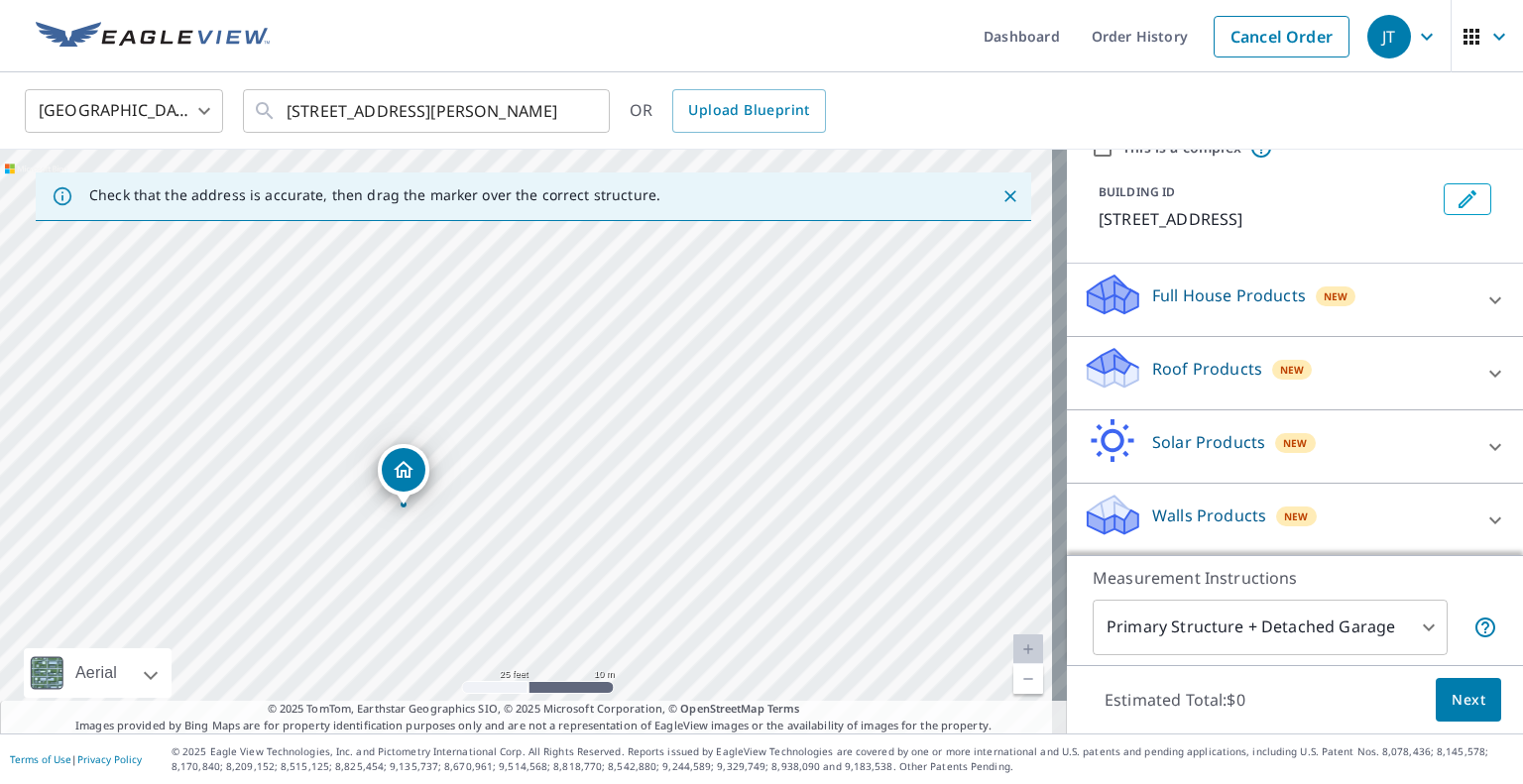 click on "Walls Products" at bounding box center (1209, 515) 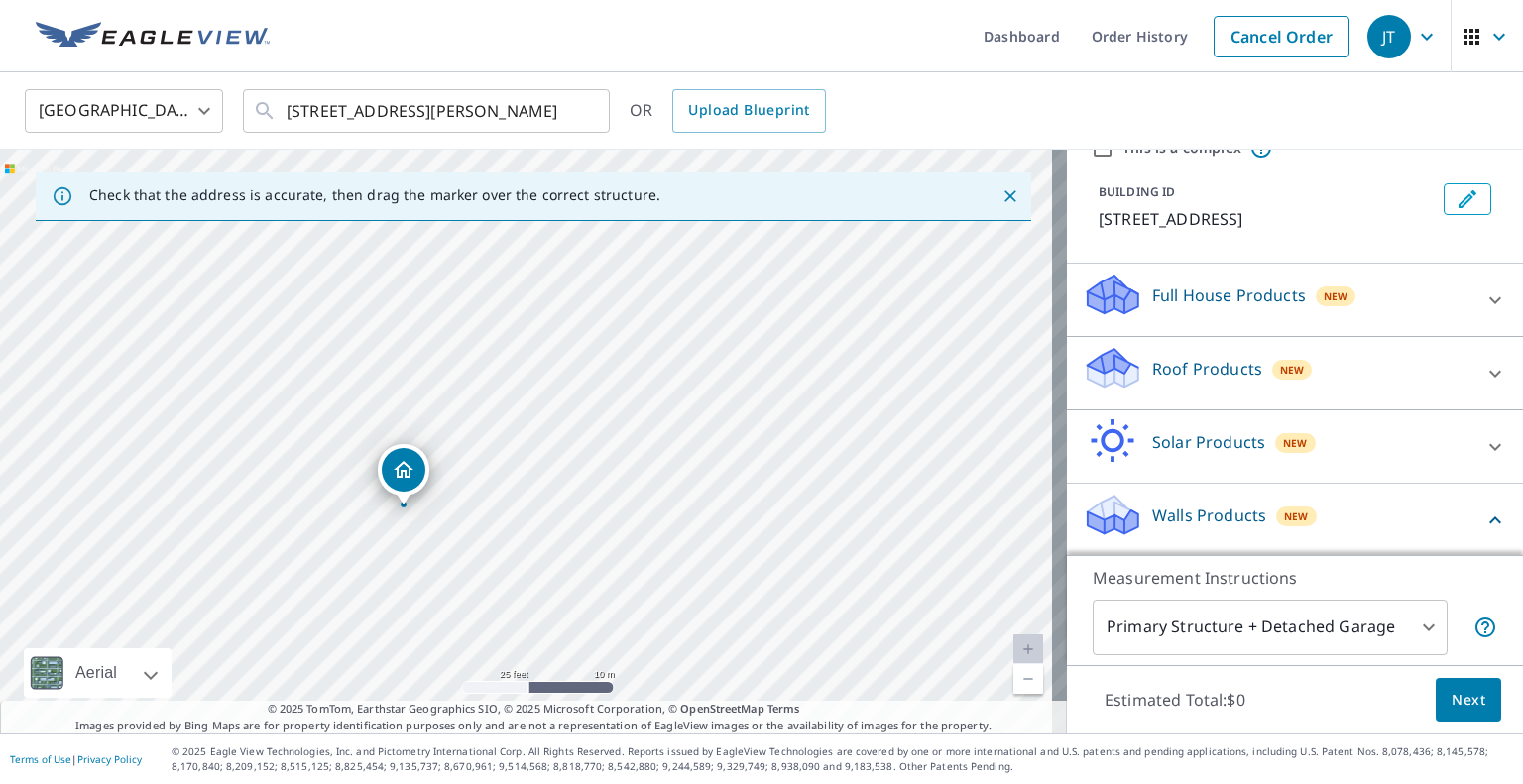 scroll, scrollTop: 205, scrollLeft: 0, axis: vertical 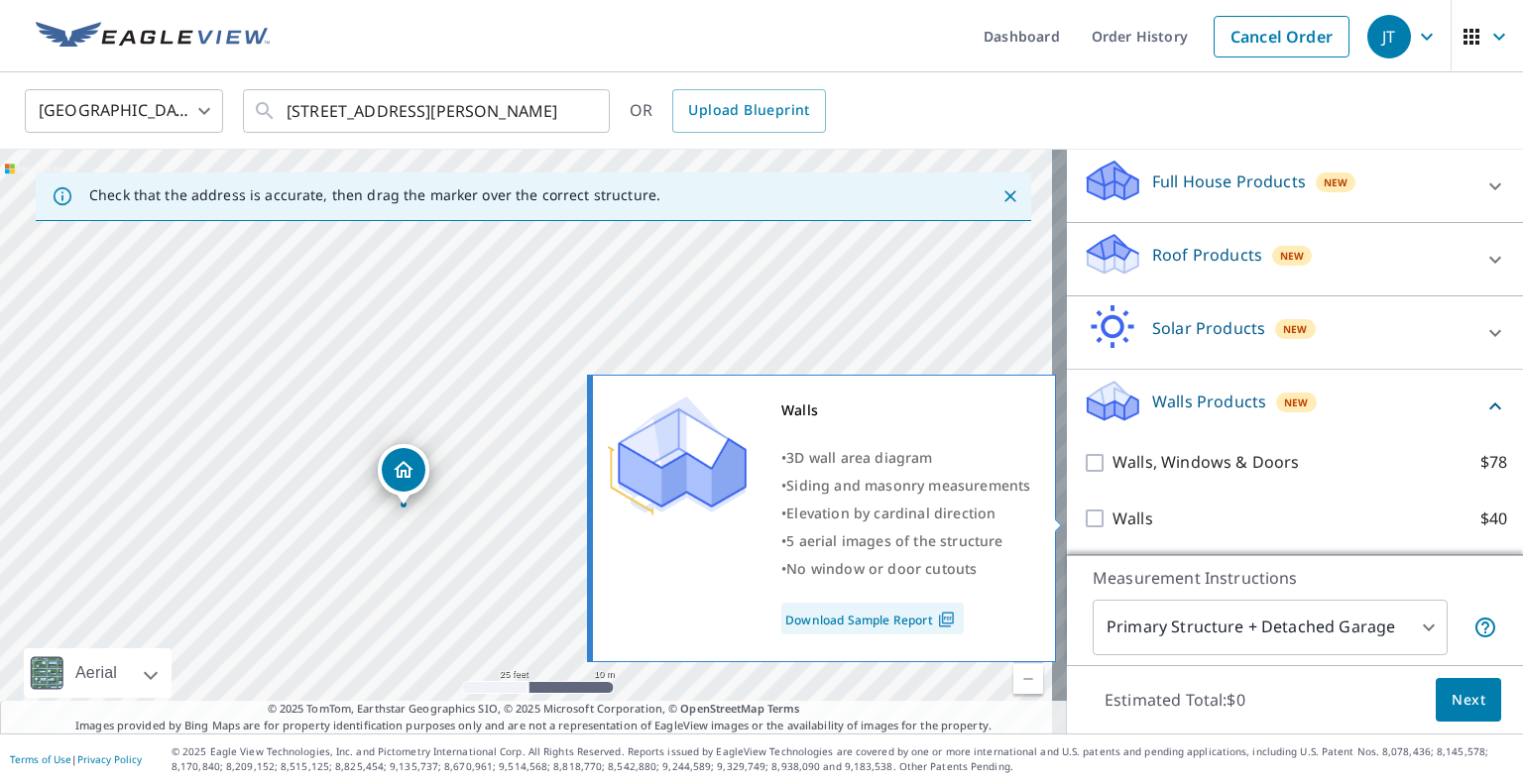 click on "Walls $40" at bounding box center (1098, 518) 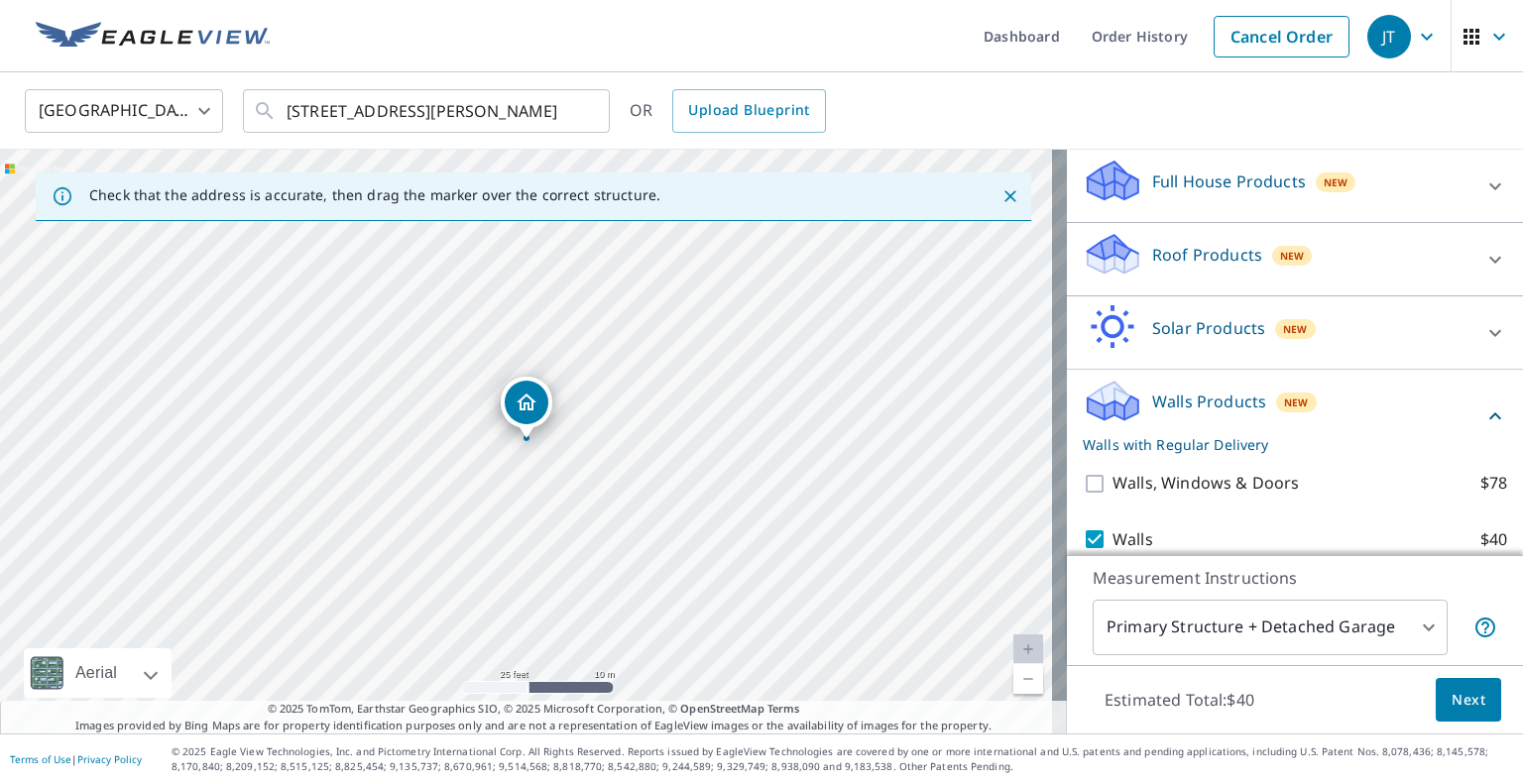 scroll, scrollTop: 270, scrollLeft: 0, axis: vertical 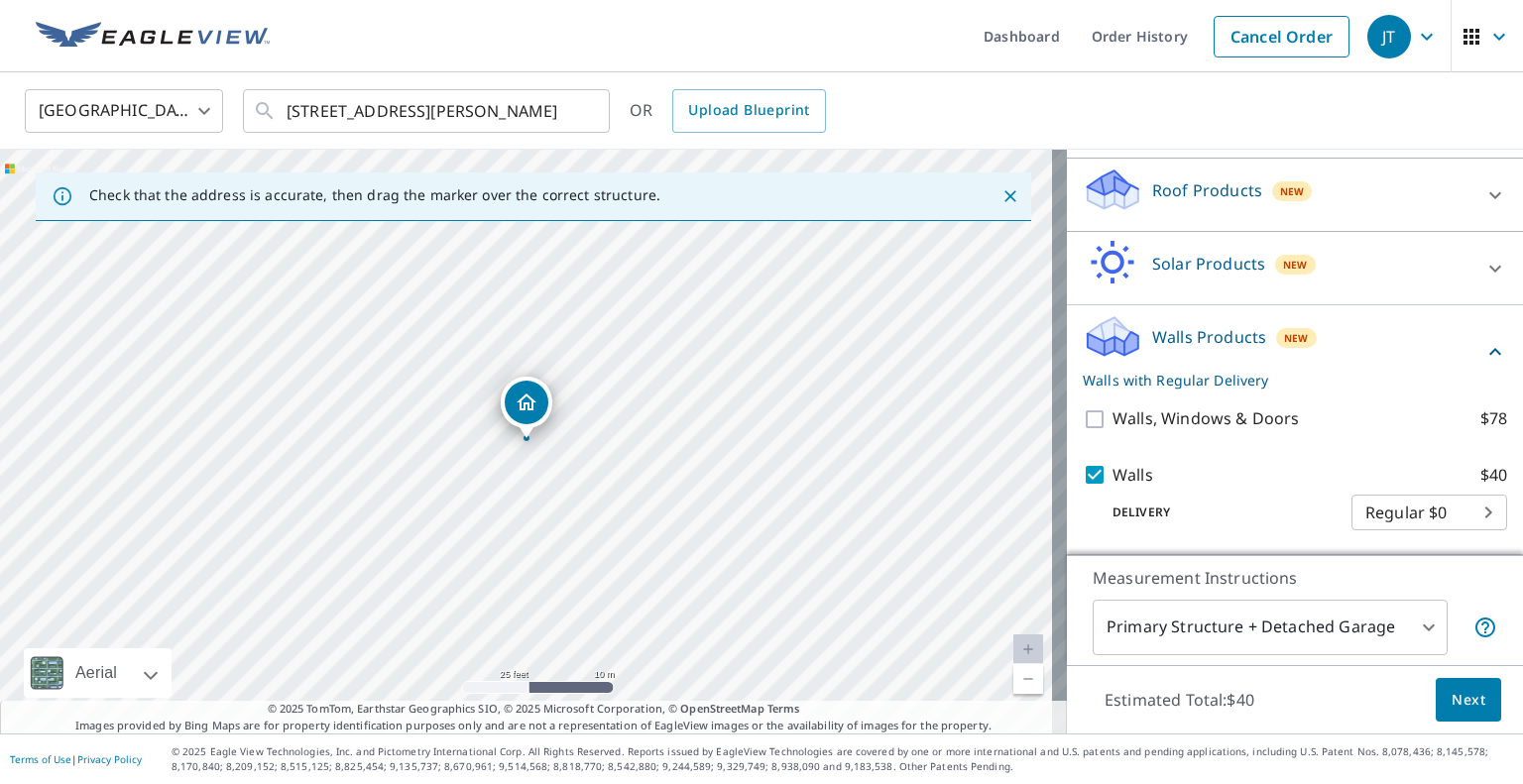 click on "Next" at bounding box center [1468, 700] 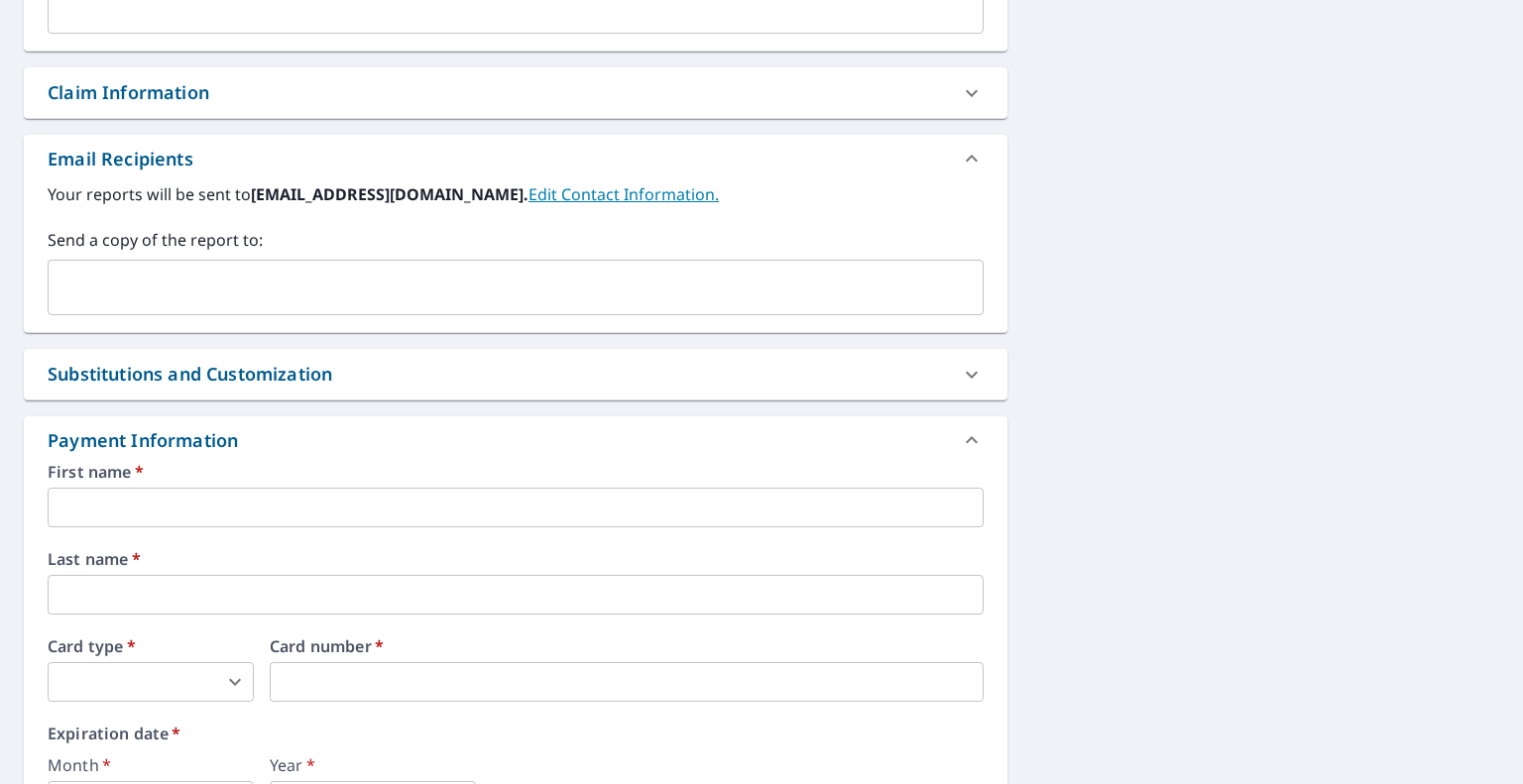 scroll, scrollTop: 898, scrollLeft: 0, axis: vertical 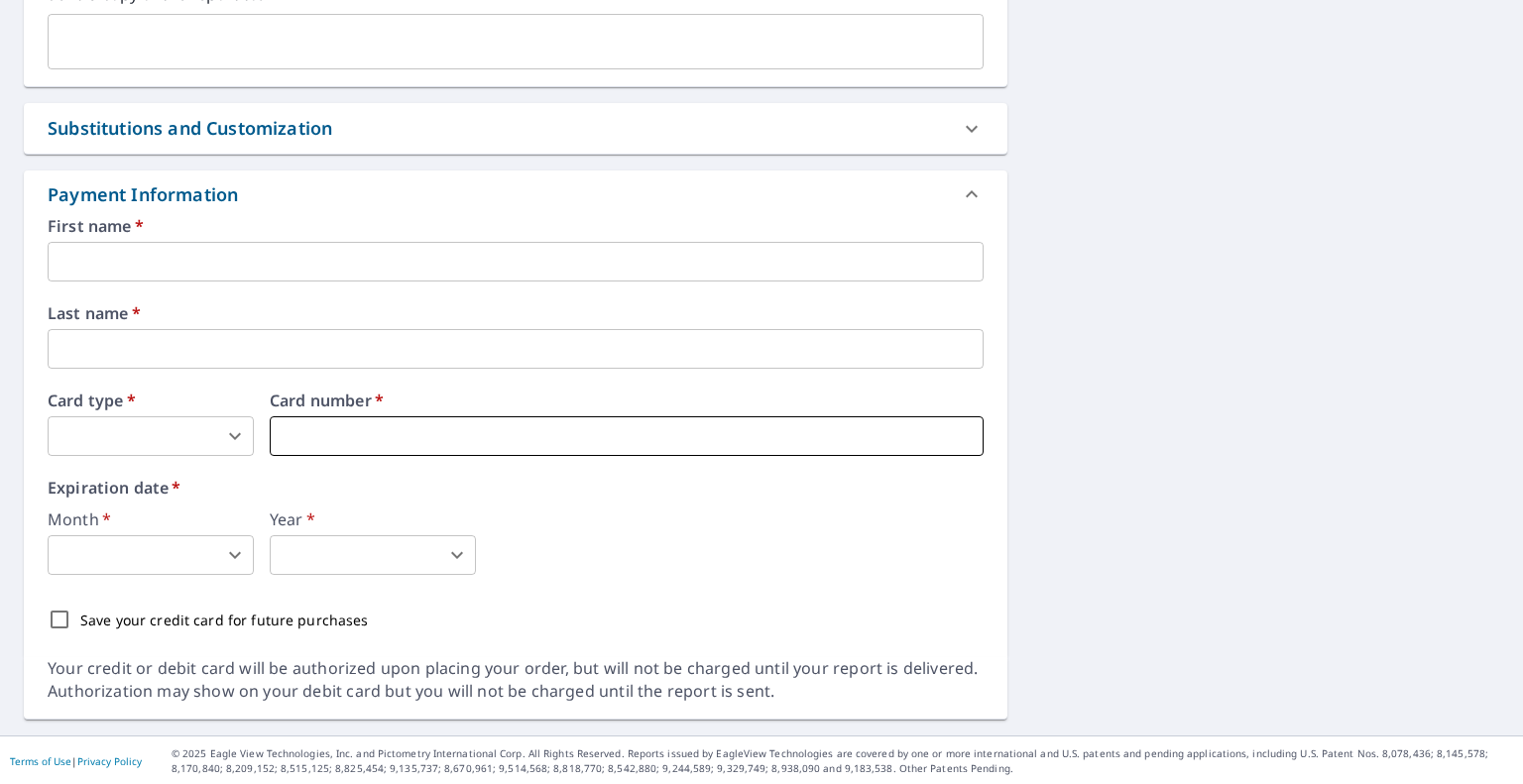 type on "2" 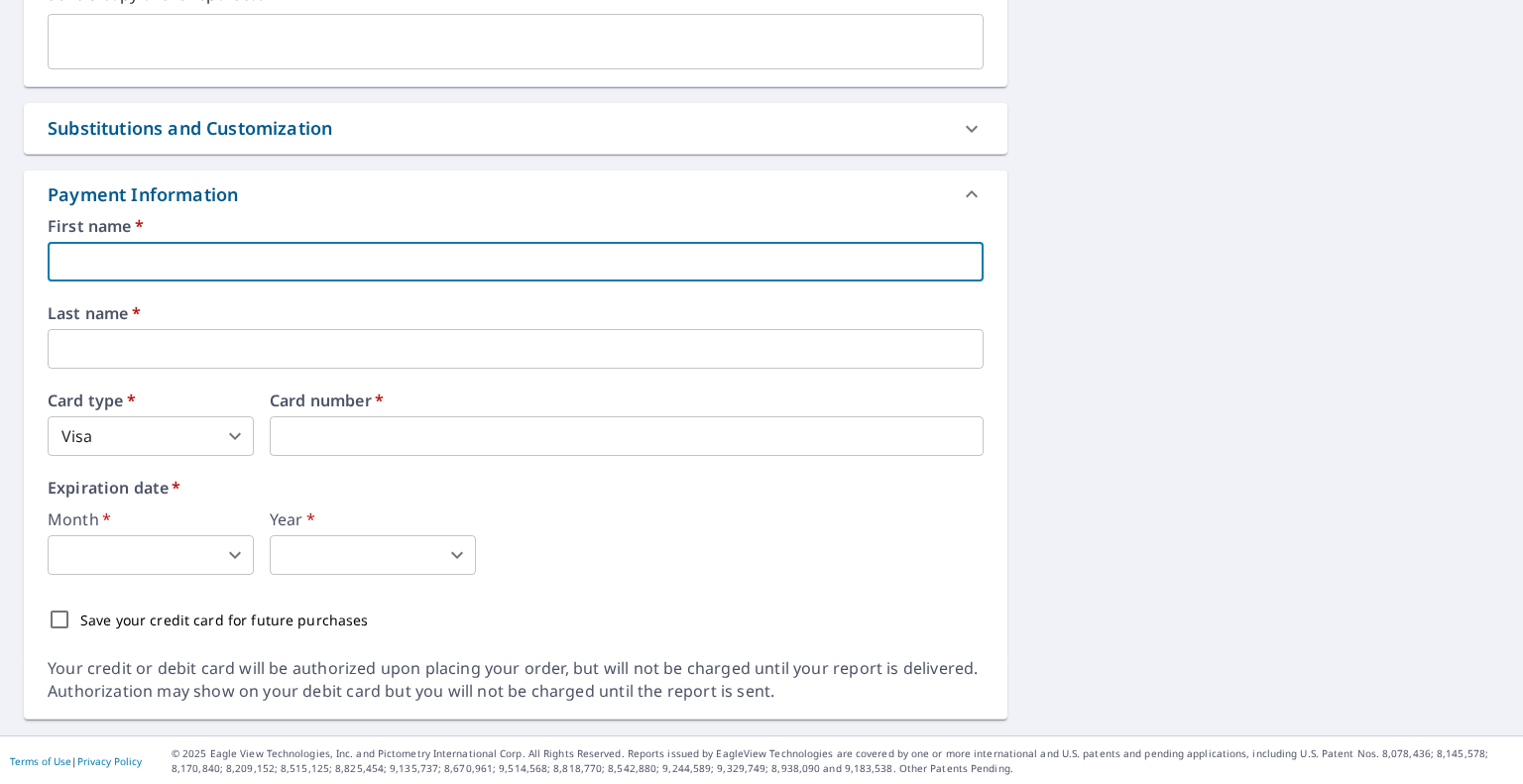 click at bounding box center (516, 262) 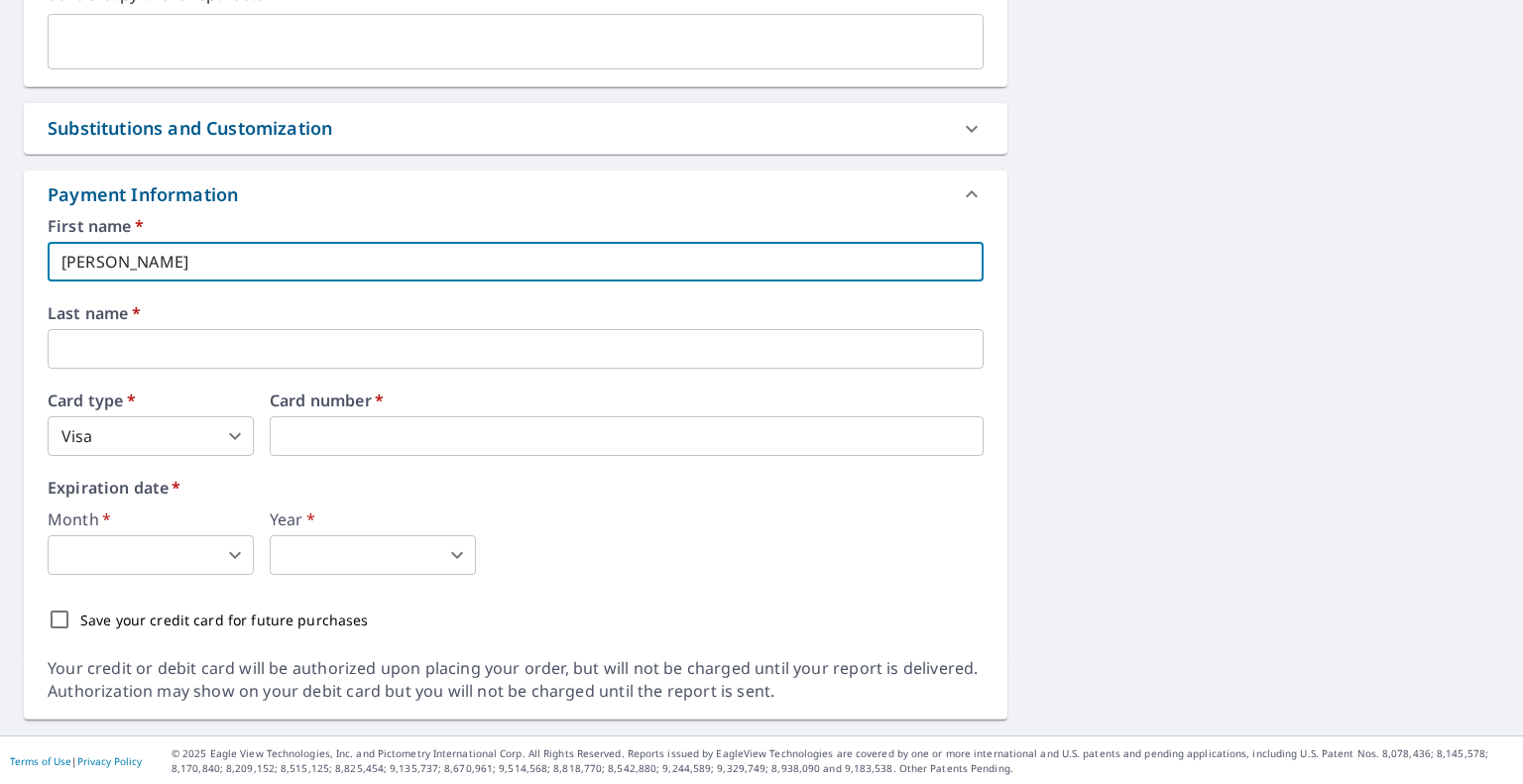 type on "[PERSON_NAME]" 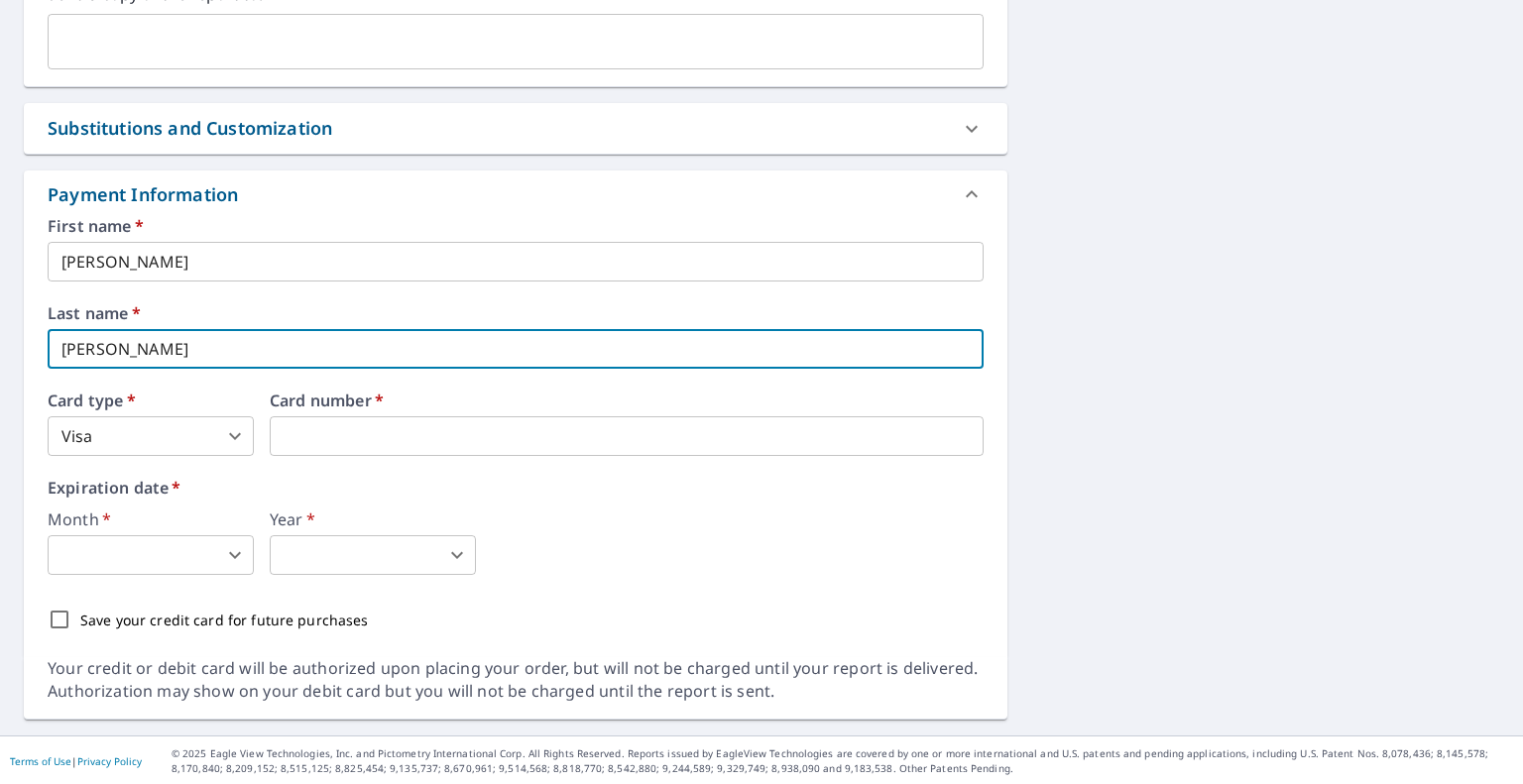 type on "[PERSON_NAME]" 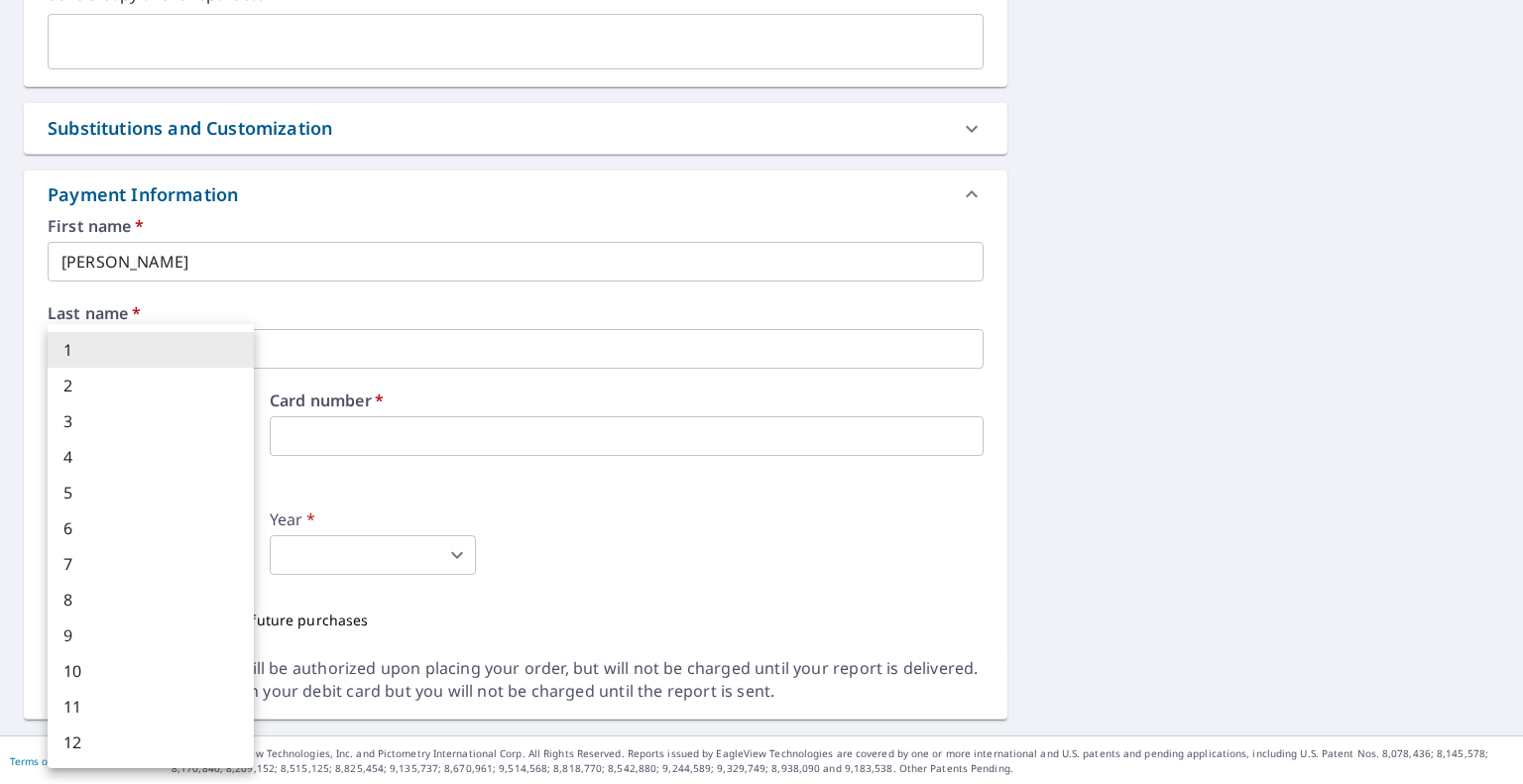 click on "JT JT
Dashboard Order History Cancel Order JT Dashboard / Finalize Order Finalize Order [STREET_ADDRESS][GEOGRAPHIC_DATA][PERSON_NAME] A standard road map Aerial A detailed look from above Labels Labels 250 feet 50 m © 2025 TomTom, © Vexcel Imaging, © 2025 Microsoft Corporation,  © OpenStreetMap Terms PROPERTY TYPE Residential BUILDING ID [STREET_ADDRESS] Changes to structures in last 4 years ( renovations, additions, etc. ) Include Special Instructions x ​ Claim Information Claim number ​ Claim information ​ PO number ​ Date of loss ​ Cat ID ​ Email Recipients Your reports will be sent to  [EMAIL_ADDRESS][DOMAIN_NAME].  Edit Contact Information. Send a copy of the report to: ​ Substitutions and Customization Additional Report Formats (Not available for all reports) DXF RXF XML Add-ons and custom cover page Property Owner Report Include custom cover page Payment Information First name   * [PERSON_NAME] ​ Last name   * [PERSON_NAME] ​ Card type   * Visa 2 ​ Card number" at bounding box center (762, 392) 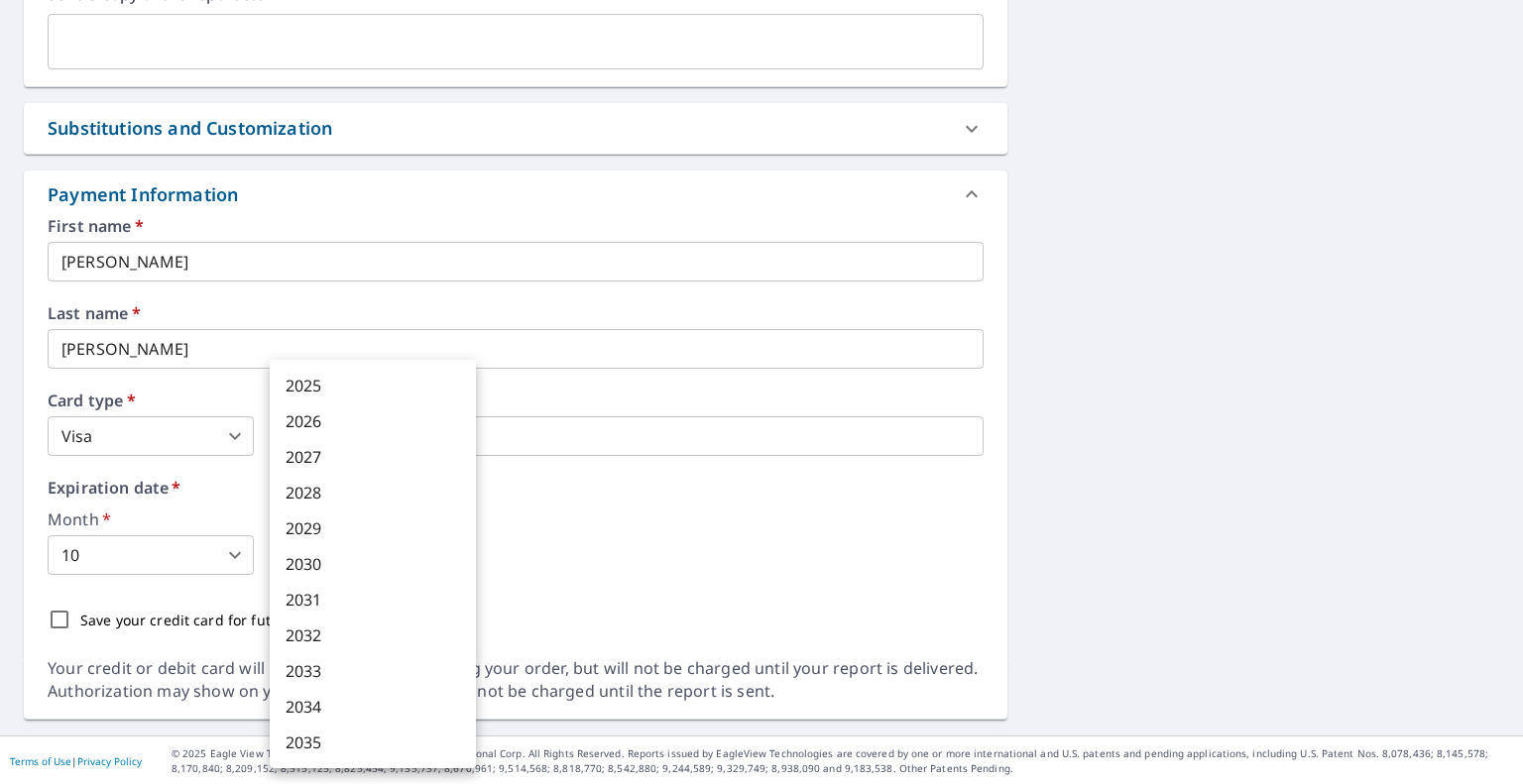 click on "JT JT
Dashboard Order History Cancel Order JT Dashboard / Finalize Order Finalize Order [STREET_ADDRESS][GEOGRAPHIC_DATA][PERSON_NAME] A standard road map Aerial A detailed look from above Labels Labels 250 feet 50 m © 2025 TomTom, © Vexcel Imaging, © 2025 Microsoft Corporation,  © OpenStreetMap Terms PROPERTY TYPE Residential BUILDING ID [STREET_ADDRESS] Changes to structures in last 4 years ( renovations, additions, etc. ) Include Special Instructions x ​ Claim Information Claim number ​ Claim information ​ PO number ​ Date of loss ​ Cat ID ​ Email Recipients Your reports will be sent to  [EMAIL_ADDRESS][DOMAIN_NAME].  Edit Contact Information. Send a copy of the report to: ​ Substitutions and Customization Additional Report Formats (Not available for all reports) DXF RXF XML Add-ons and custom cover page Property Owner Report Include custom cover page Payment Information First name   * [PERSON_NAME] ​ Last name   * [PERSON_NAME] ​ Card type   * Visa 2 ​ Card number" at bounding box center [762, 392] 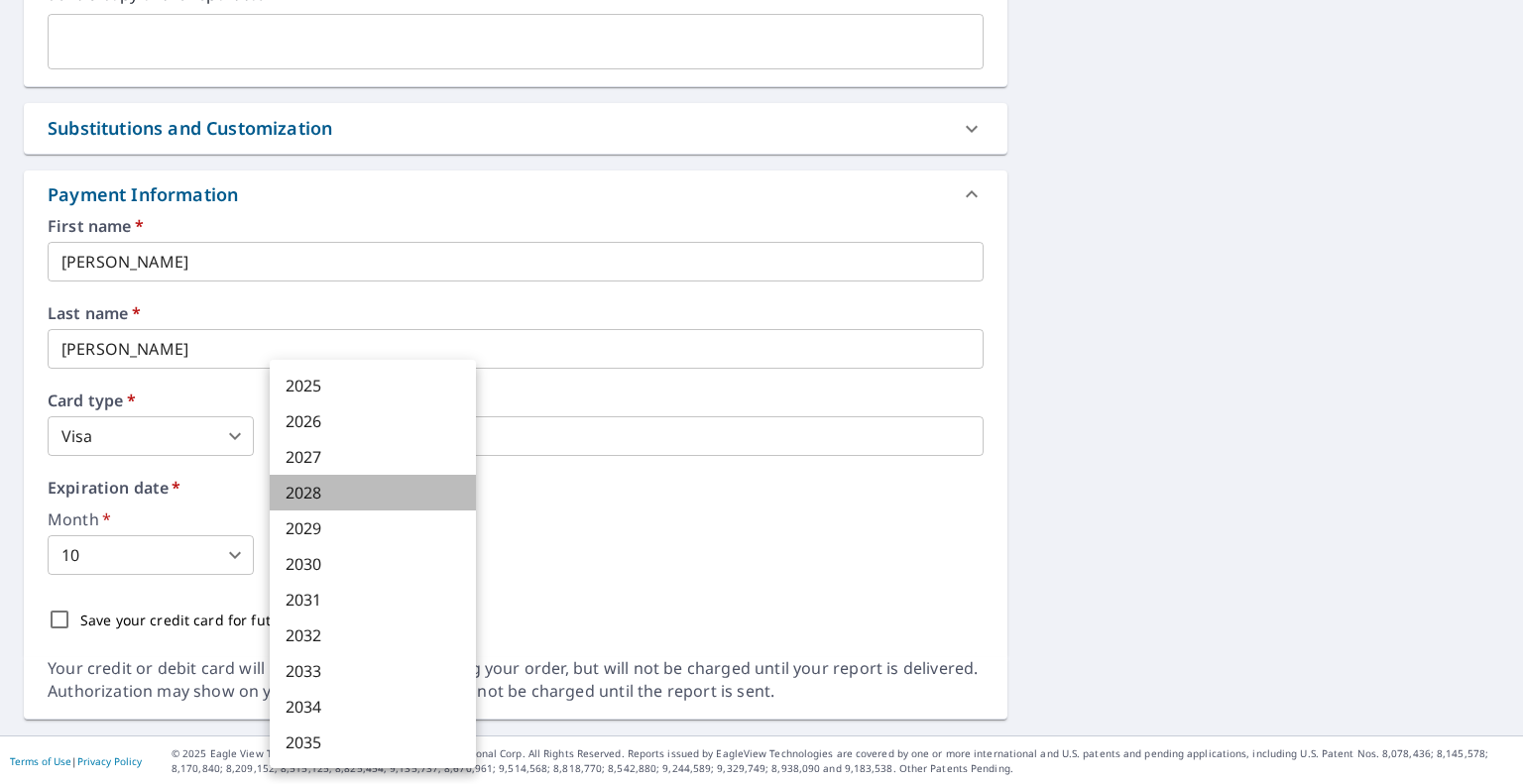click on "2028" at bounding box center (373, 493) 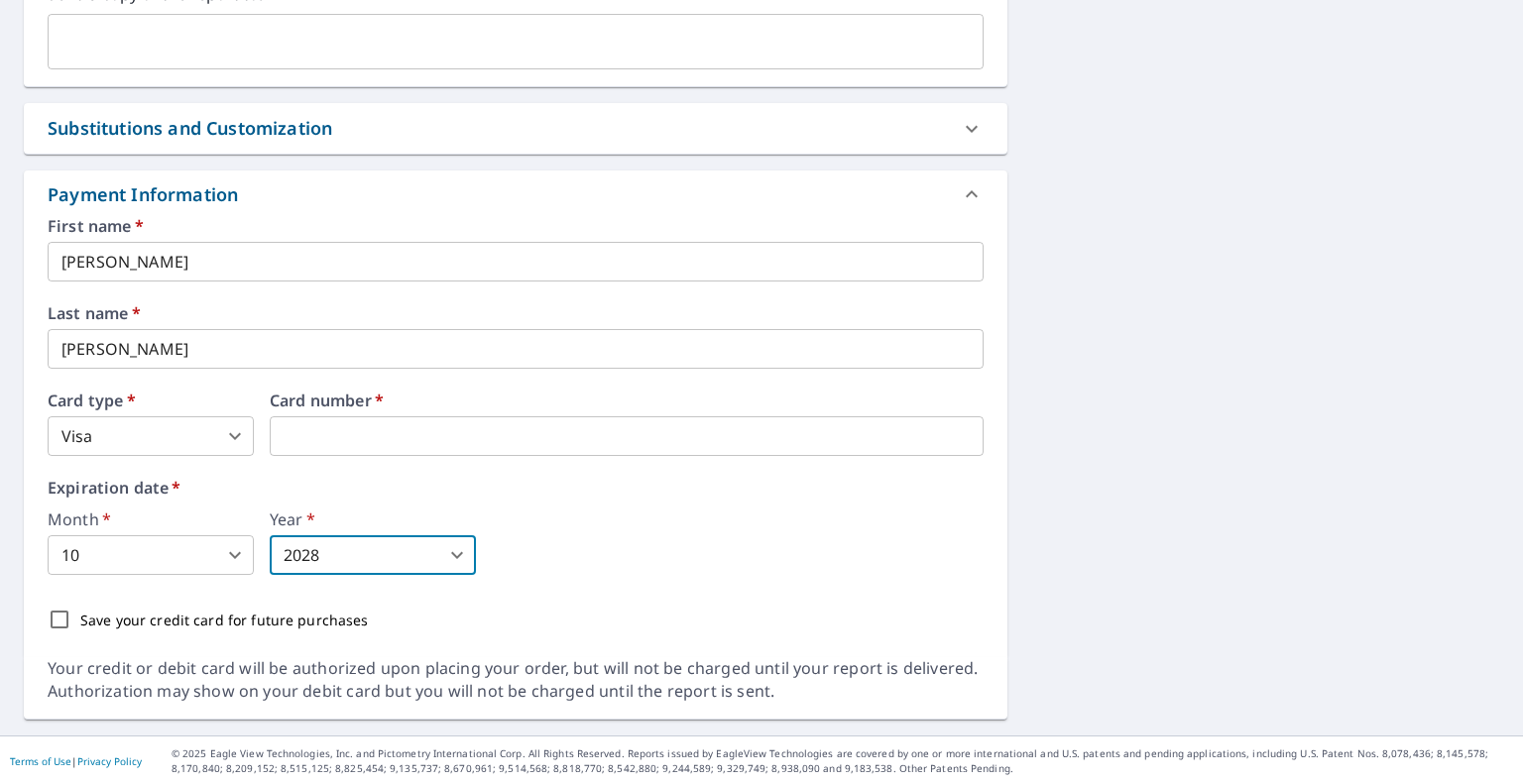 click on "Month   * 10 10 ​ Year   * 2028 2028 ​" at bounding box center (516, 543) 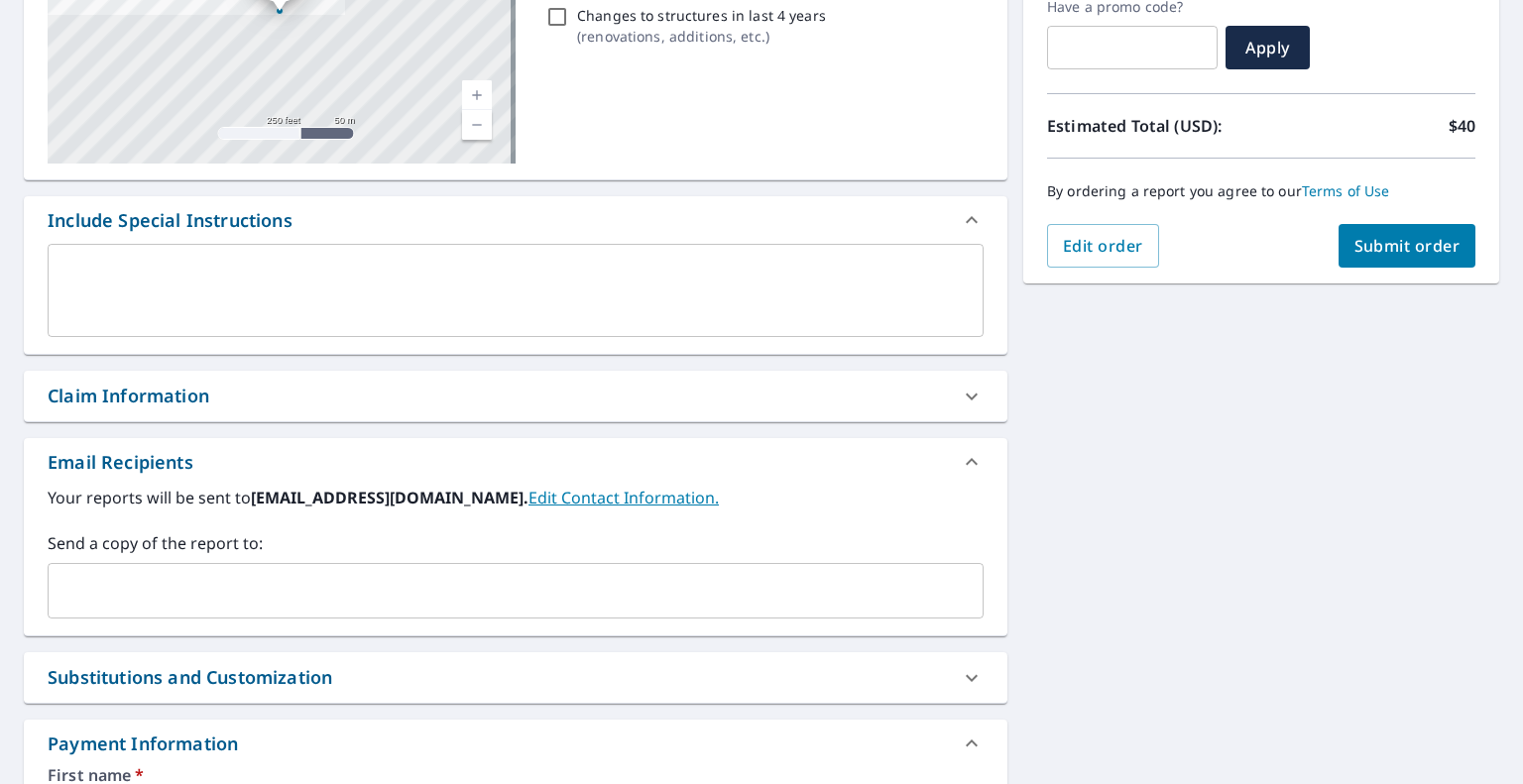 scroll, scrollTop: 299, scrollLeft: 0, axis: vertical 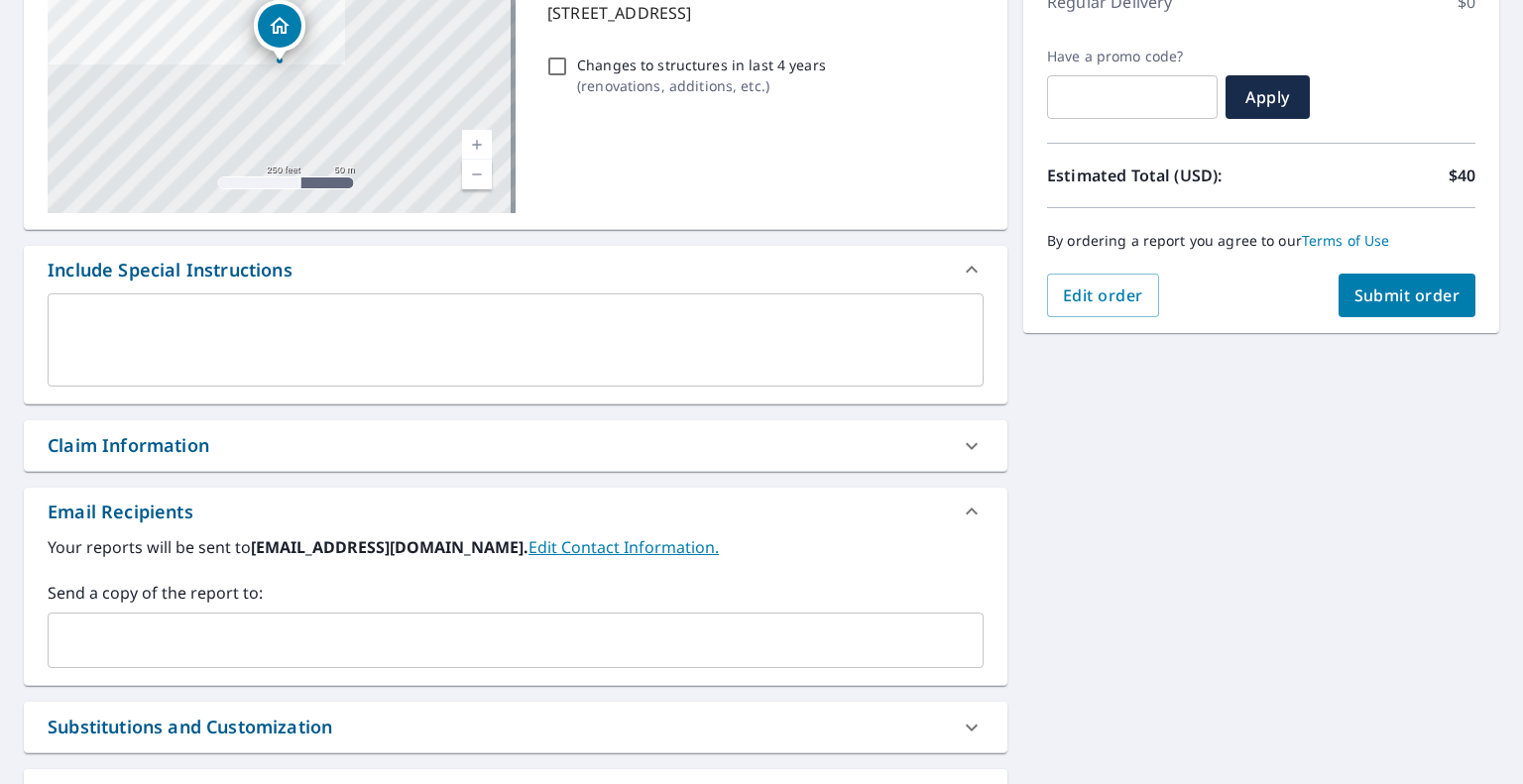 click on "Submit order" at bounding box center (1407, 295) 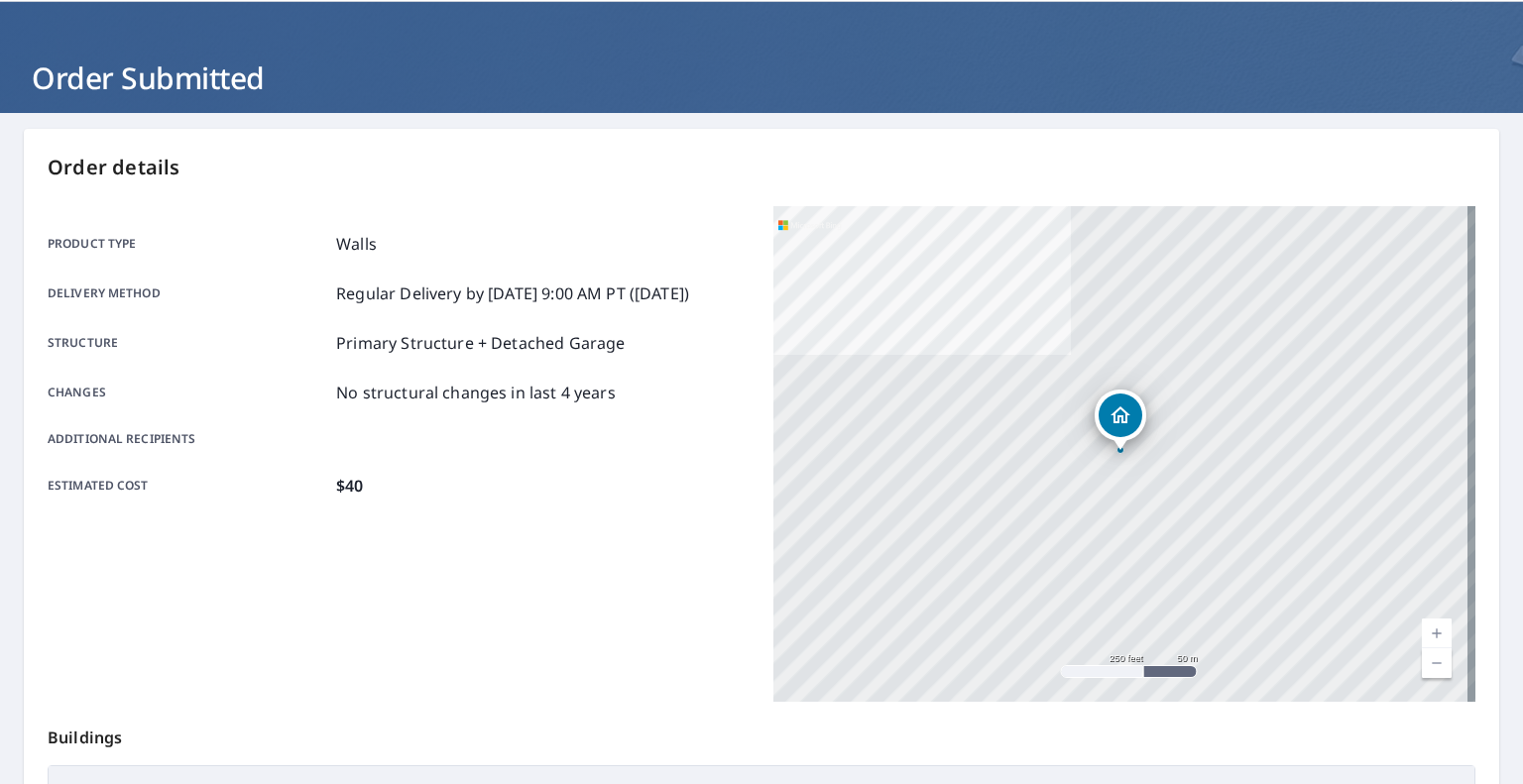 scroll, scrollTop: 0, scrollLeft: 0, axis: both 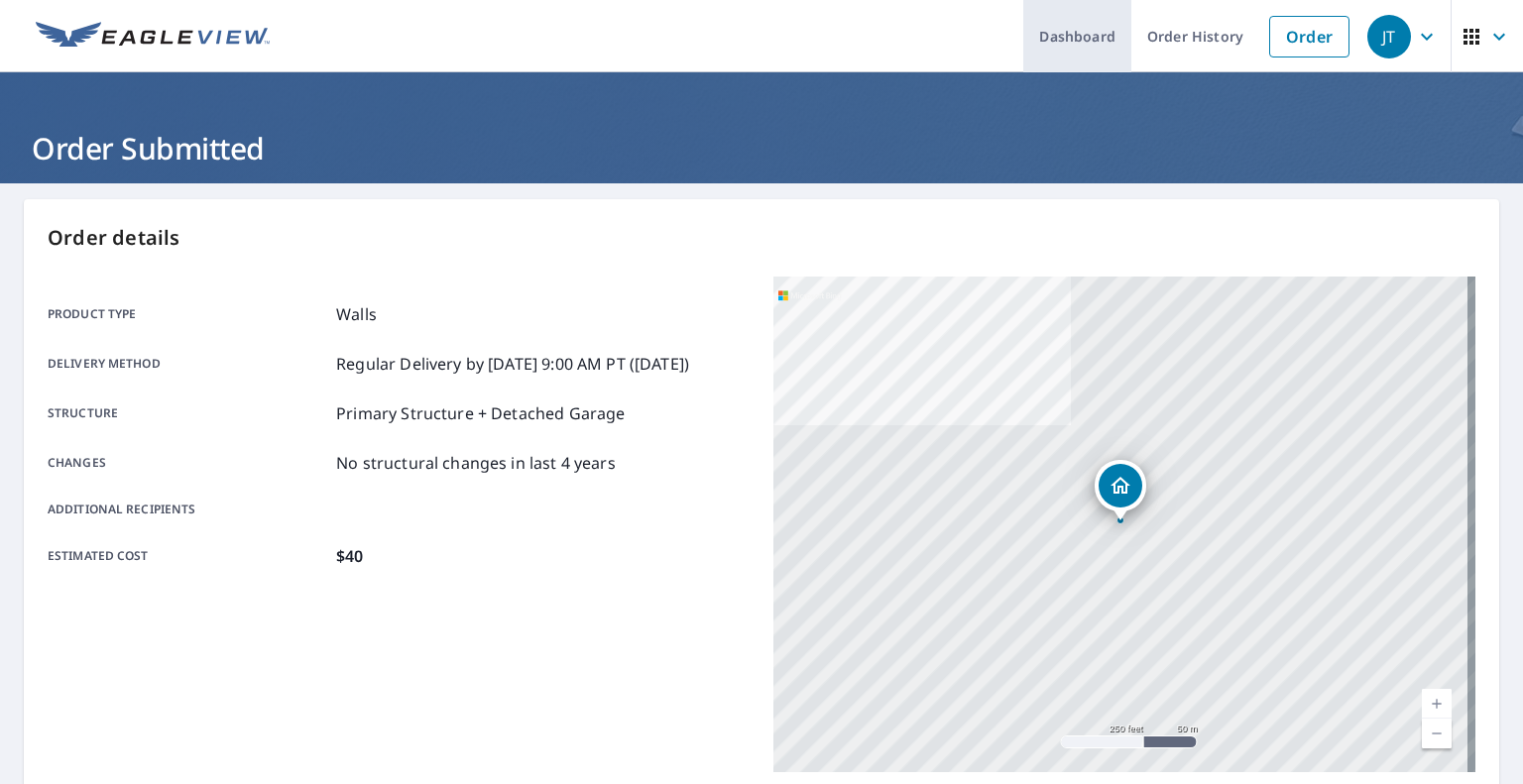 click on "Dashboard" at bounding box center [1077, 36] 